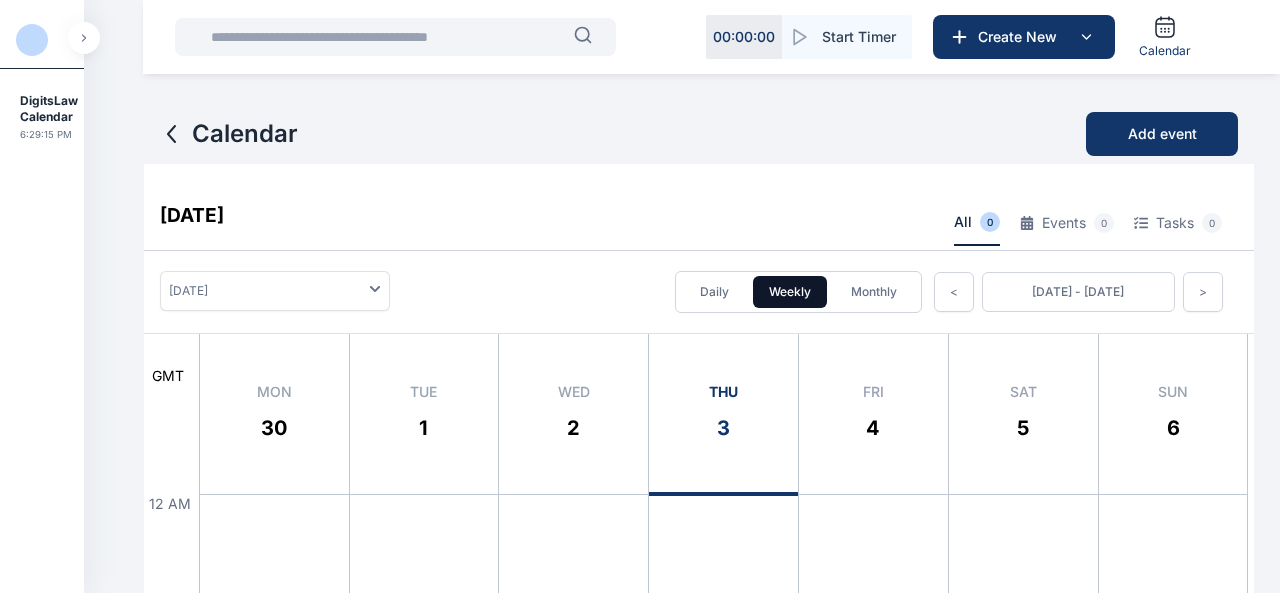scroll, scrollTop: 0, scrollLeft: 0, axis: both 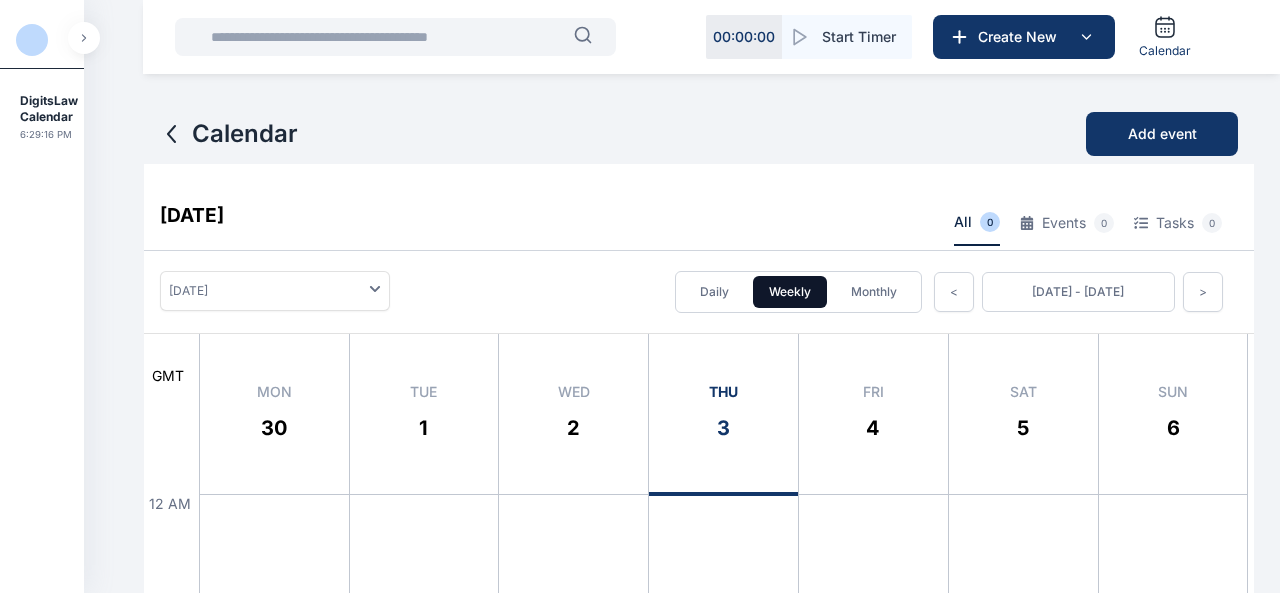 click on "DigitsLaw Calendar" at bounding box center (49, 109) 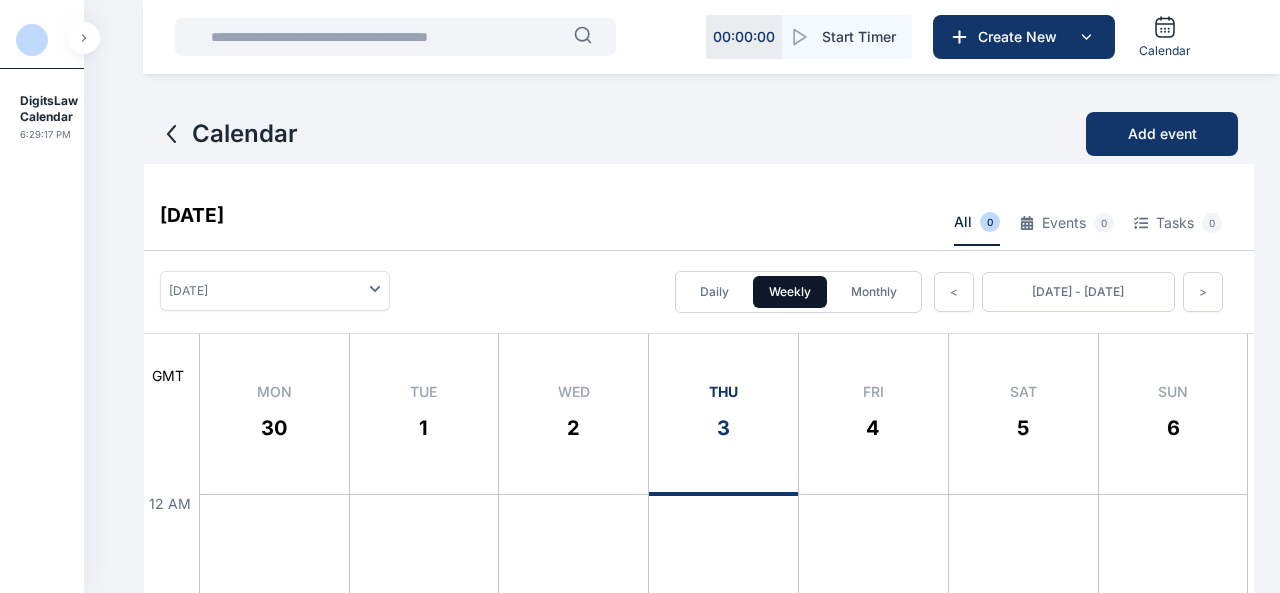 click at bounding box center [42, 34] 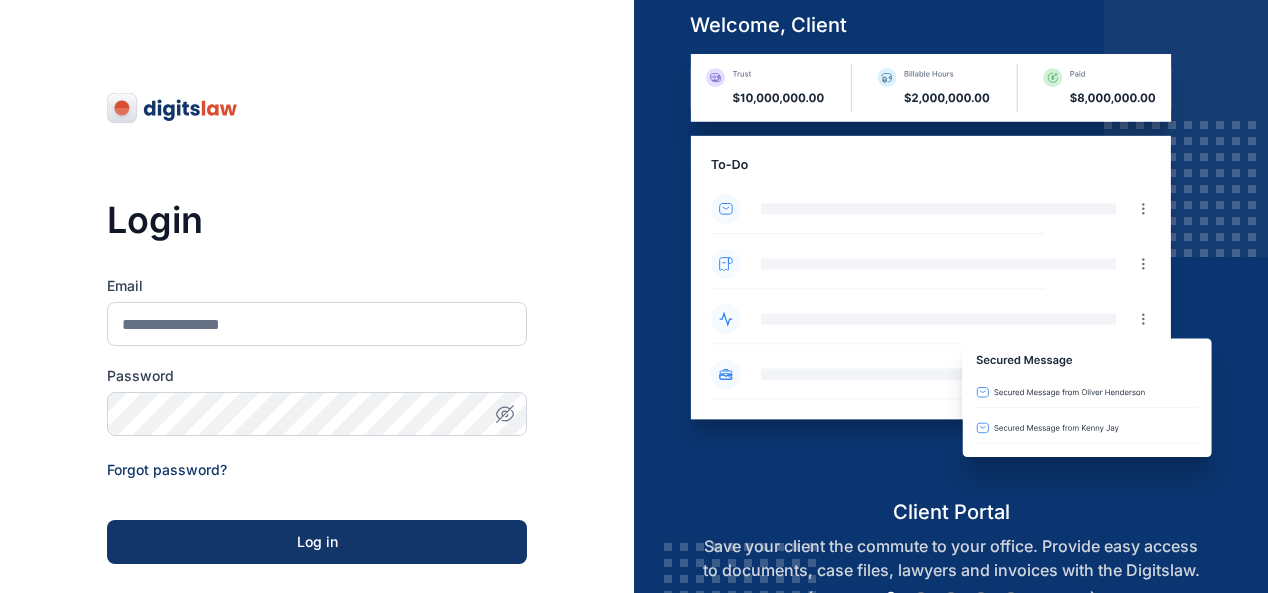 scroll, scrollTop: 318, scrollLeft: 0, axis: vertical 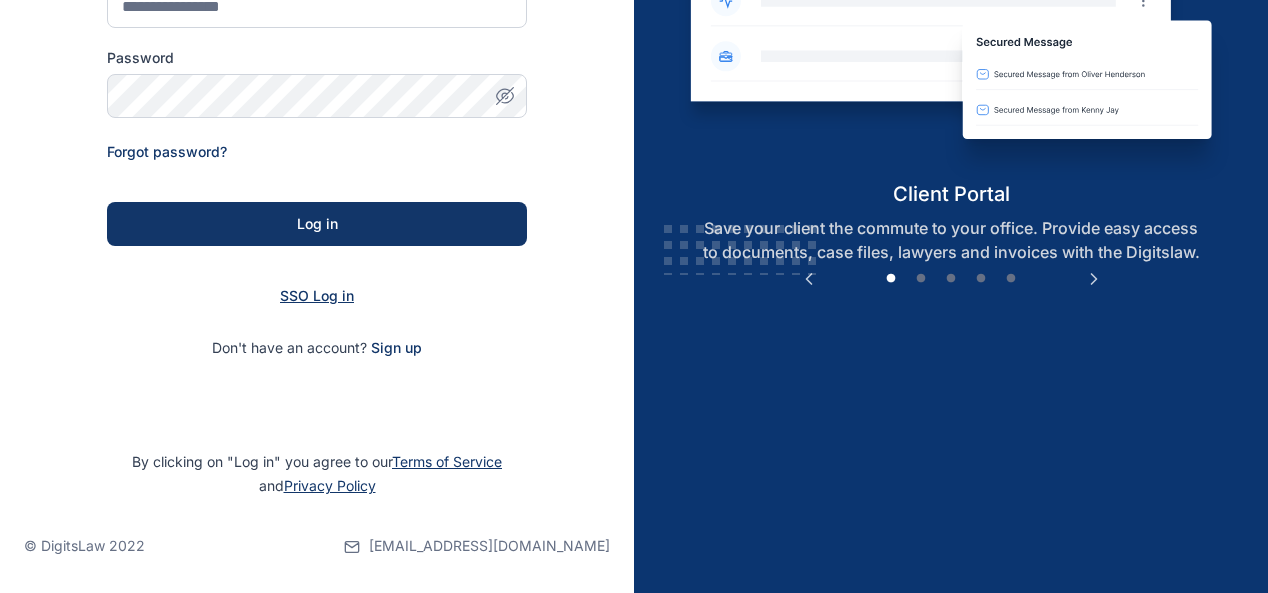 click on "SSO Log in" at bounding box center [317, 295] 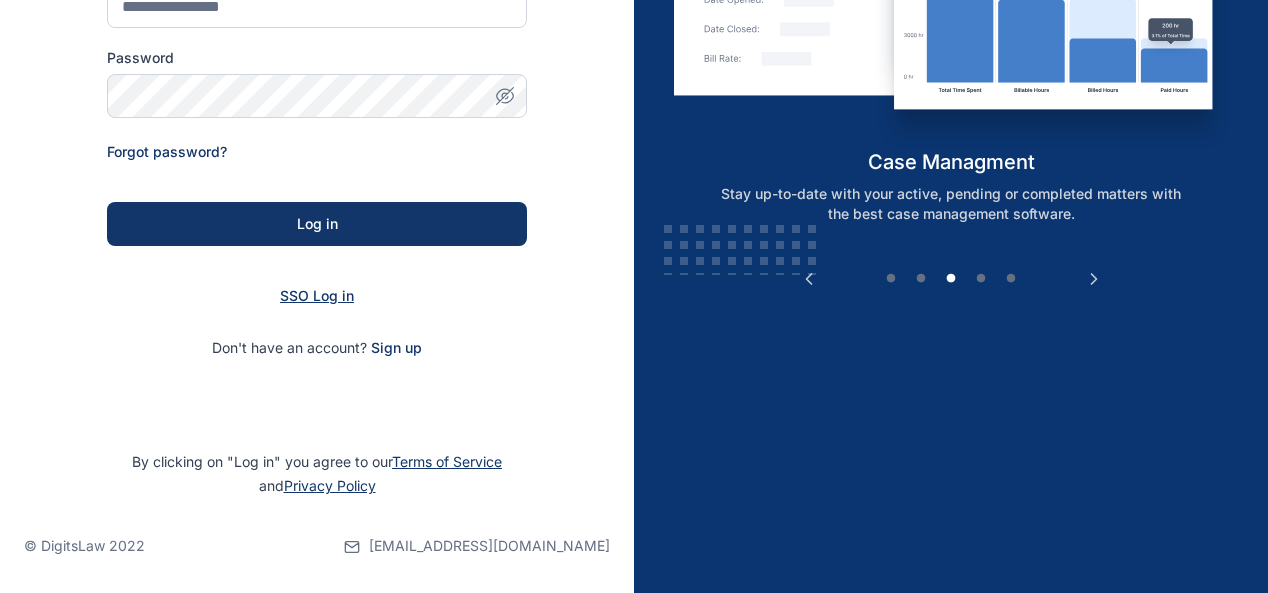 click on "SSO Log in" at bounding box center [317, 295] 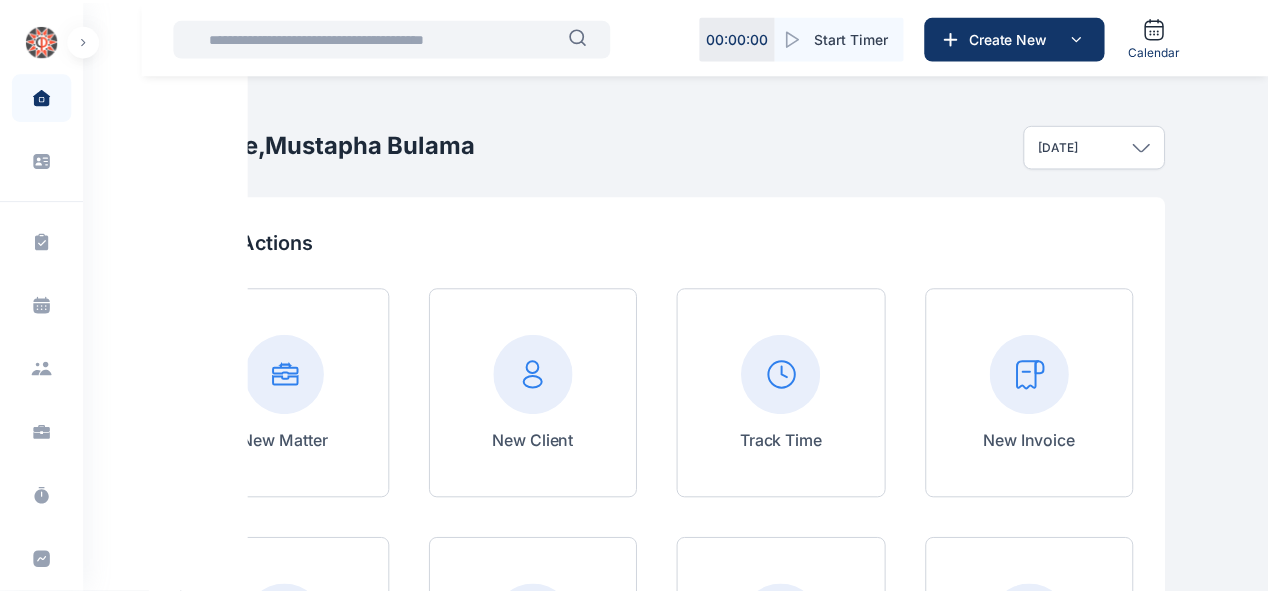 scroll, scrollTop: 0, scrollLeft: 0, axis: both 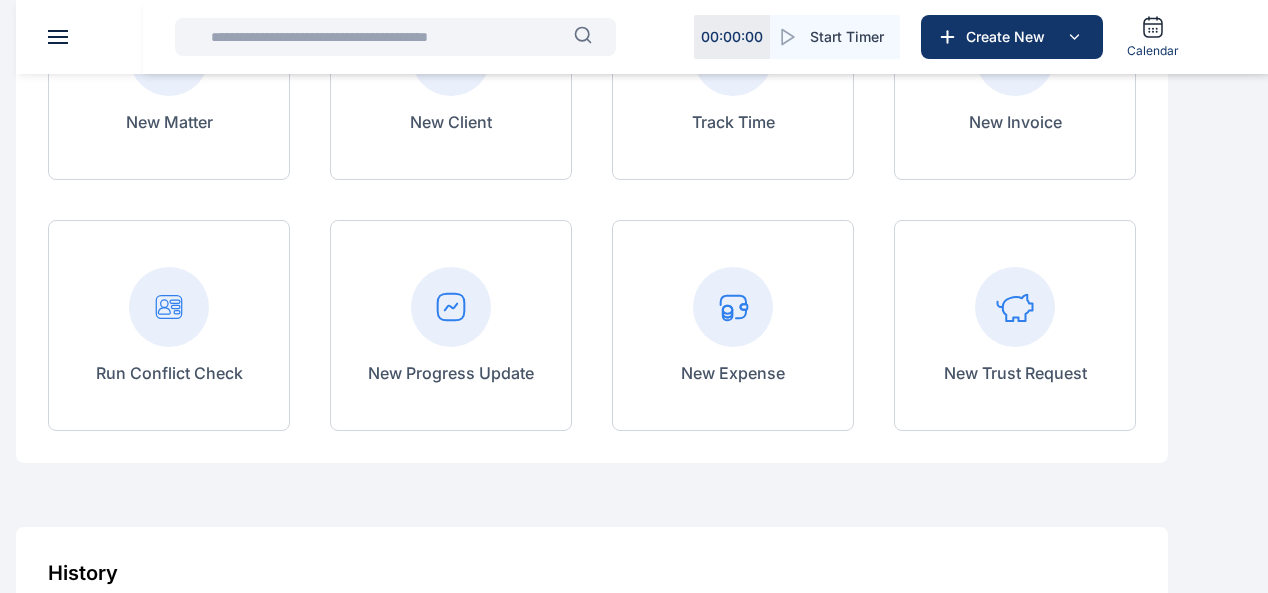 click on "New Invoice" at bounding box center [1015, 75] 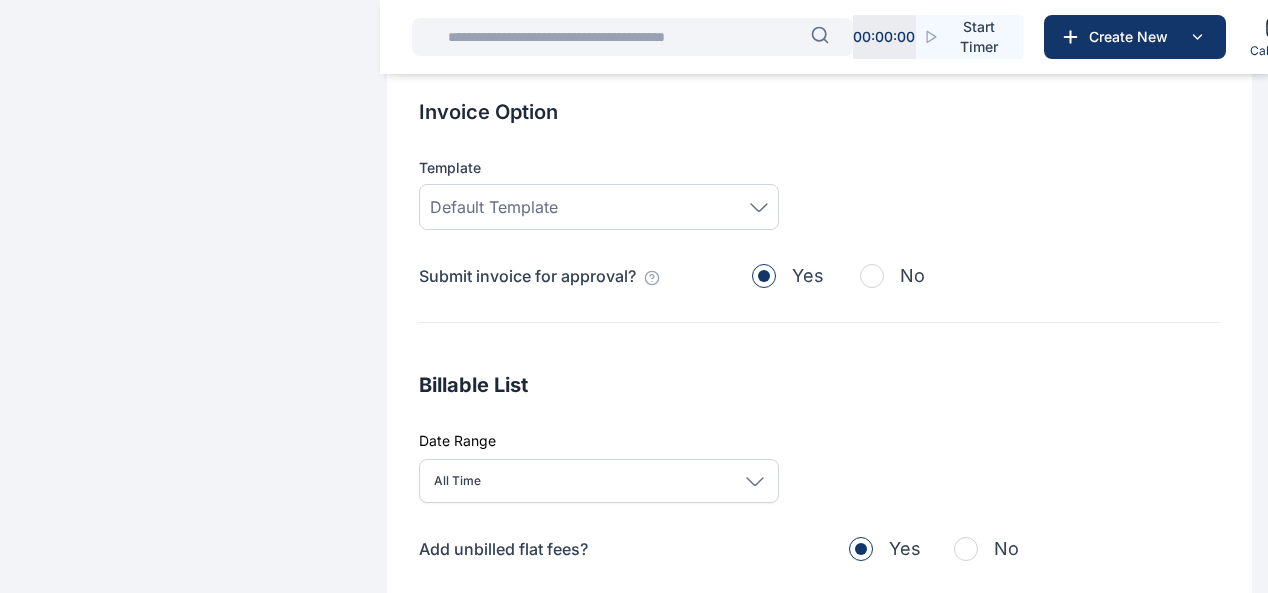 scroll, scrollTop: 0, scrollLeft: 0, axis: both 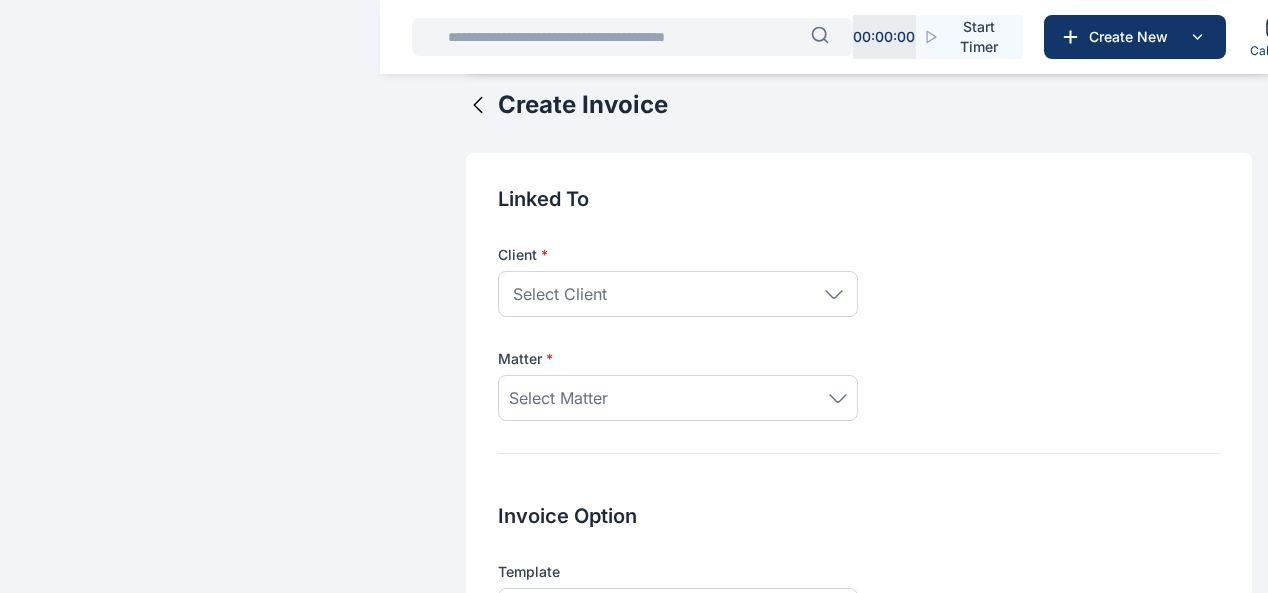 click on "Select Client" at bounding box center (678, 294) 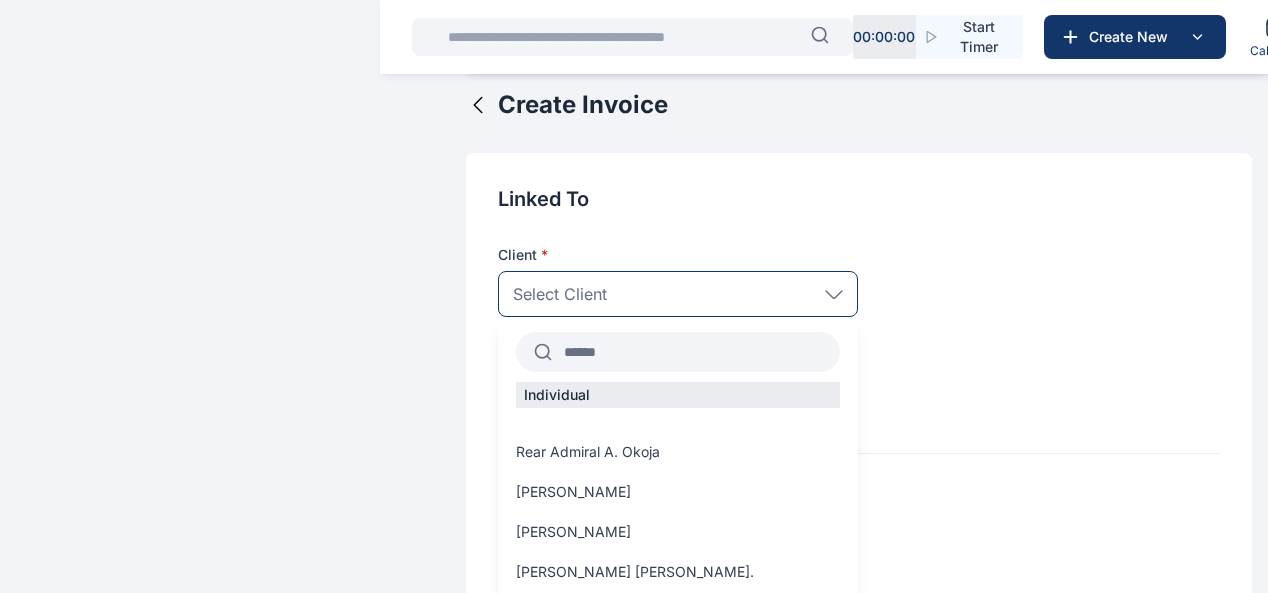 click at bounding box center (696, 352) 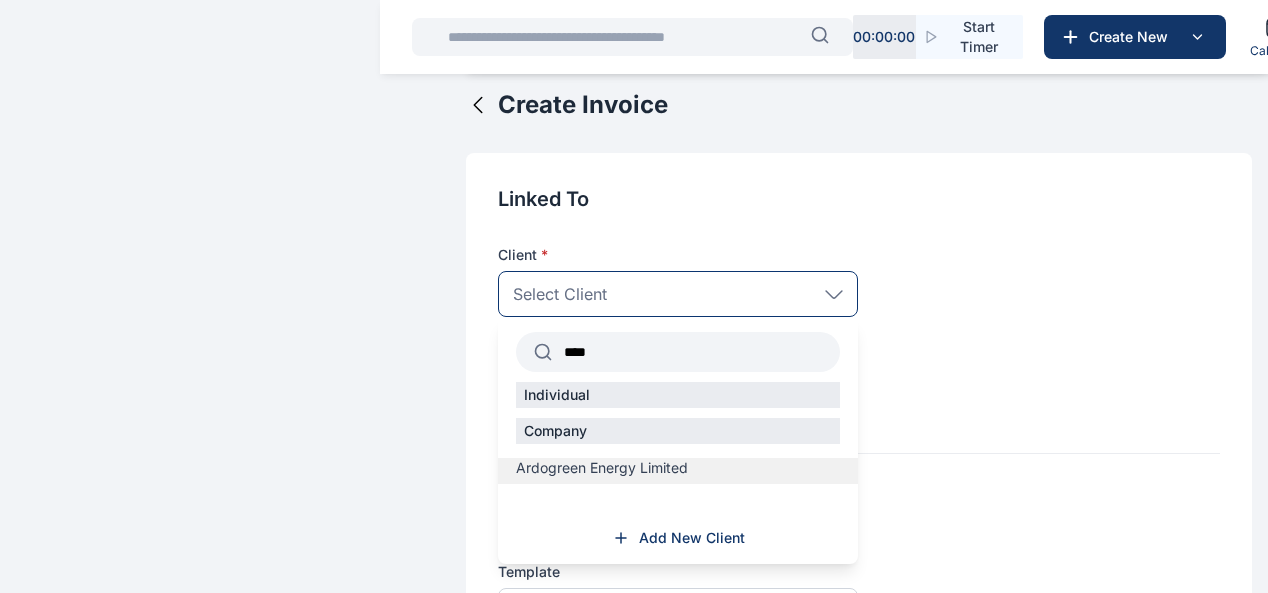 type on "****" 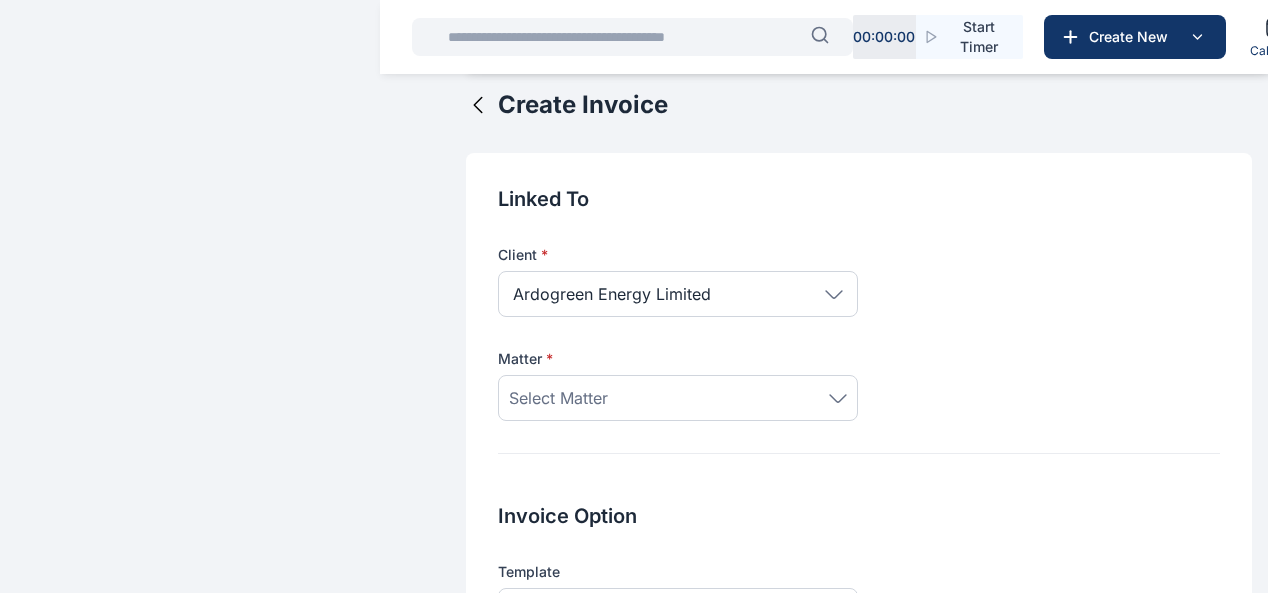 click on "Select Matter" at bounding box center (558, 398) 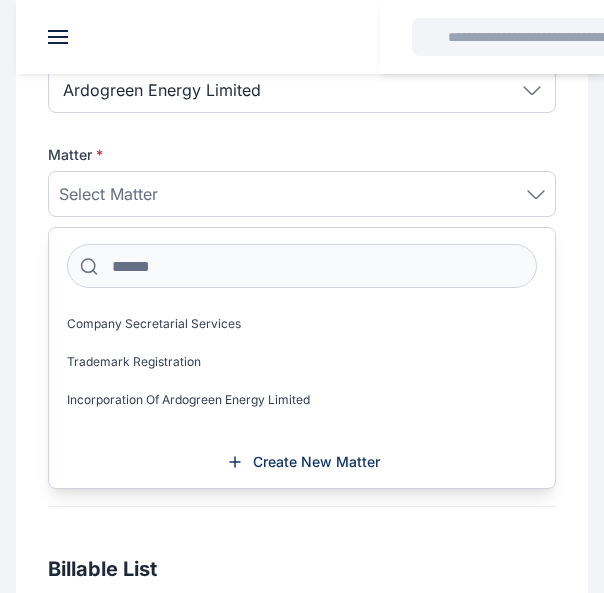 scroll, scrollTop: 300, scrollLeft: 0, axis: vertical 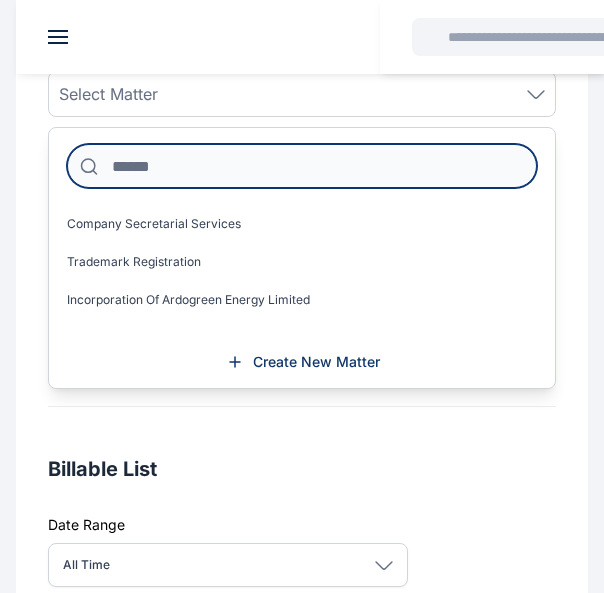 click at bounding box center (302, 166) 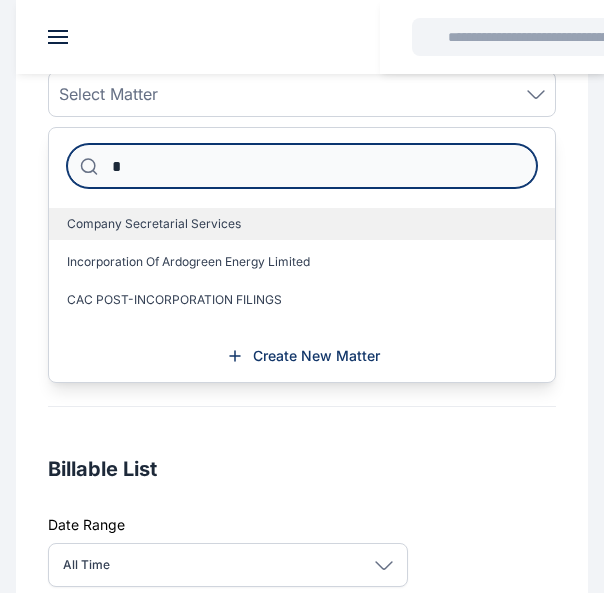 type on "*" 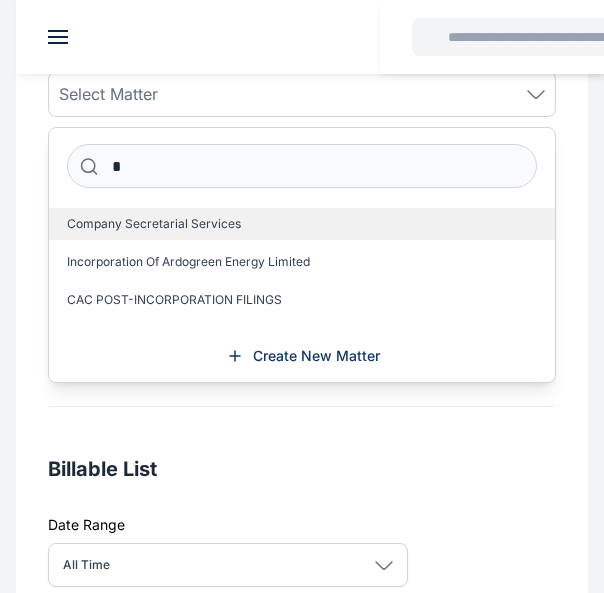 click on "Company Secretarial Services" at bounding box center [302, 224] 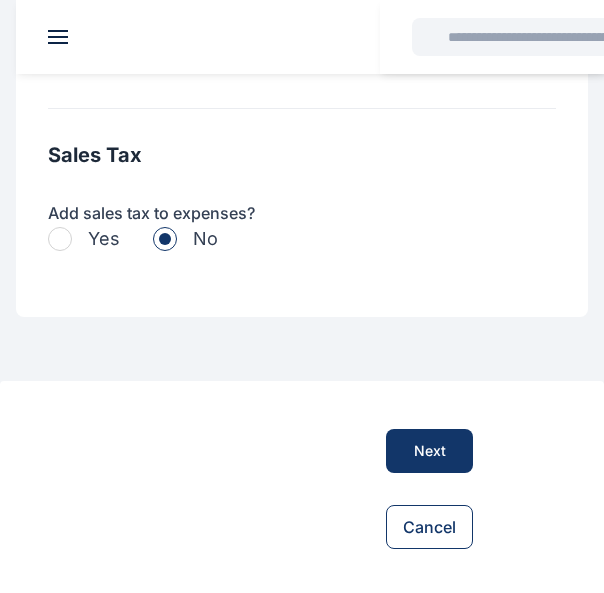 scroll, scrollTop: 1112, scrollLeft: 0, axis: vertical 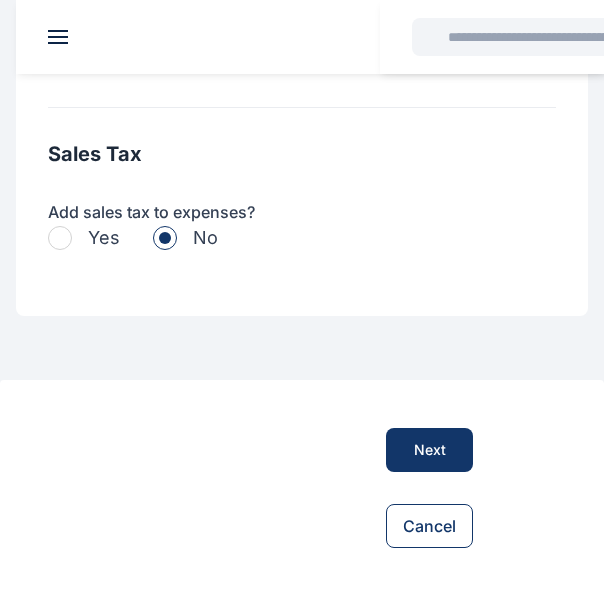 click at bounding box center (60, 238) 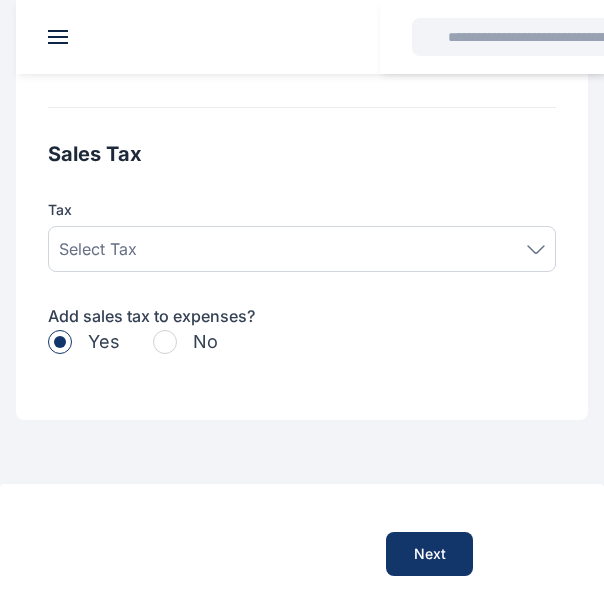 click on "Select Tax" at bounding box center (302, 249) 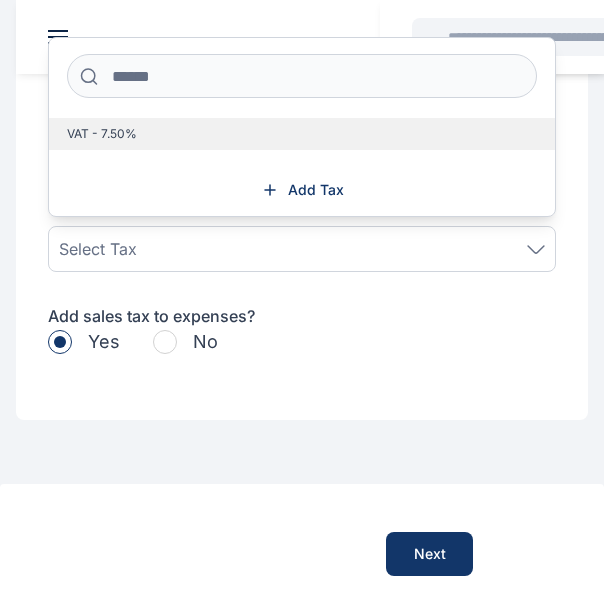 click on "VAT - 7.50%" at bounding box center (102, 134) 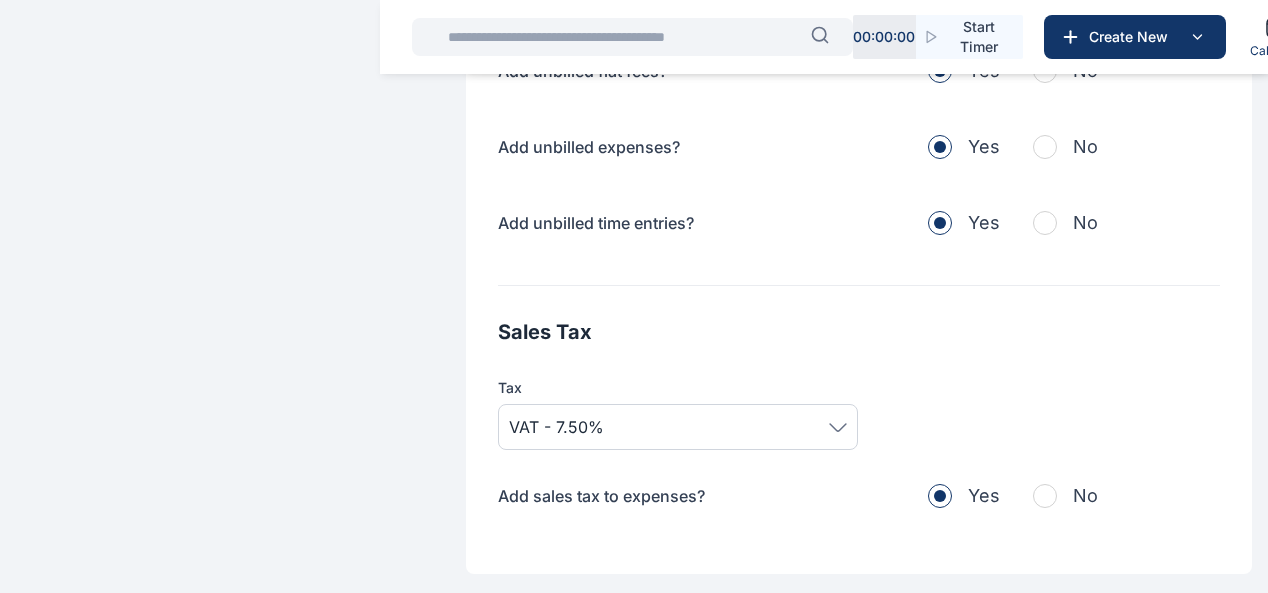 scroll, scrollTop: 1018, scrollLeft: 0, axis: vertical 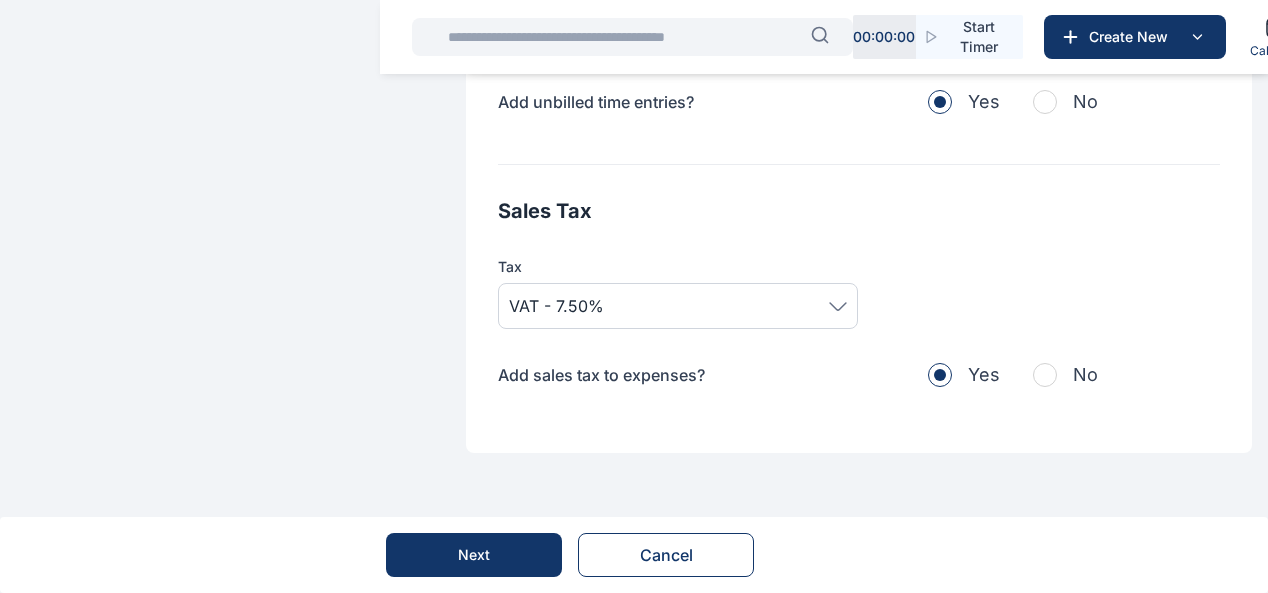 click on "Next" at bounding box center (474, 555) 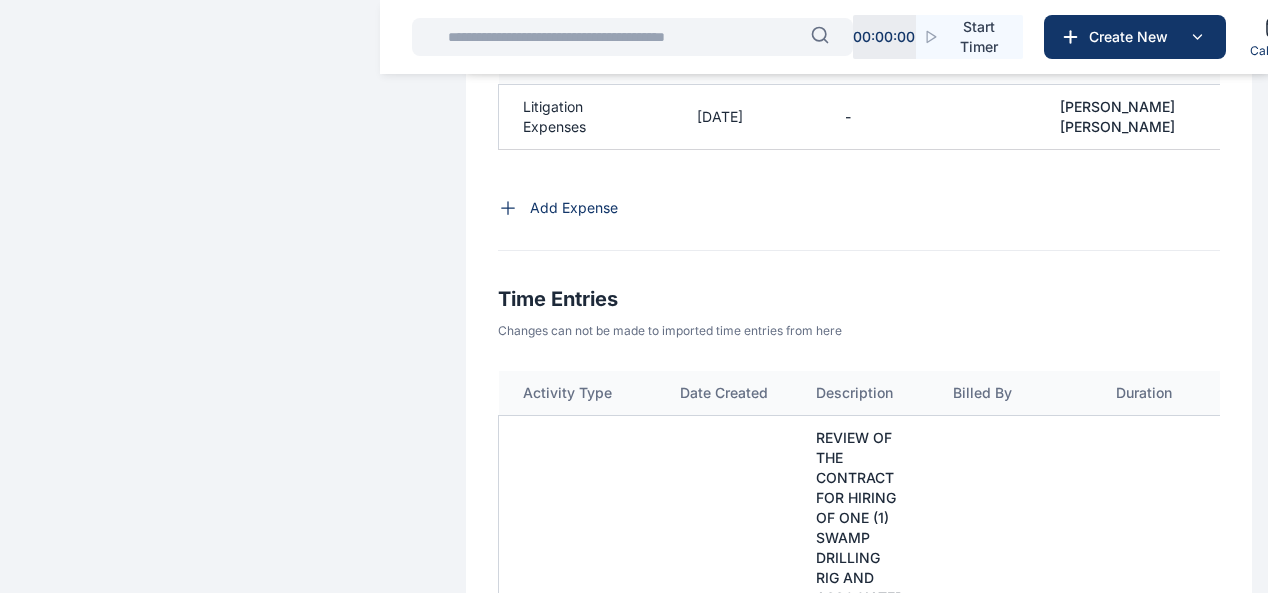 scroll, scrollTop: 918, scrollLeft: 0, axis: vertical 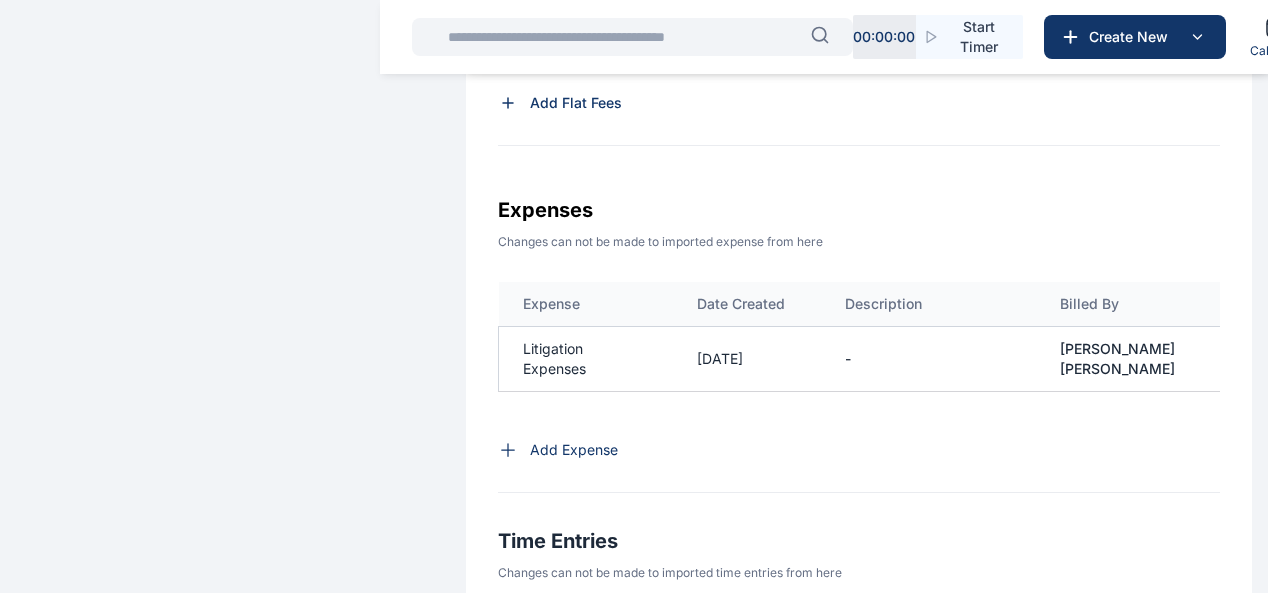 drag, startPoint x: 1215, startPoint y: 233, endPoint x: 672, endPoint y: 452, distance: 585.4998 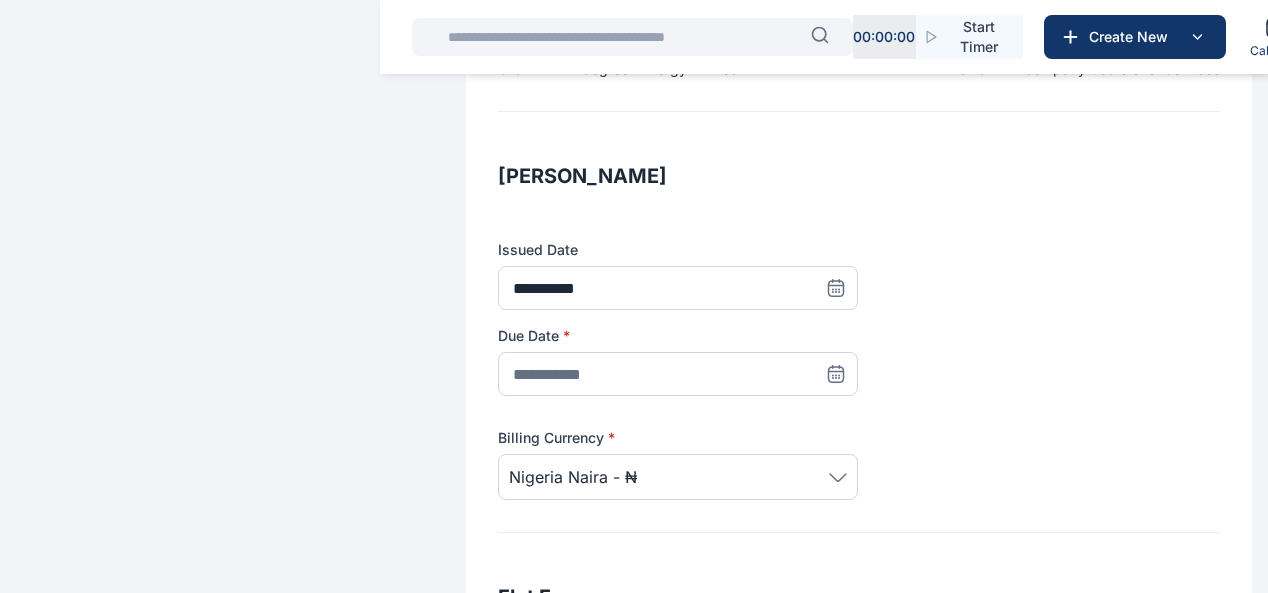 scroll, scrollTop: 300, scrollLeft: 0, axis: vertical 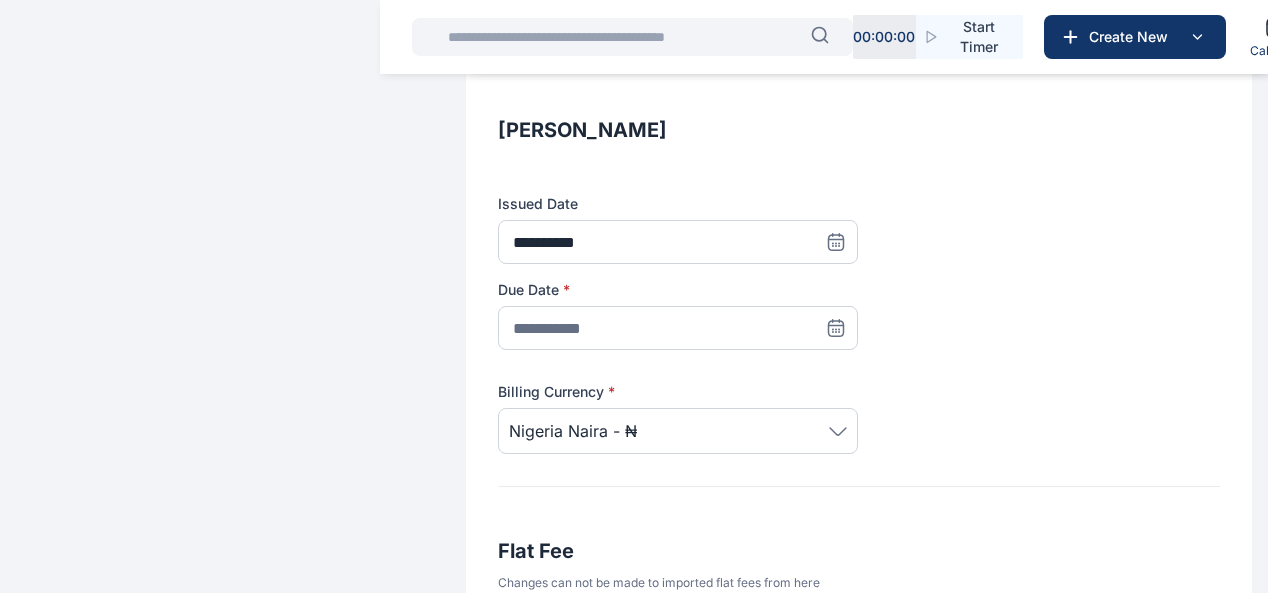 click 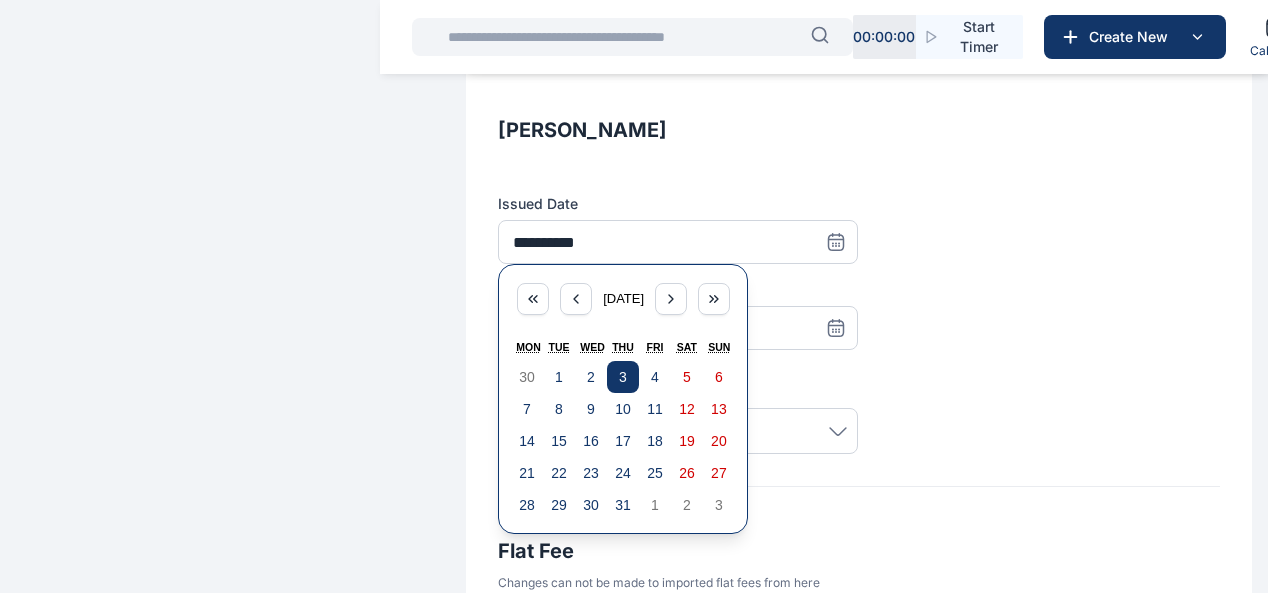click on "3" at bounding box center (623, 377) 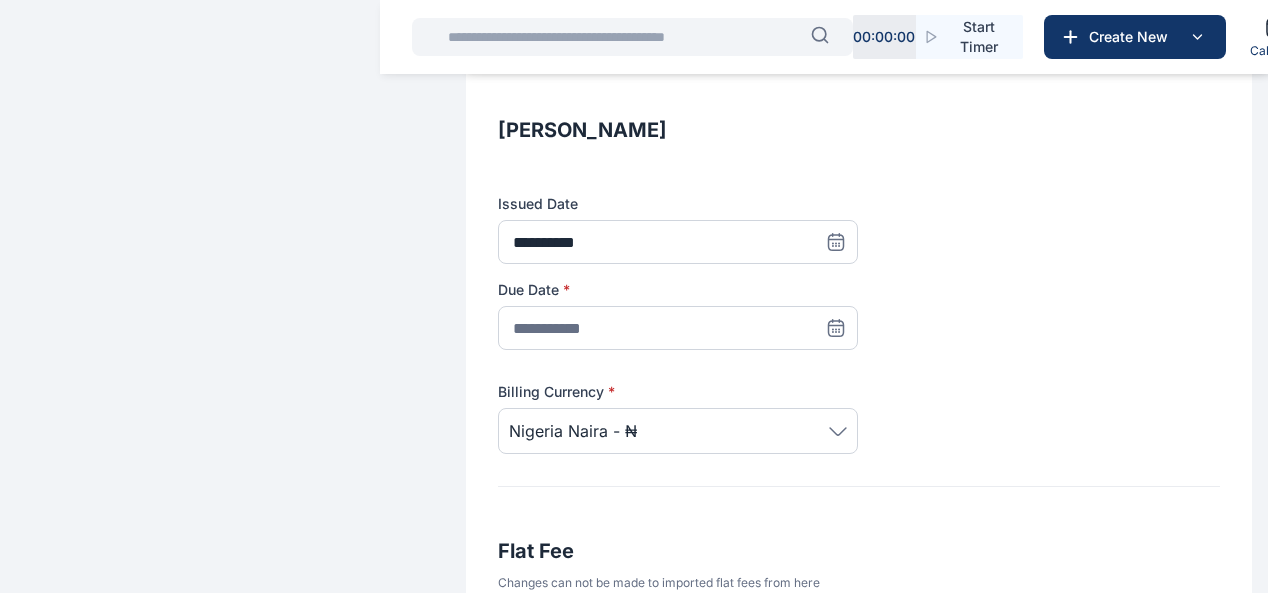 click 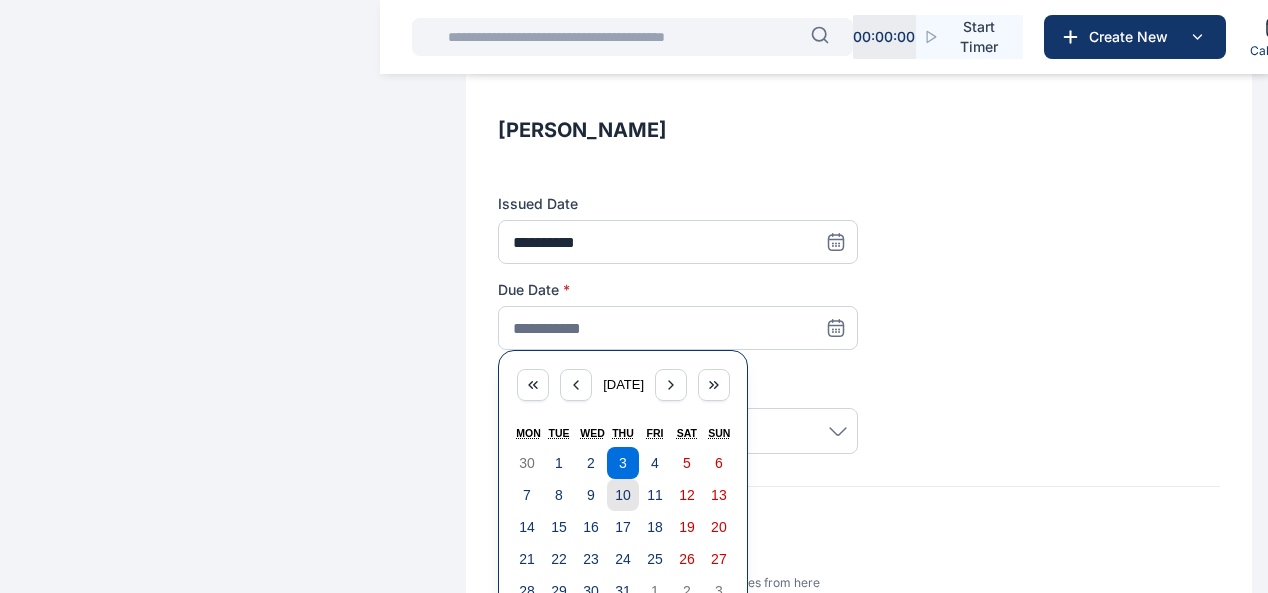 click on "10" at bounding box center (623, 495) 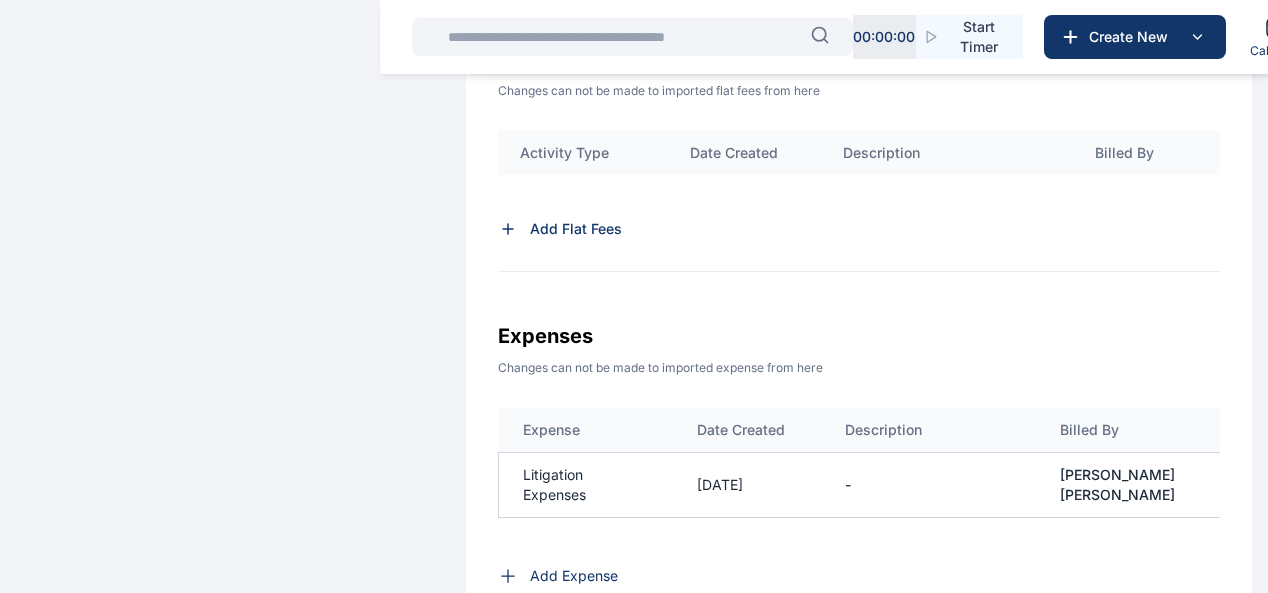 scroll, scrollTop: 900, scrollLeft: 0, axis: vertical 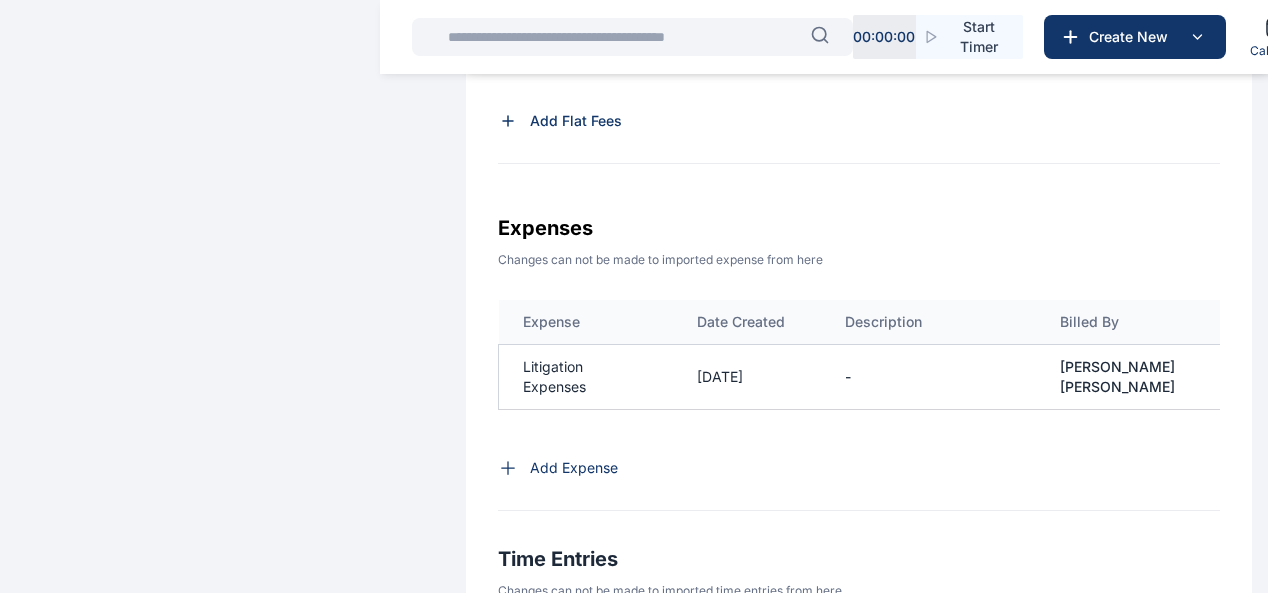 click on "Add Expense" at bounding box center (574, 468) 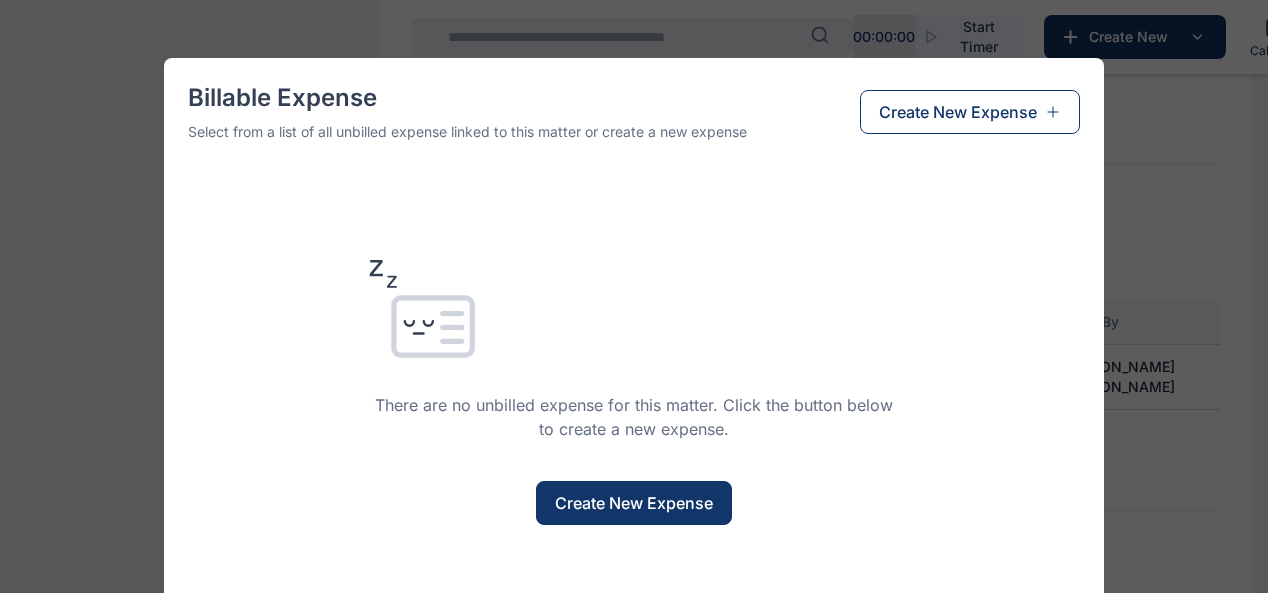 scroll, scrollTop: 82, scrollLeft: 0, axis: vertical 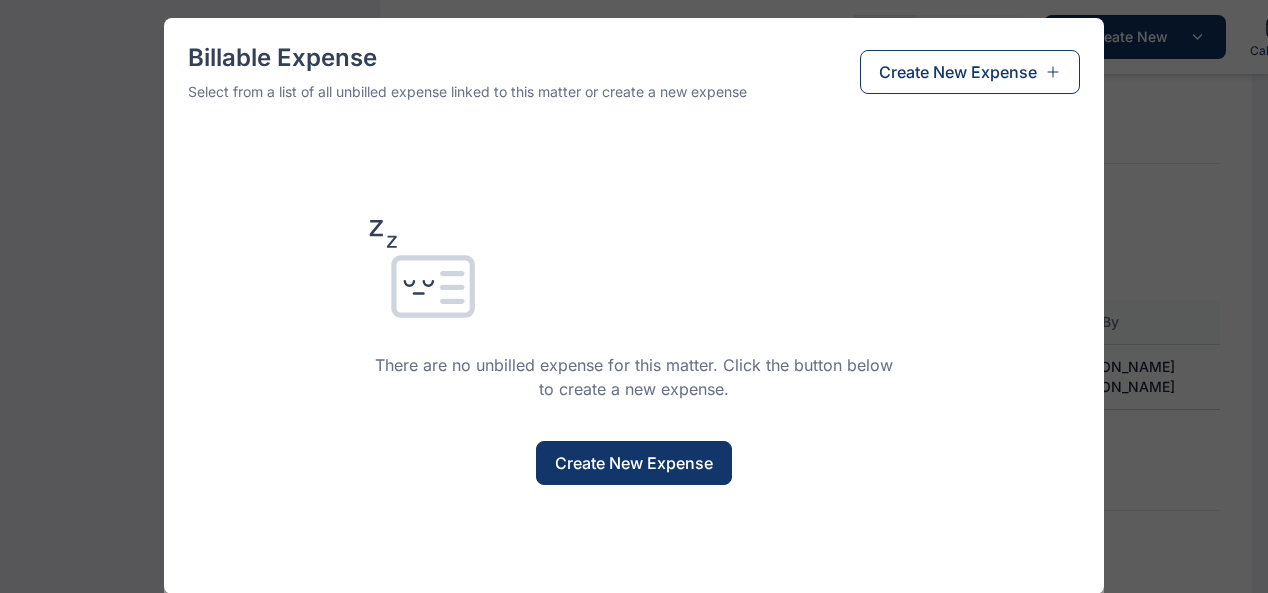 click on "Create New Expense" at bounding box center (634, 463) 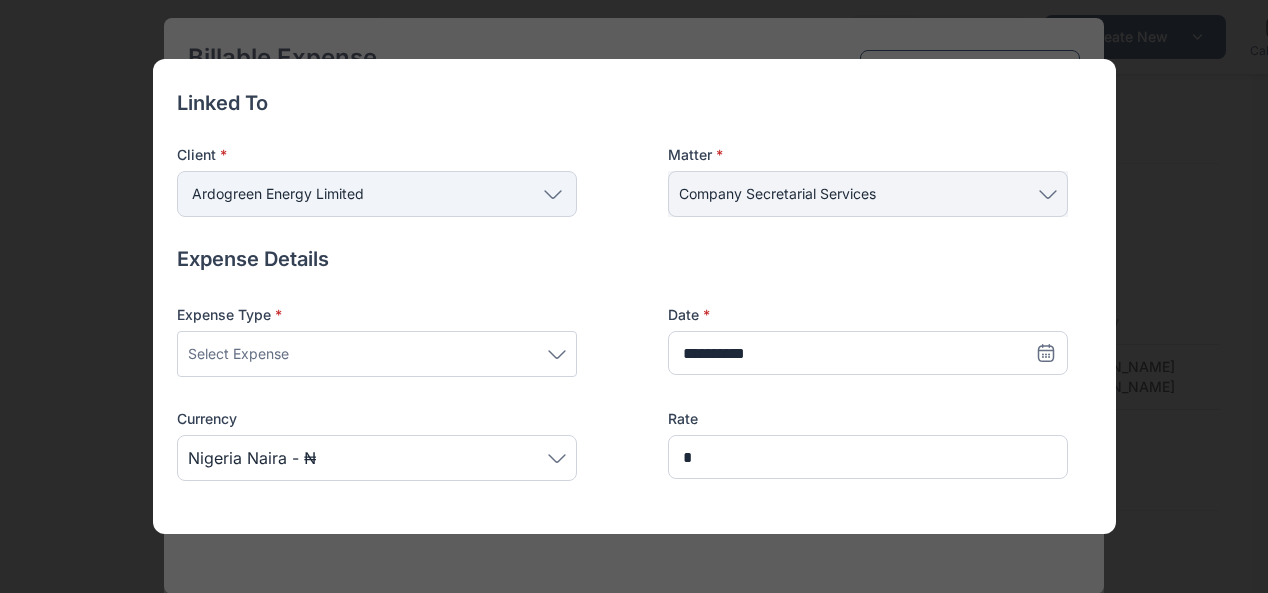 scroll, scrollTop: 200, scrollLeft: 0, axis: vertical 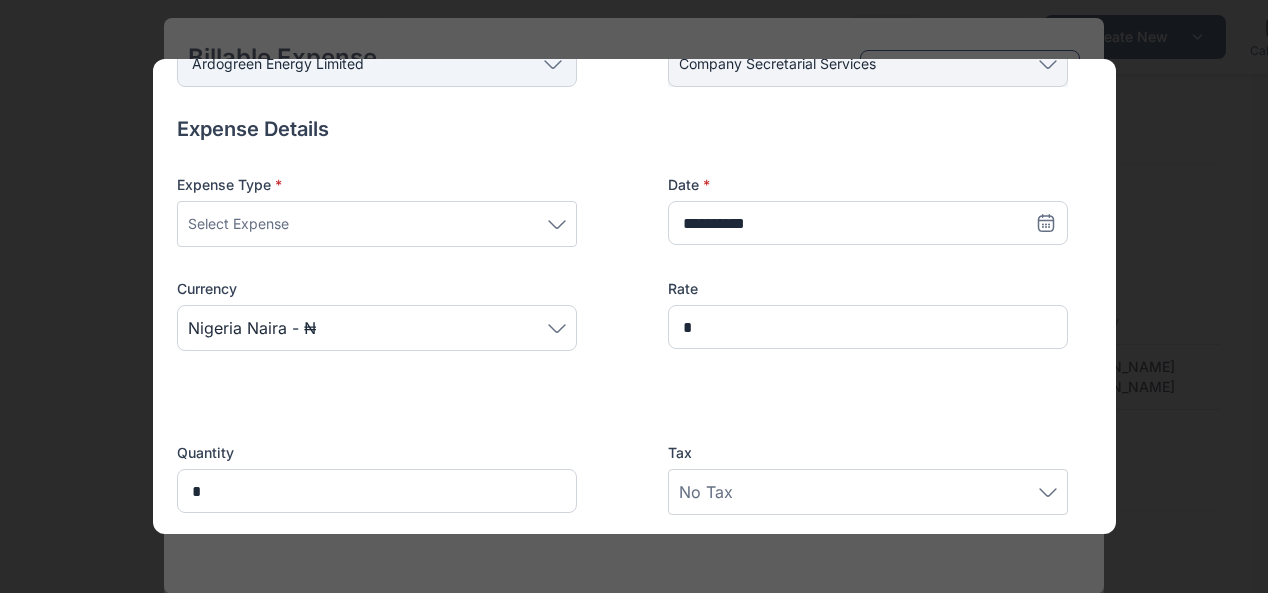 click on "Select Expense" at bounding box center [377, 224] 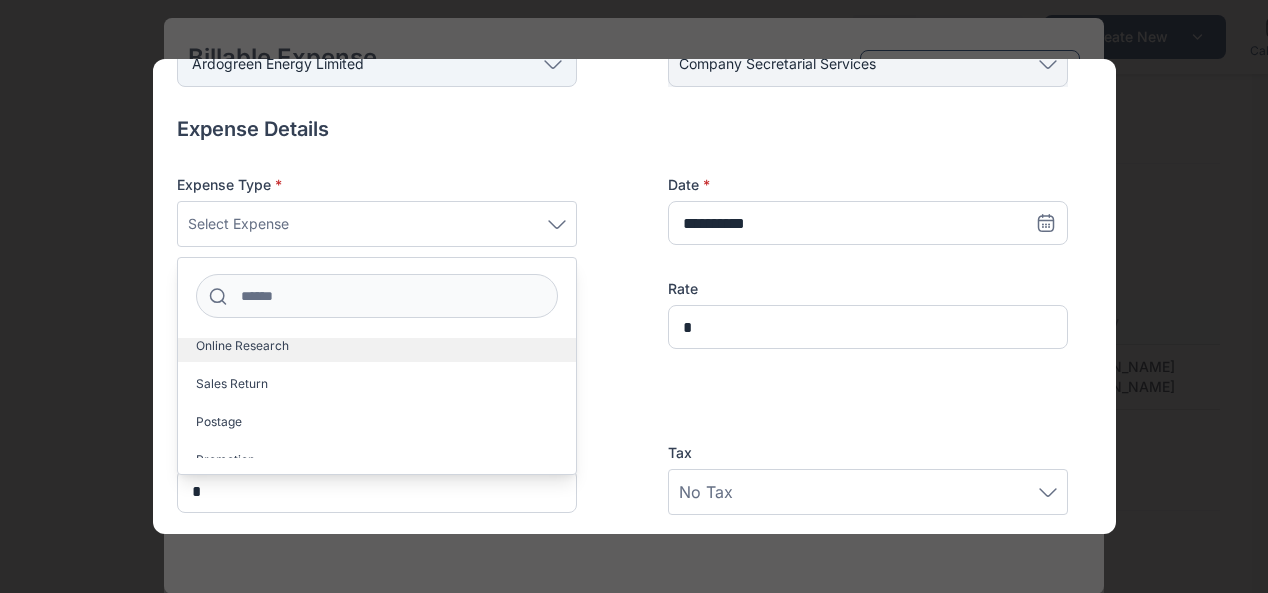 scroll, scrollTop: 800, scrollLeft: 0, axis: vertical 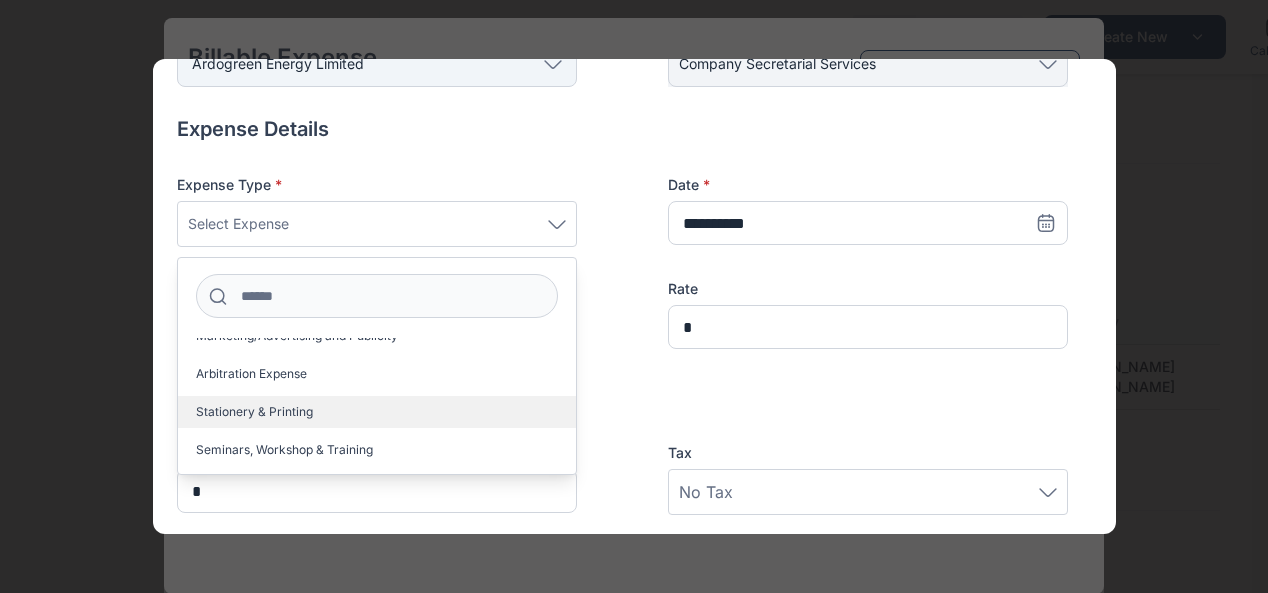 click on "Stationery & Printing" at bounding box center [377, 412] 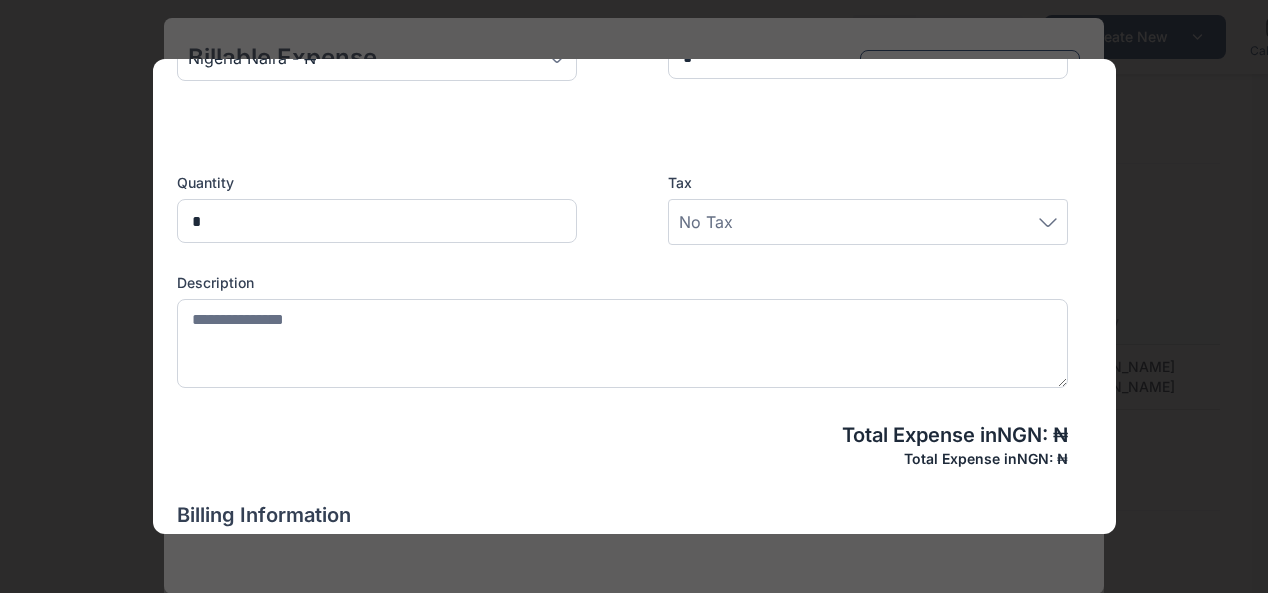 scroll, scrollTop: 522, scrollLeft: 0, axis: vertical 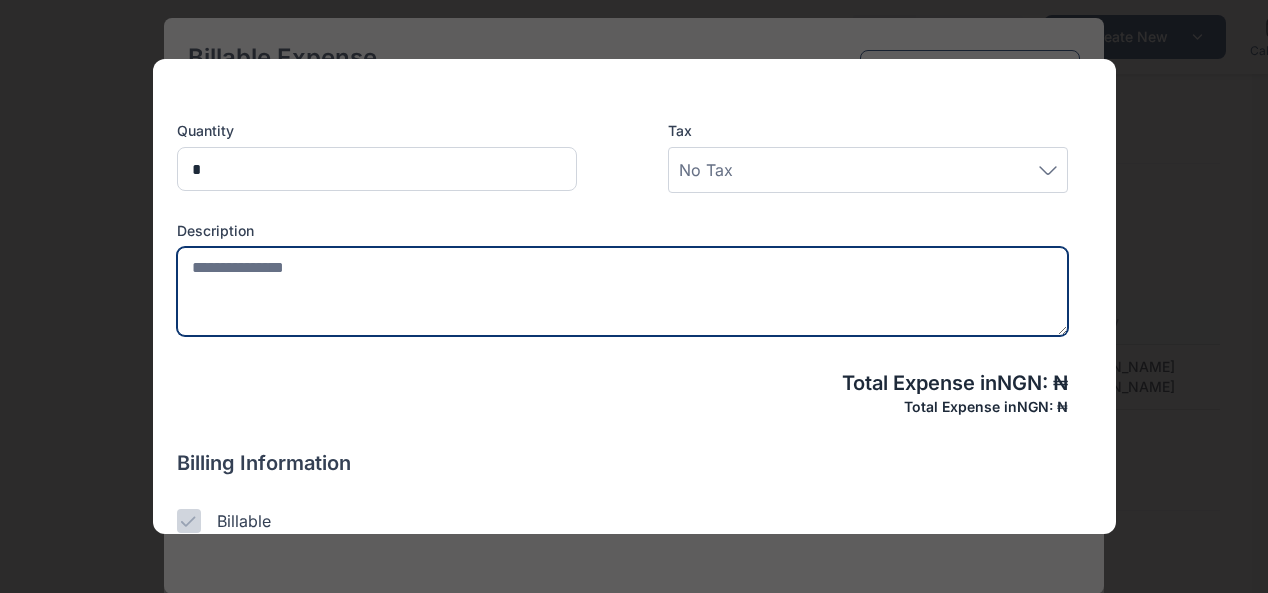 click at bounding box center (622, 291) 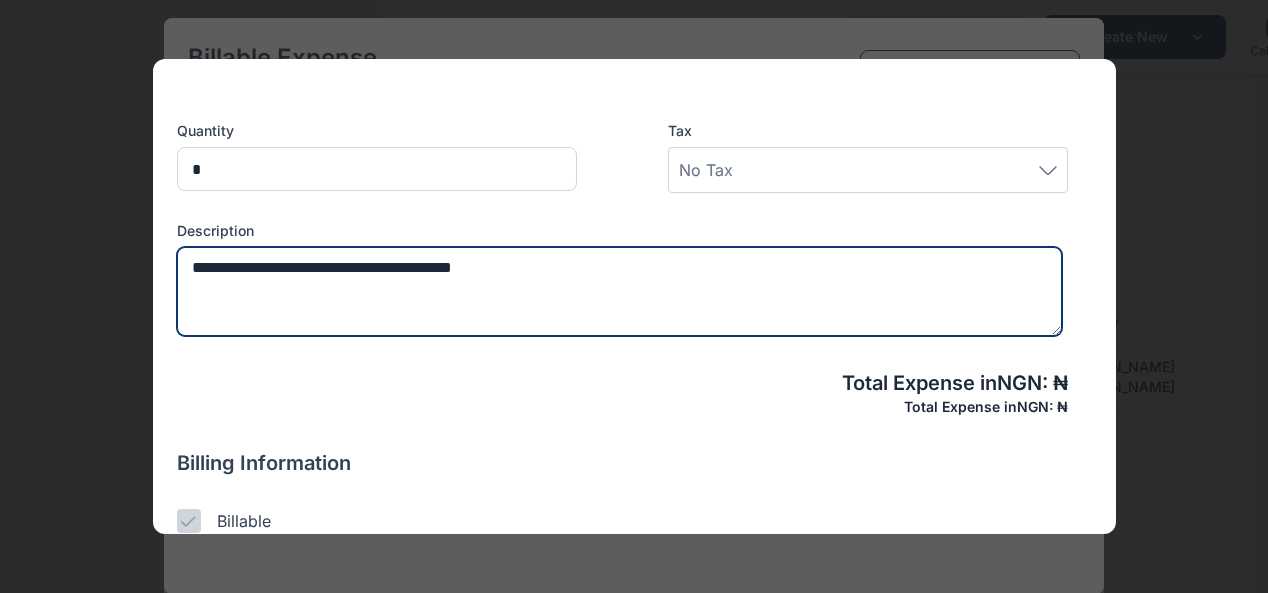 click on "**********" at bounding box center [619, 291] 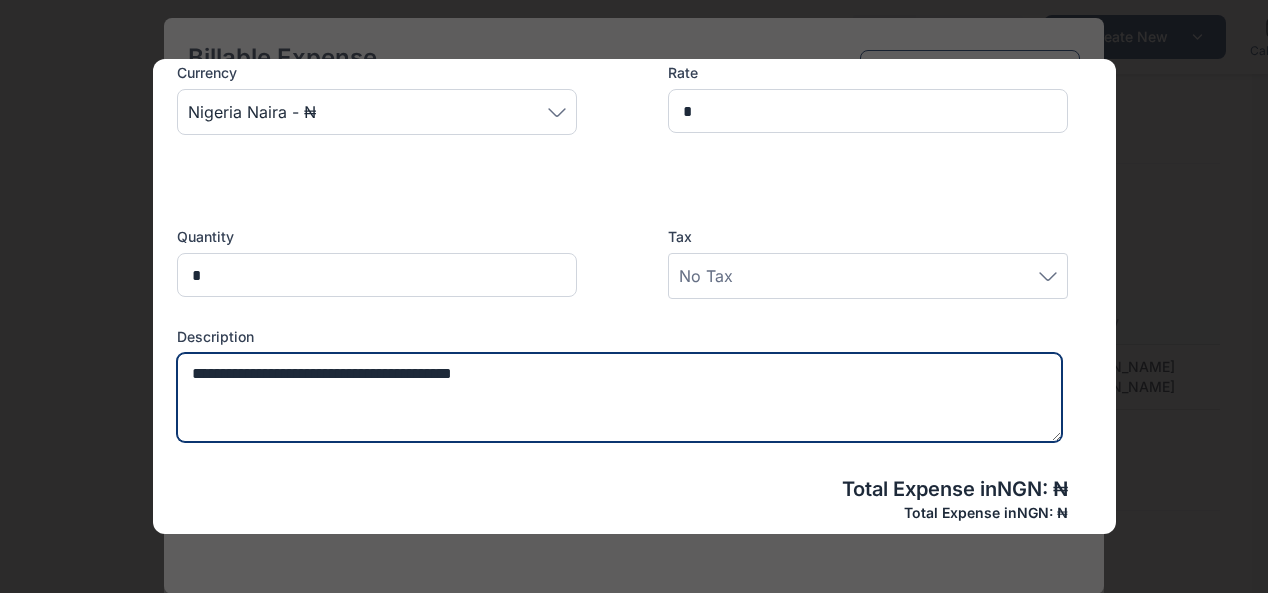 scroll, scrollTop: 522, scrollLeft: 0, axis: vertical 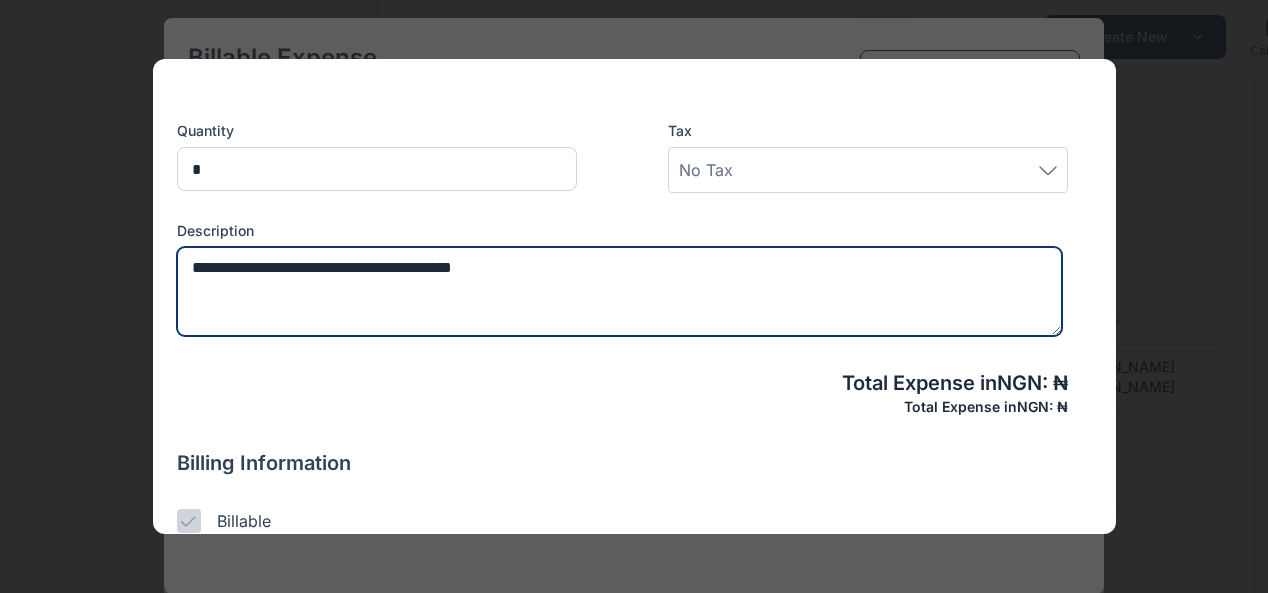 type on "**********" 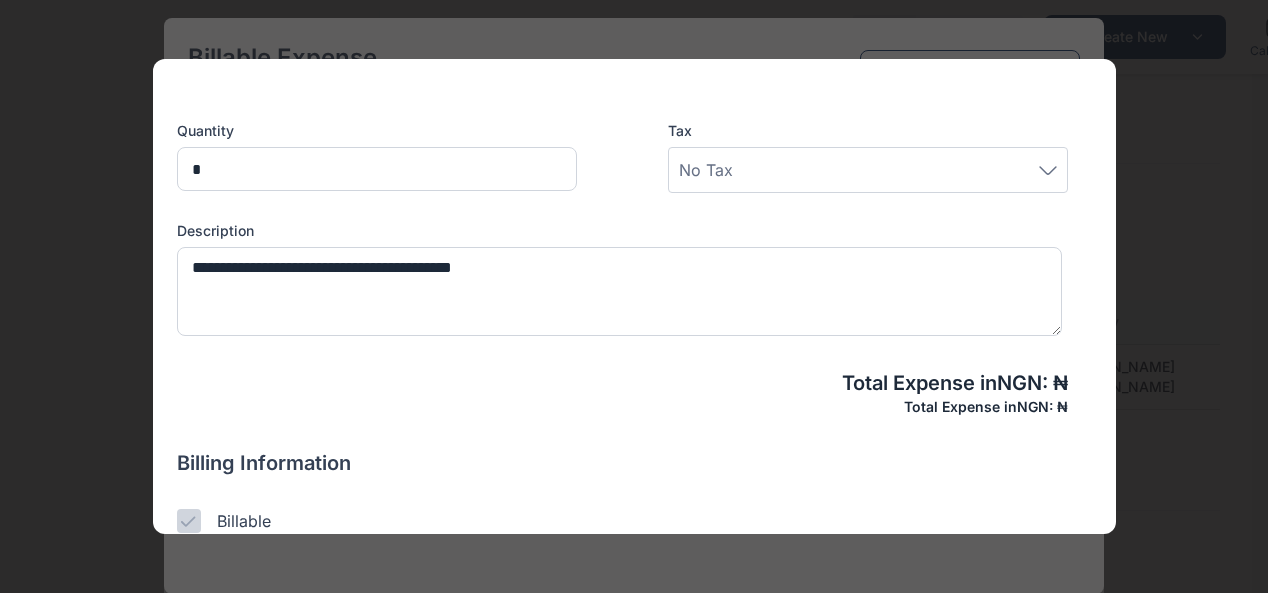 click on "No Tax" at bounding box center [868, 170] 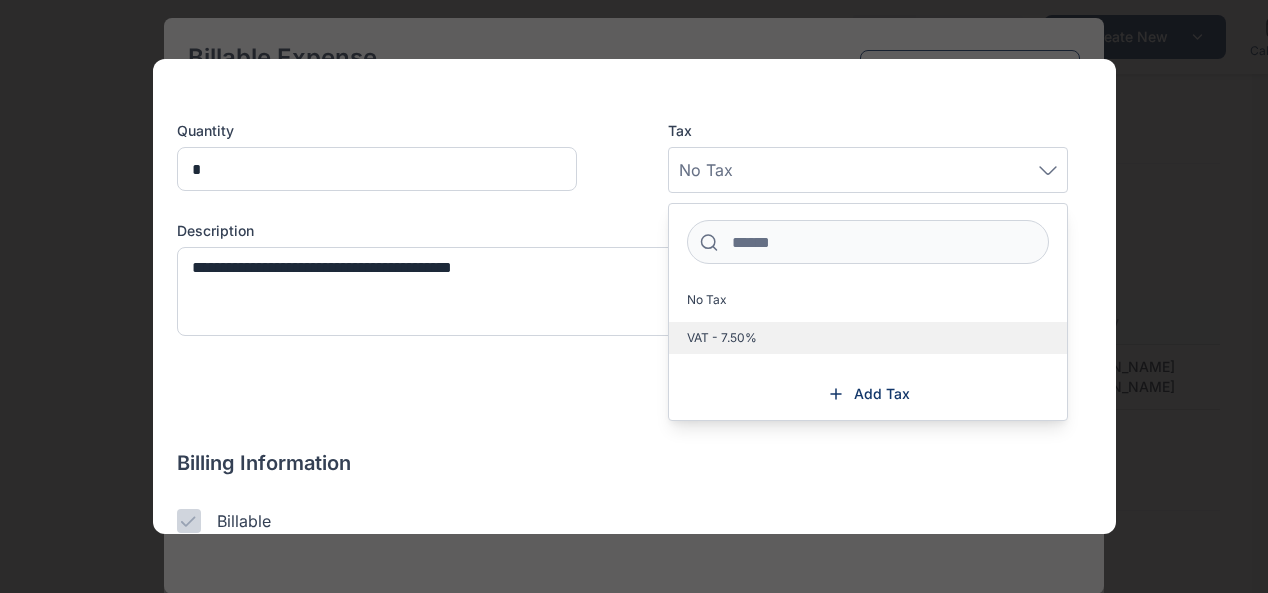 click on "VAT - 7.50%" at bounding box center [868, 338] 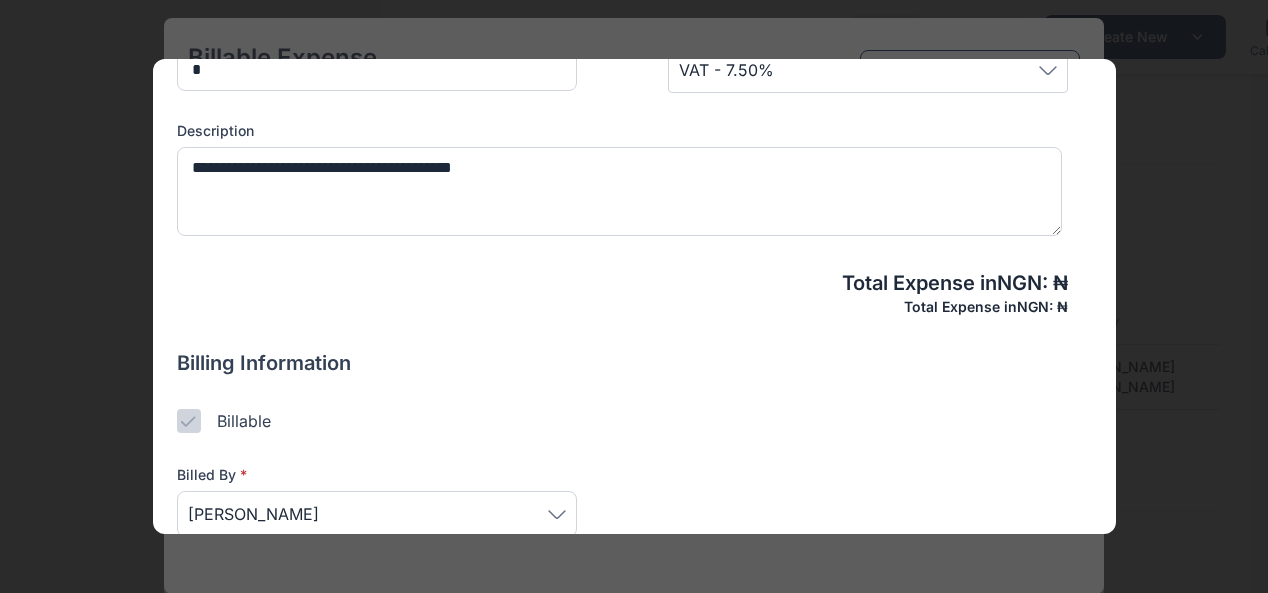 scroll, scrollTop: 722, scrollLeft: 0, axis: vertical 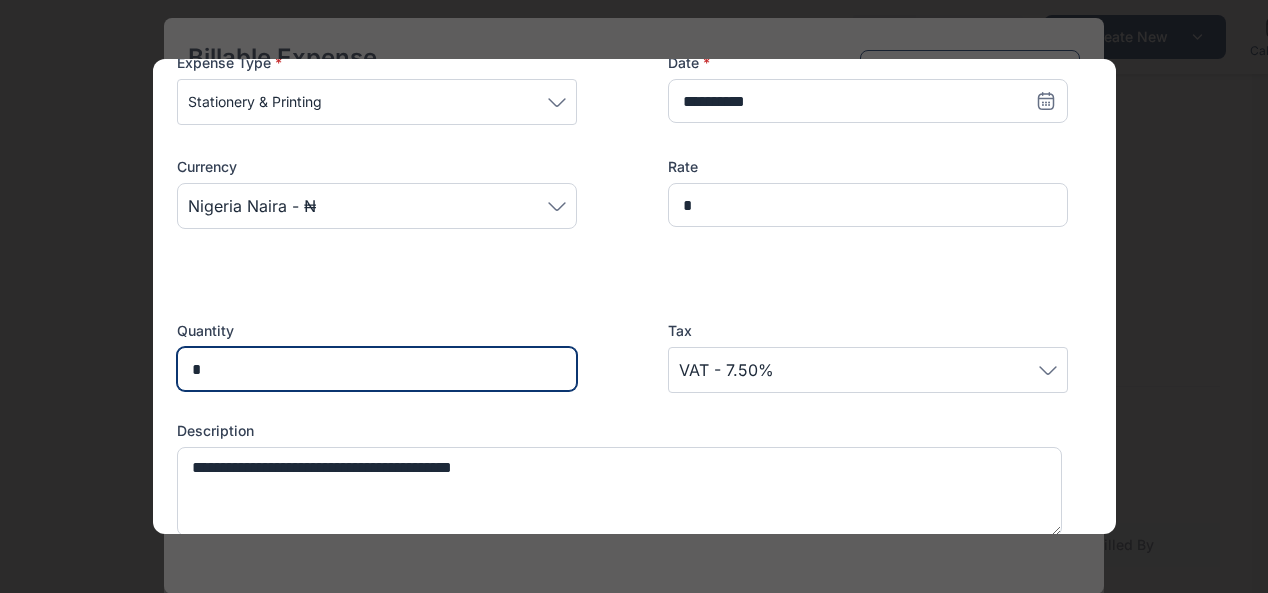 click on "*" at bounding box center (377, 369) 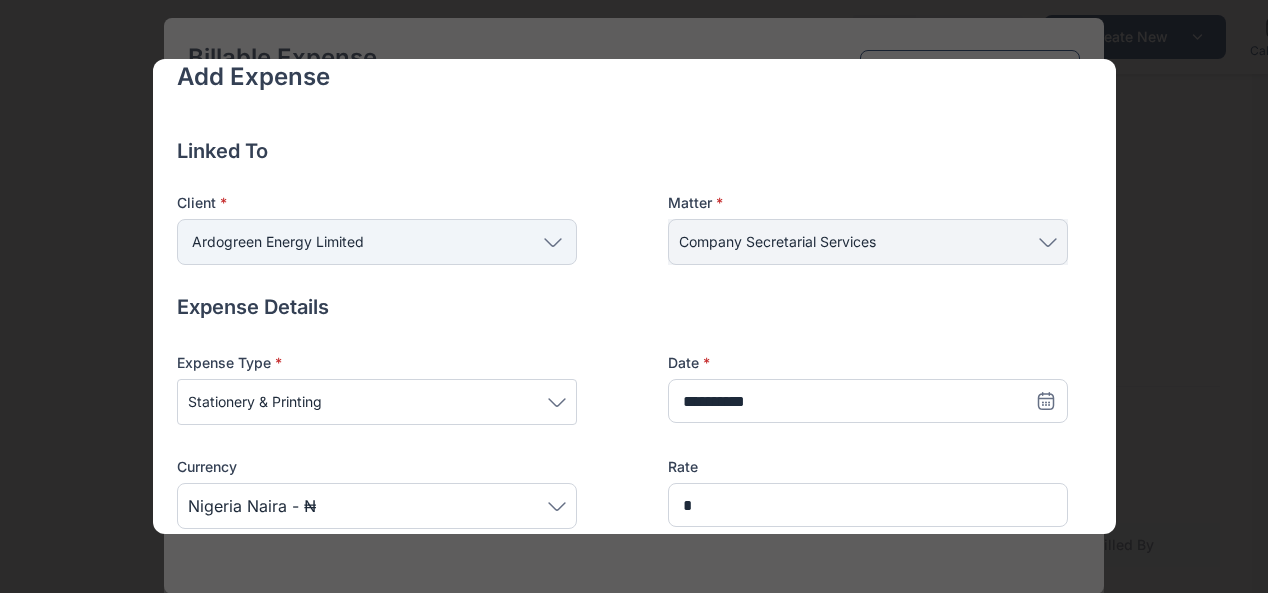 scroll, scrollTop: 122, scrollLeft: 0, axis: vertical 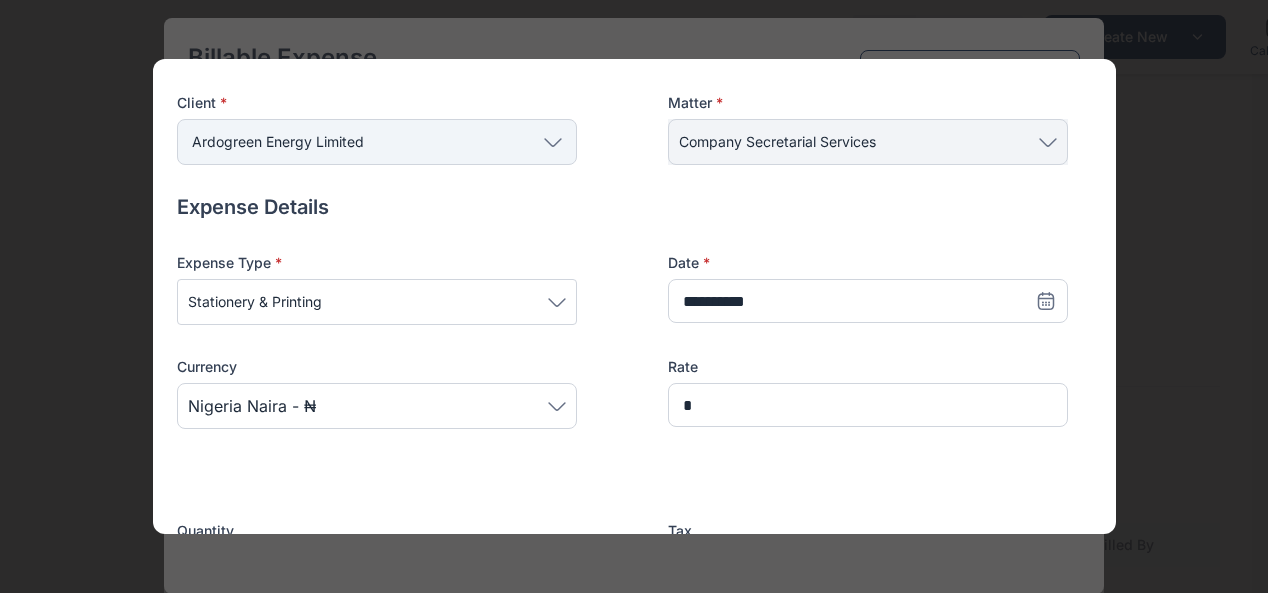 click on "Stationery & Printing" at bounding box center (377, 302) 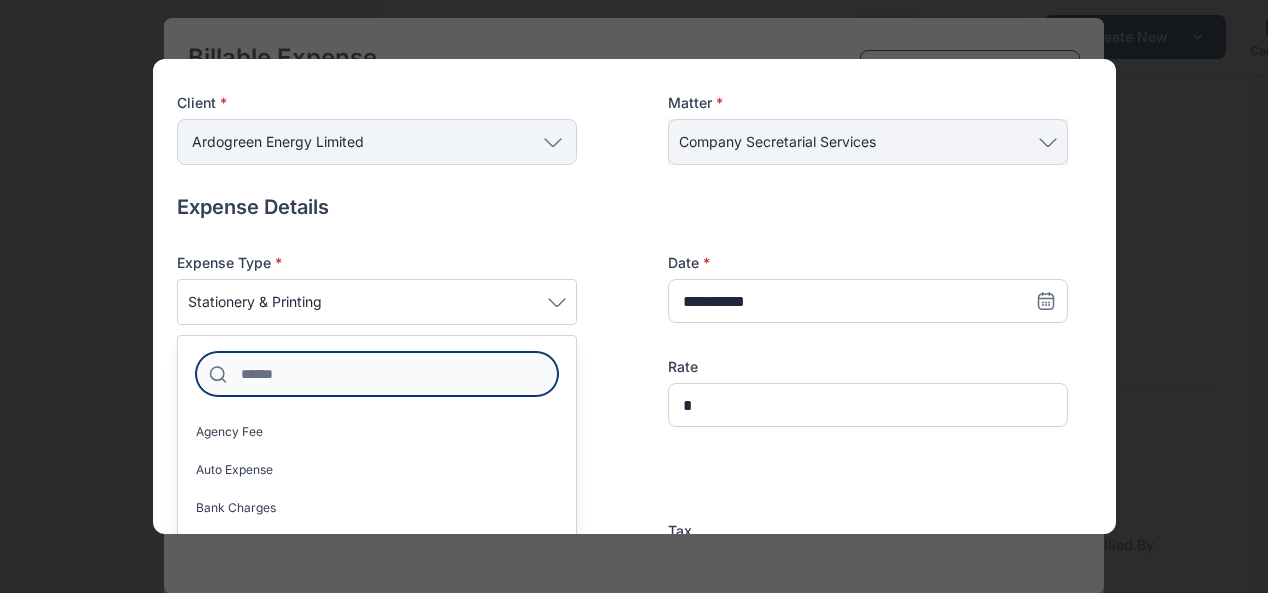 click at bounding box center (377, 374) 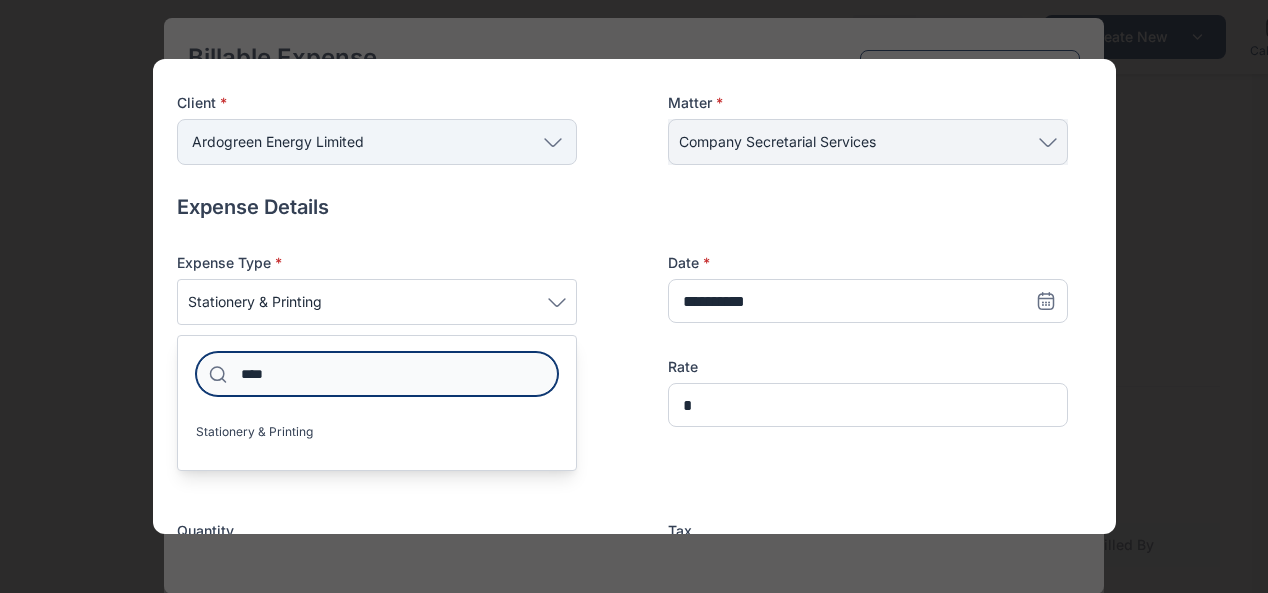type on "****" 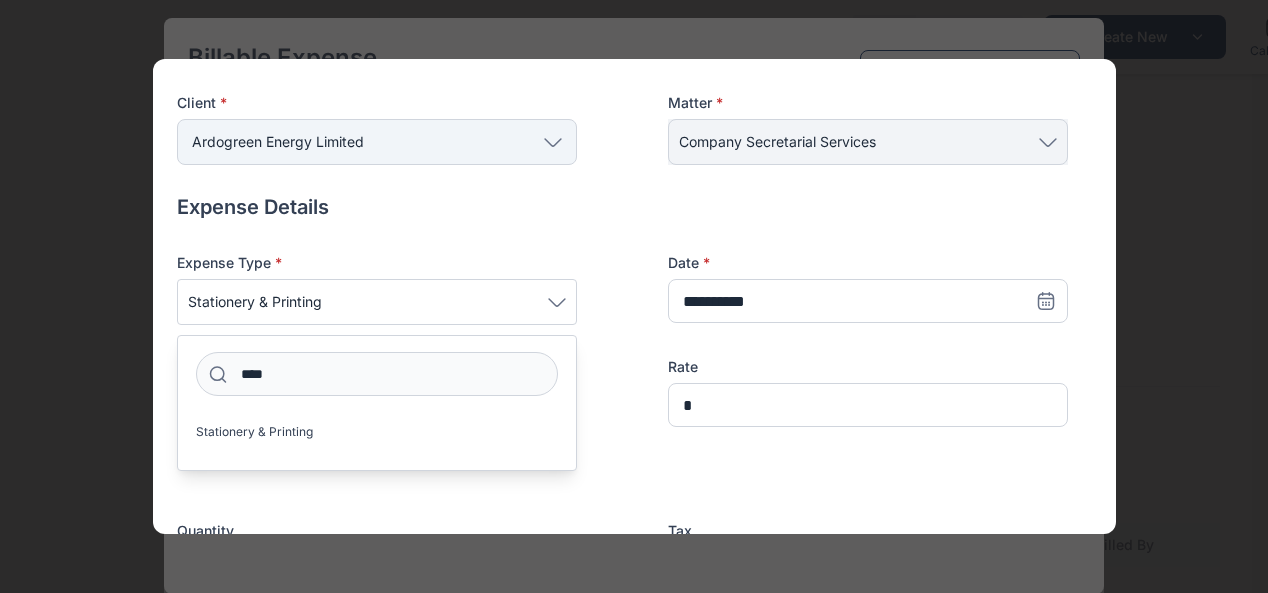 click on "**********" at bounding box center [622, 467] 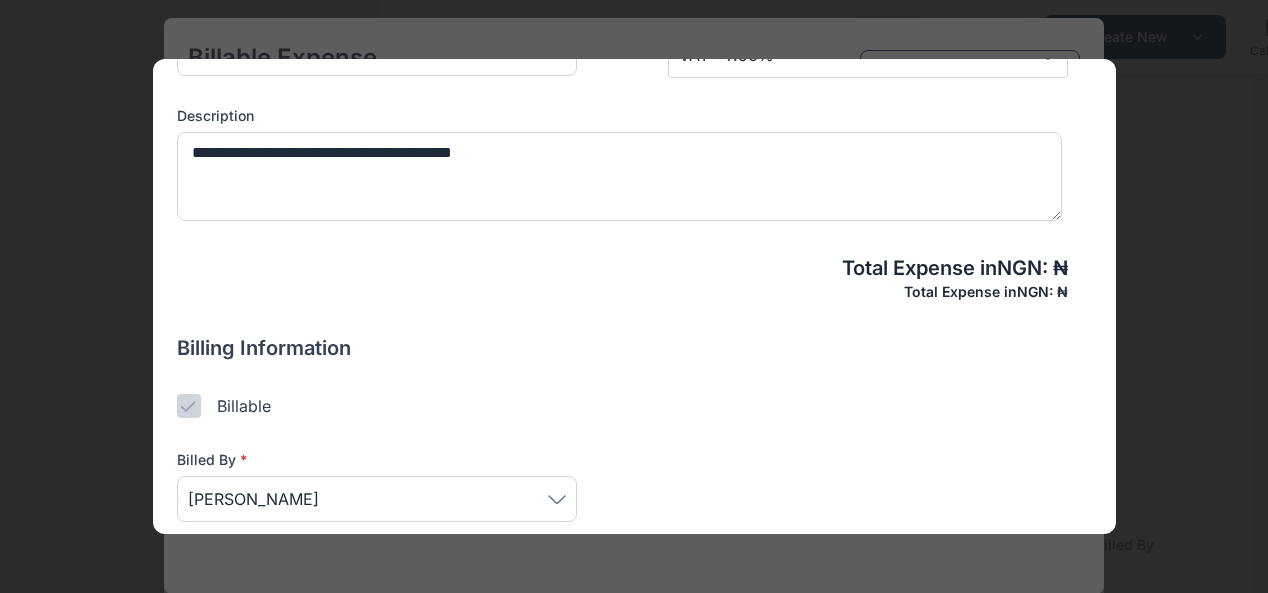 scroll, scrollTop: 722, scrollLeft: 0, axis: vertical 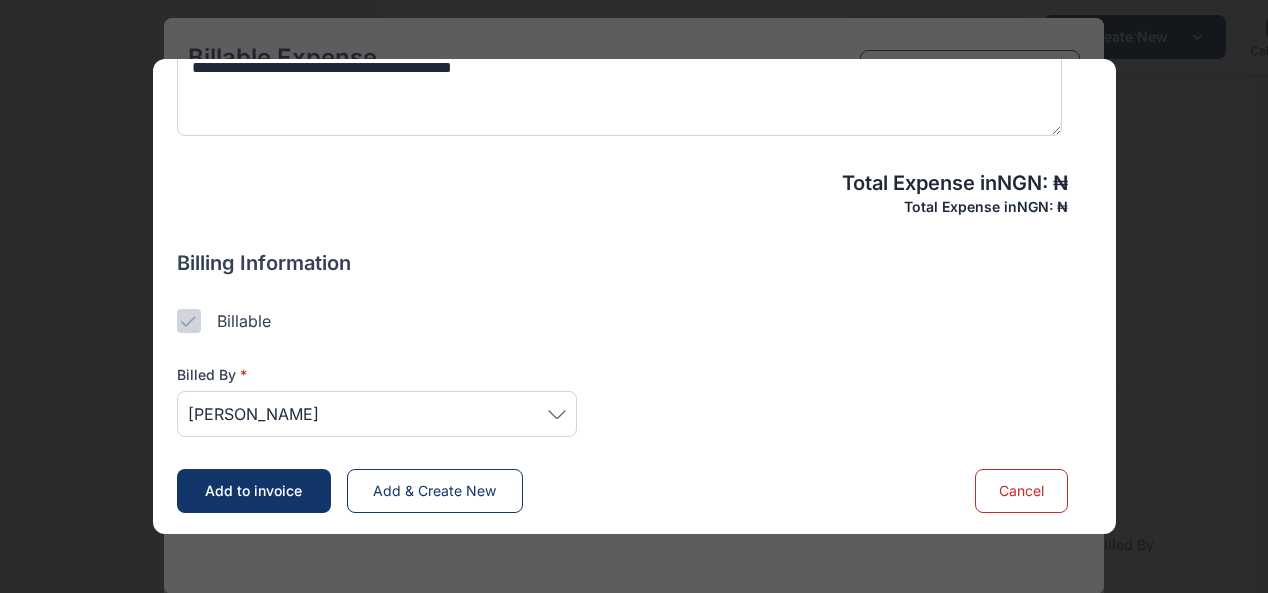 click on "[PERSON_NAME]" at bounding box center (377, 414) 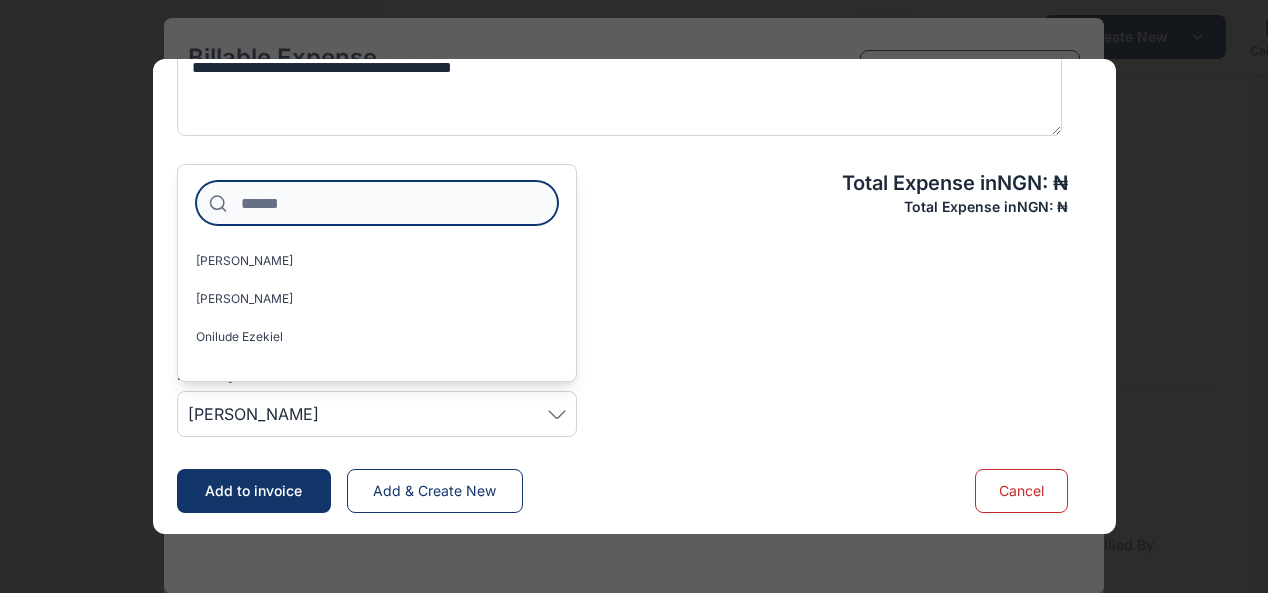 click at bounding box center [377, 203] 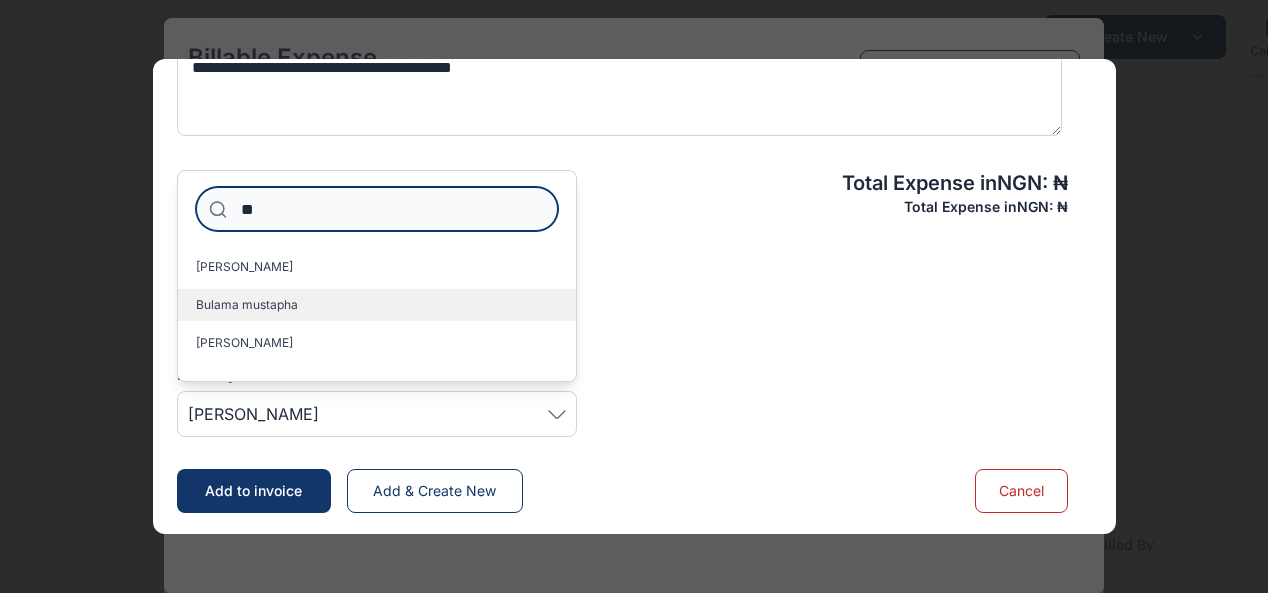 type on "**" 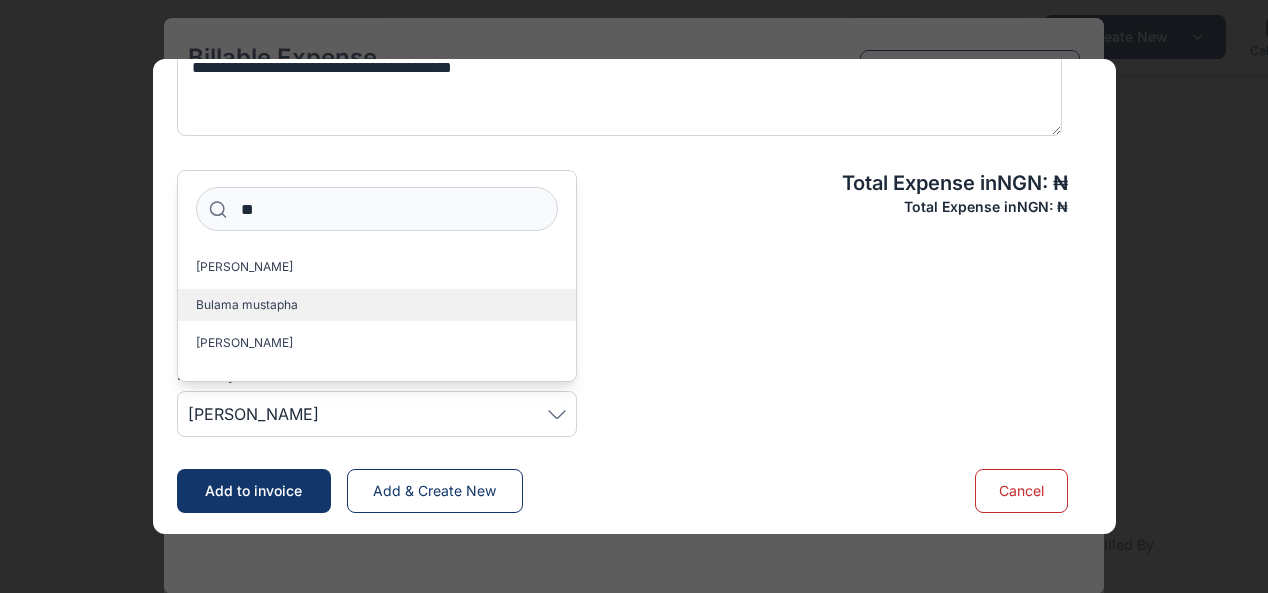click on "Bulama mustapha" at bounding box center [377, 305] 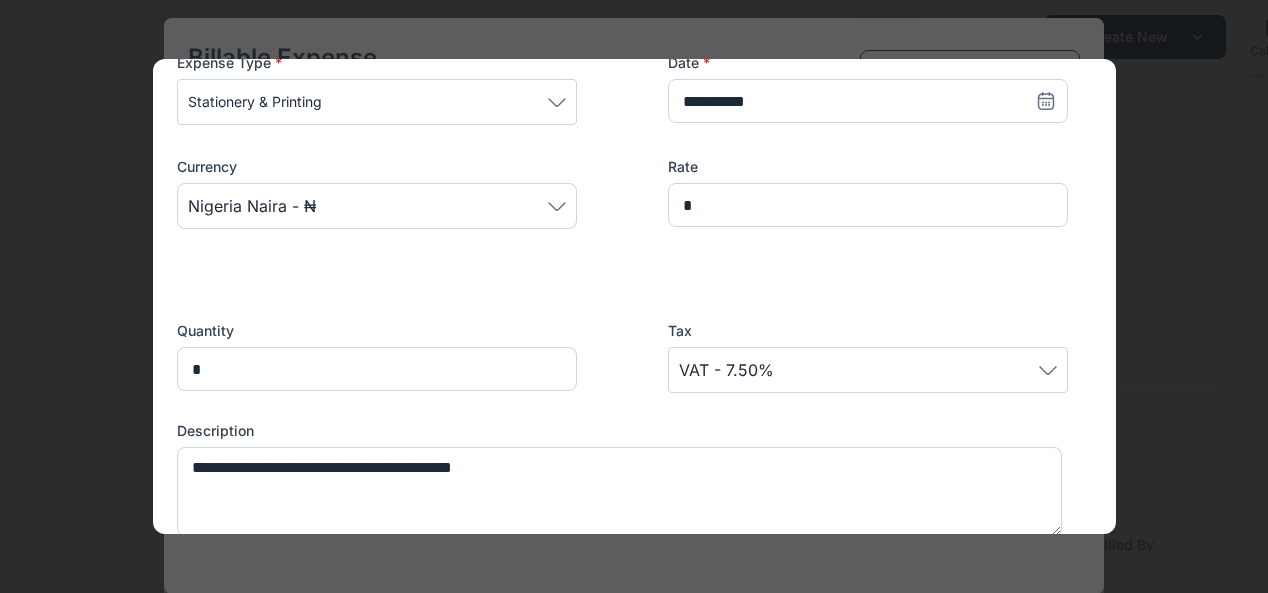 scroll, scrollTop: 222, scrollLeft: 0, axis: vertical 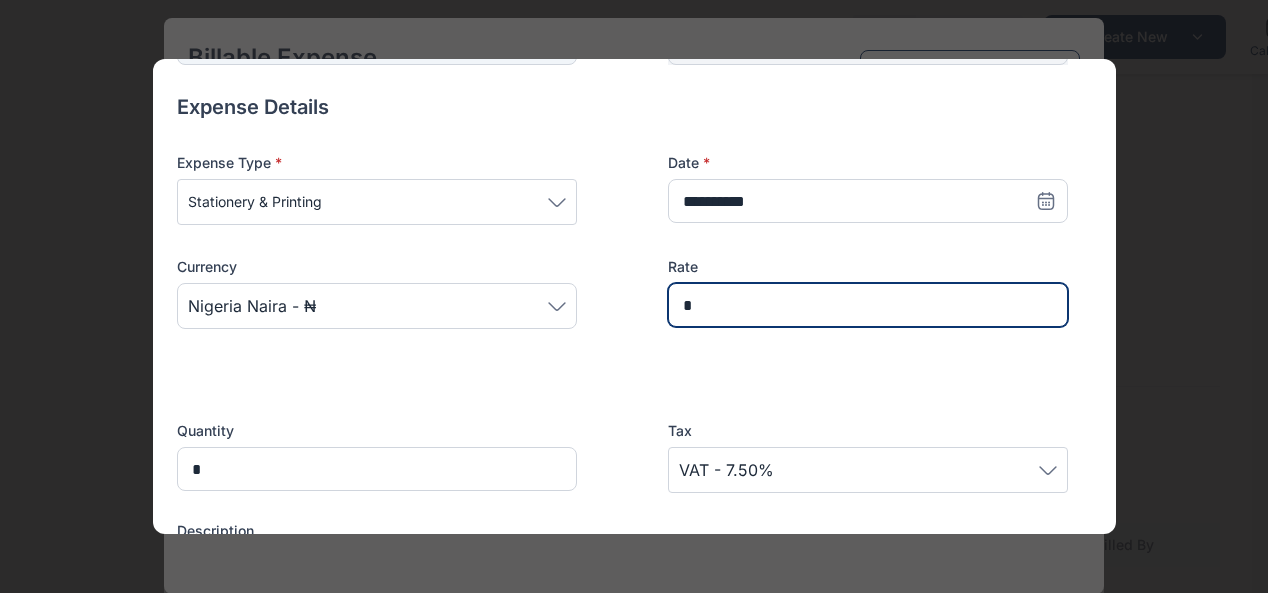 click on "*" at bounding box center (868, 305) 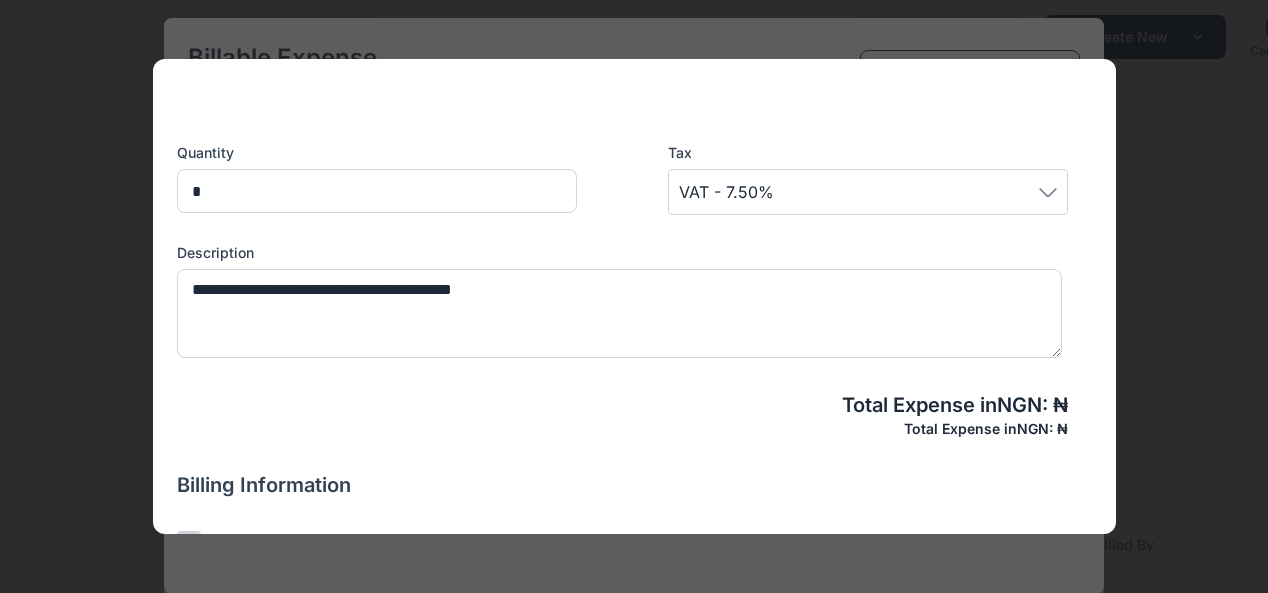 scroll, scrollTop: 722, scrollLeft: 0, axis: vertical 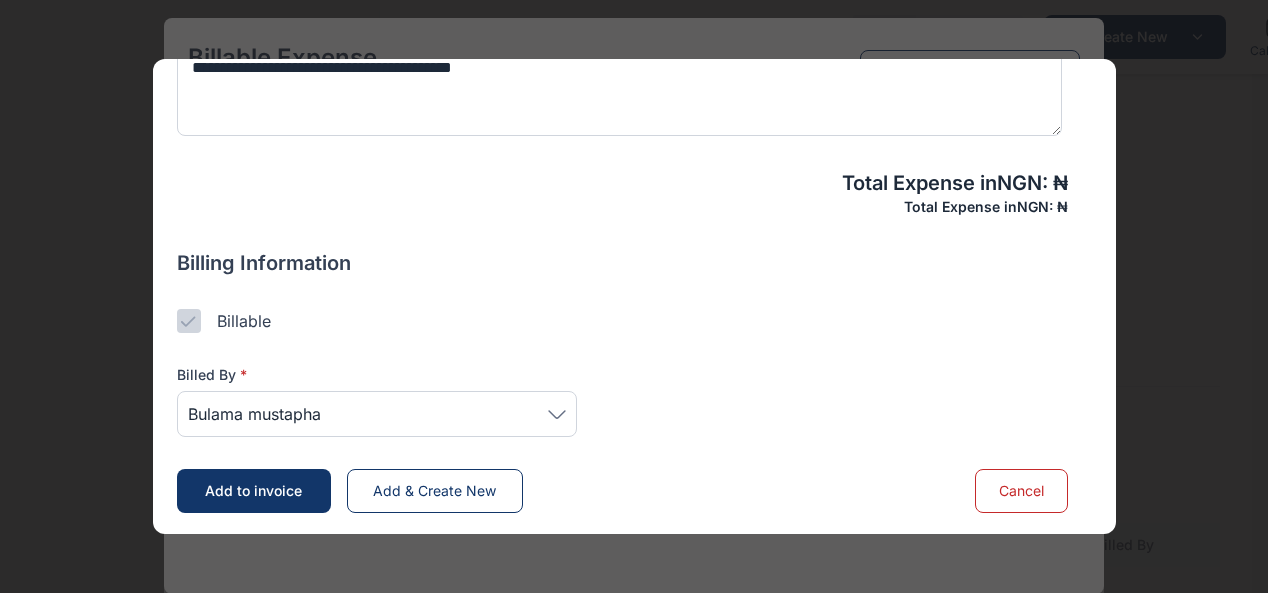 click on "Add to invoice" at bounding box center [253, 490] 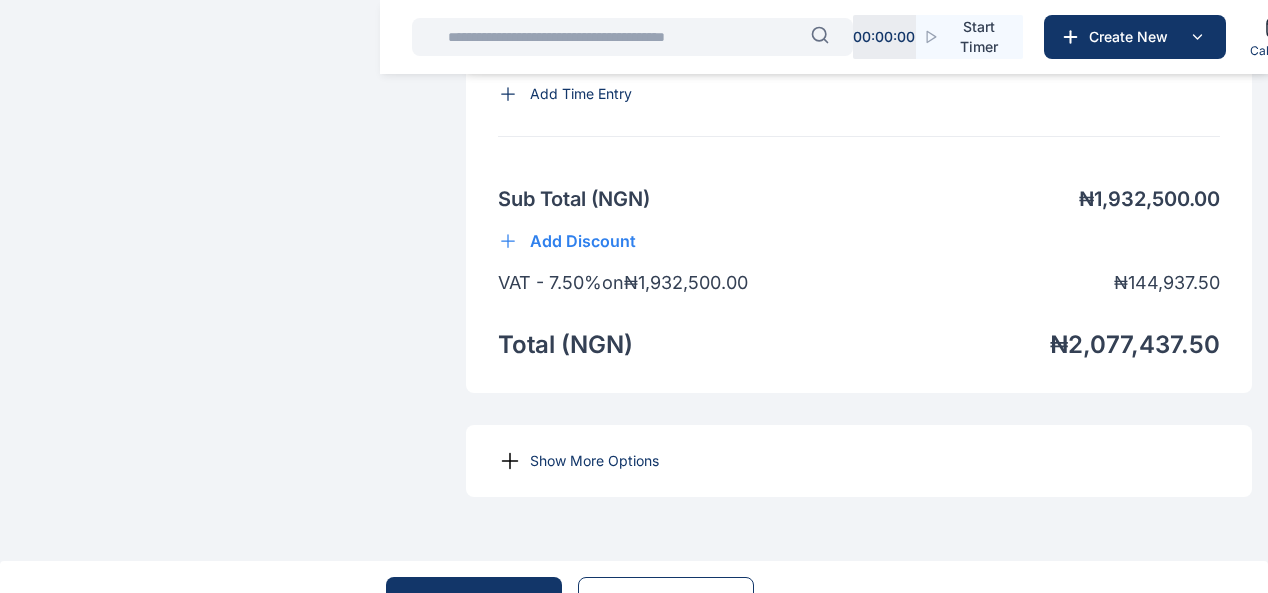 scroll, scrollTop: 3209, scrollLeft: 0, axis: vertical 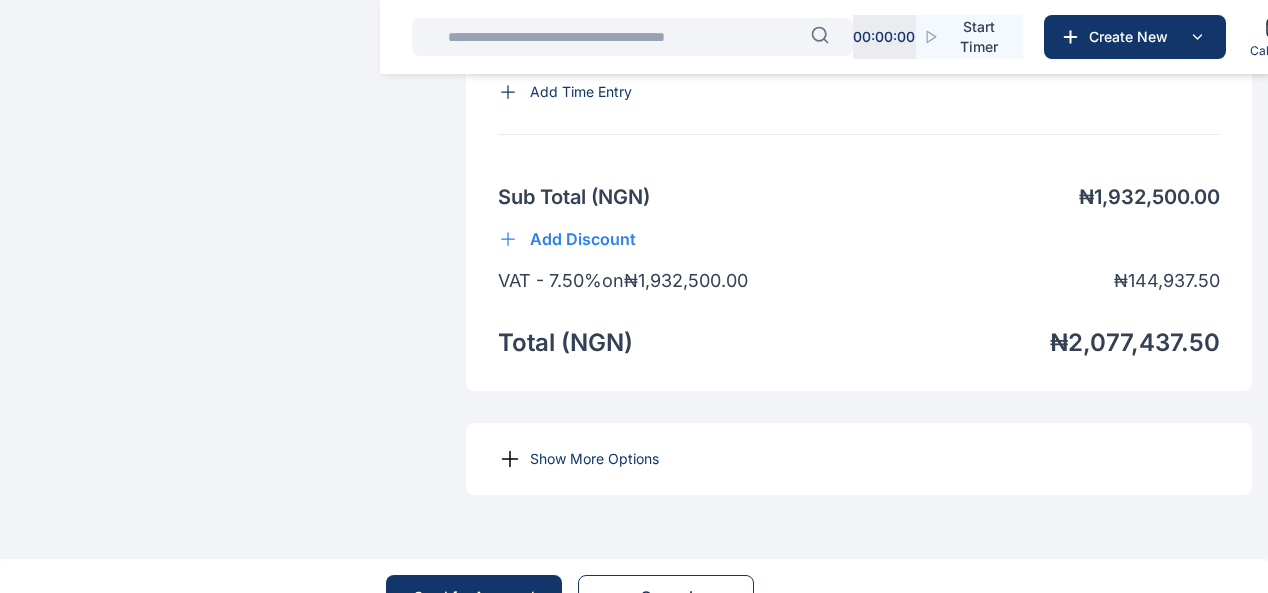 click on "Show More Options" at bounding box center [594, 459] 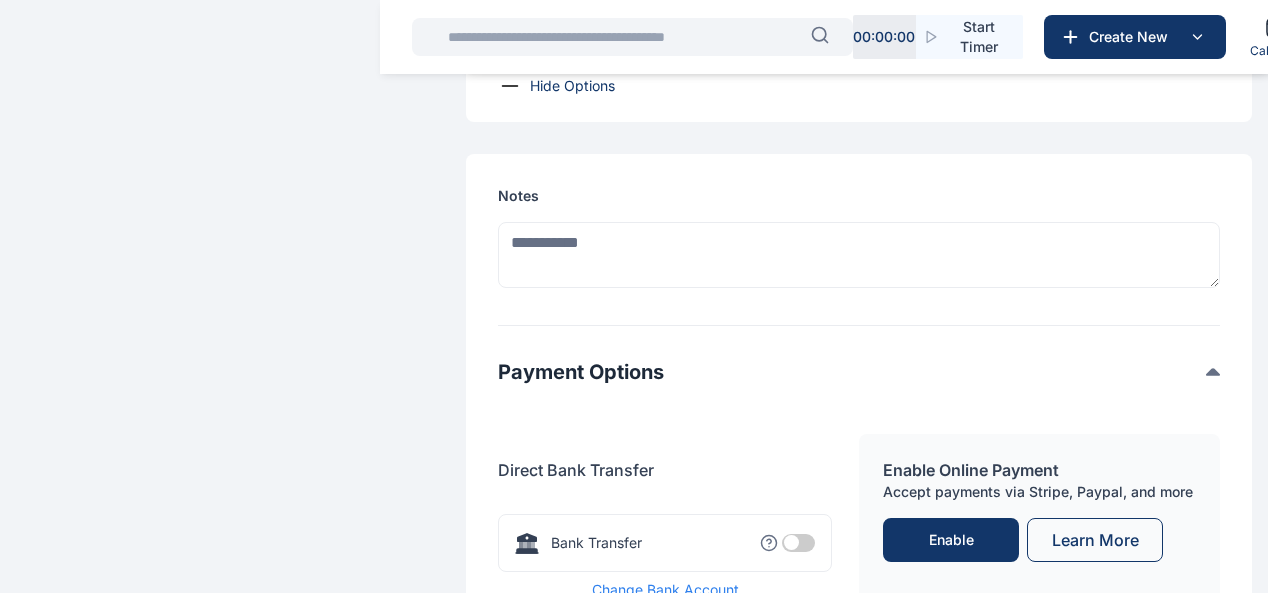 scroll, scrollTop: 3609, scrollLeft: 0, axis: vertical 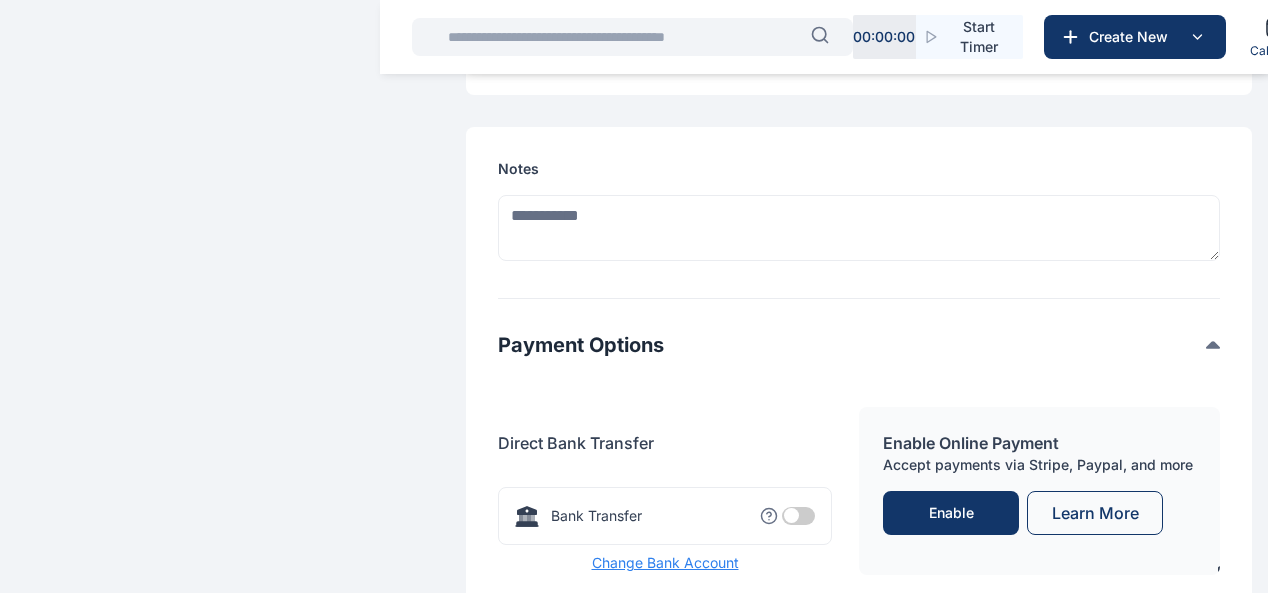 click at bounding box center [798, 516] 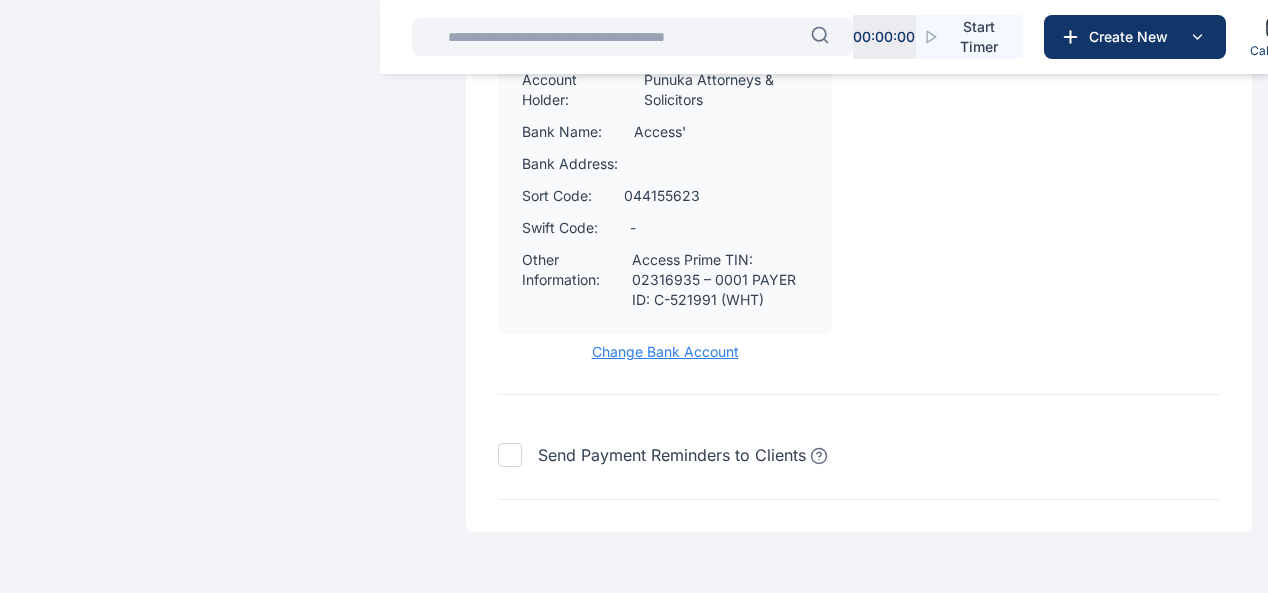 scroll, scrollTop: 4231, scrollLeft: 0, axis: vertical 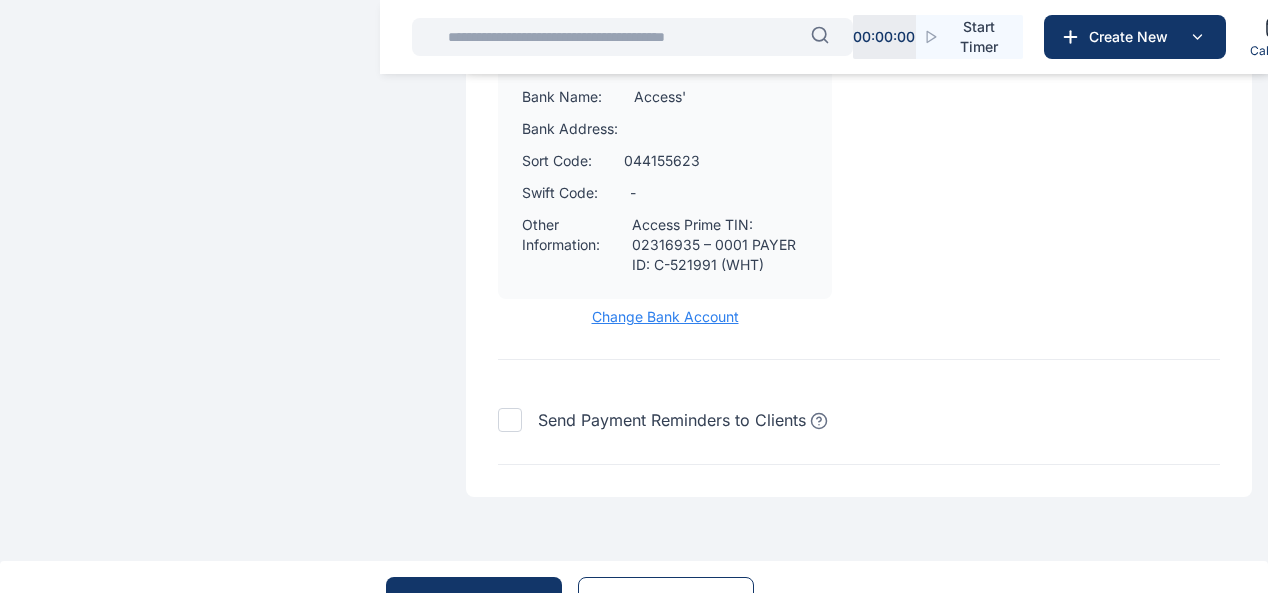 click at bounding box center [510, 420] 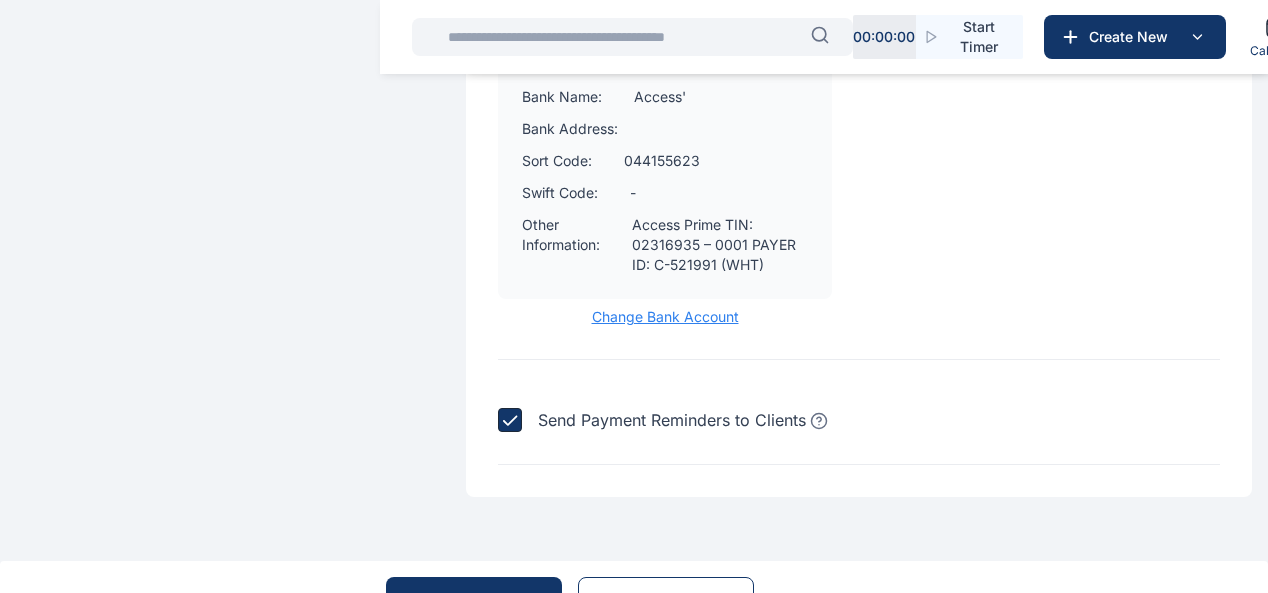 click 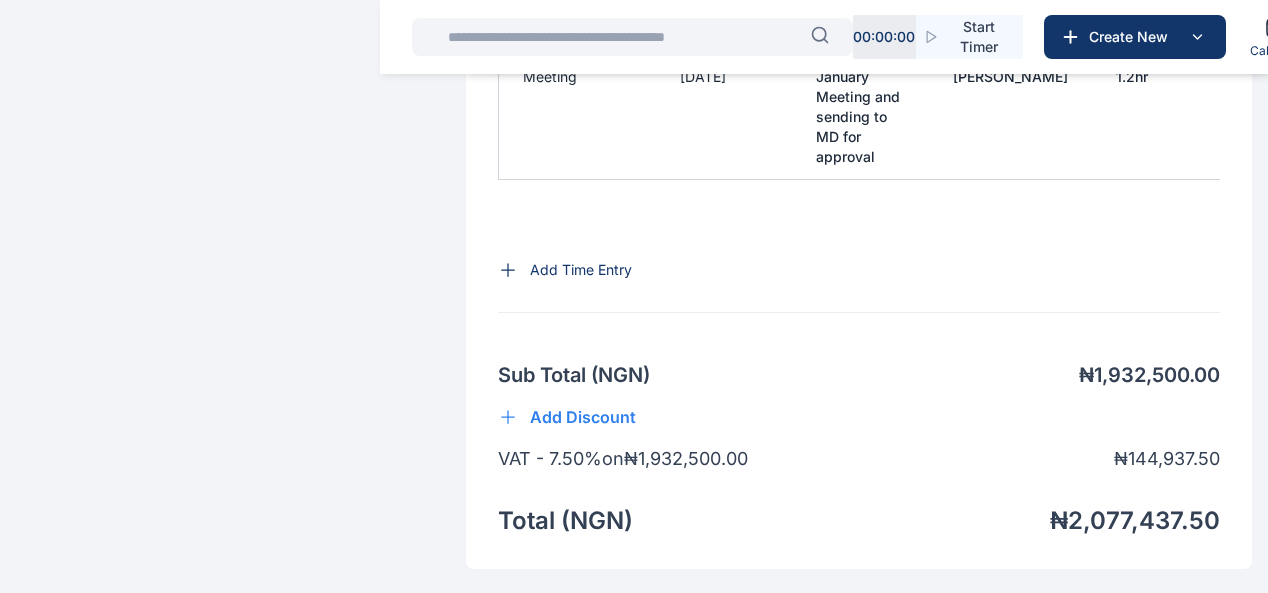 scroll, scrollTop: 2531, scrollLeft: 0, axis: vertical 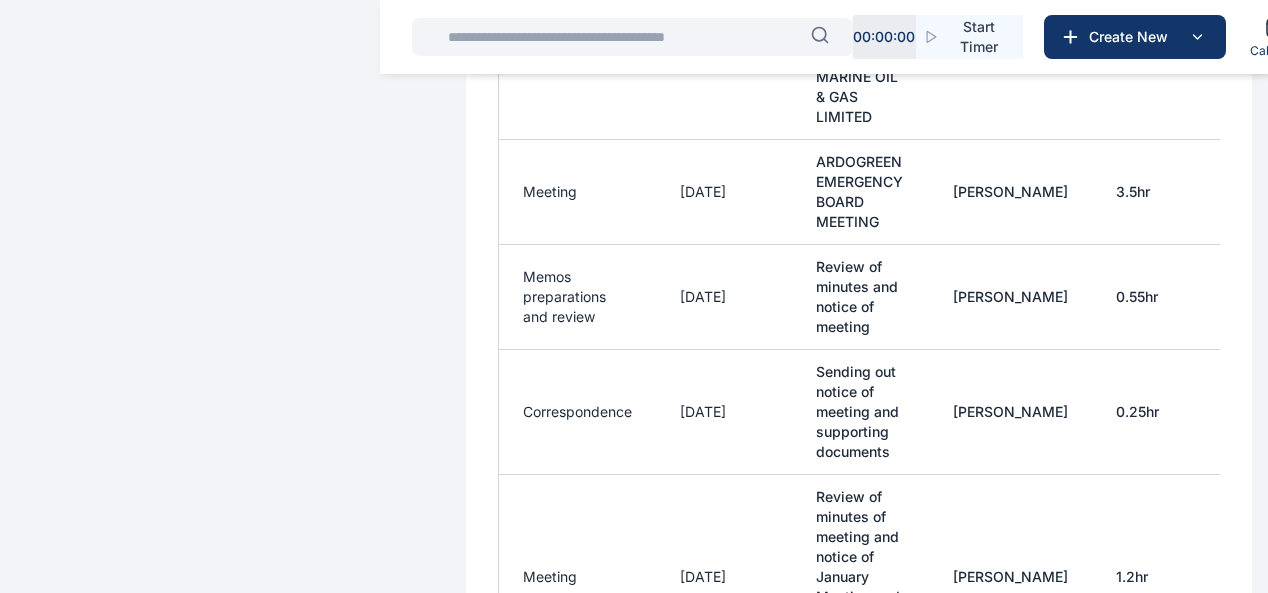 click on "flat fees" at bounding box center [0, 0] 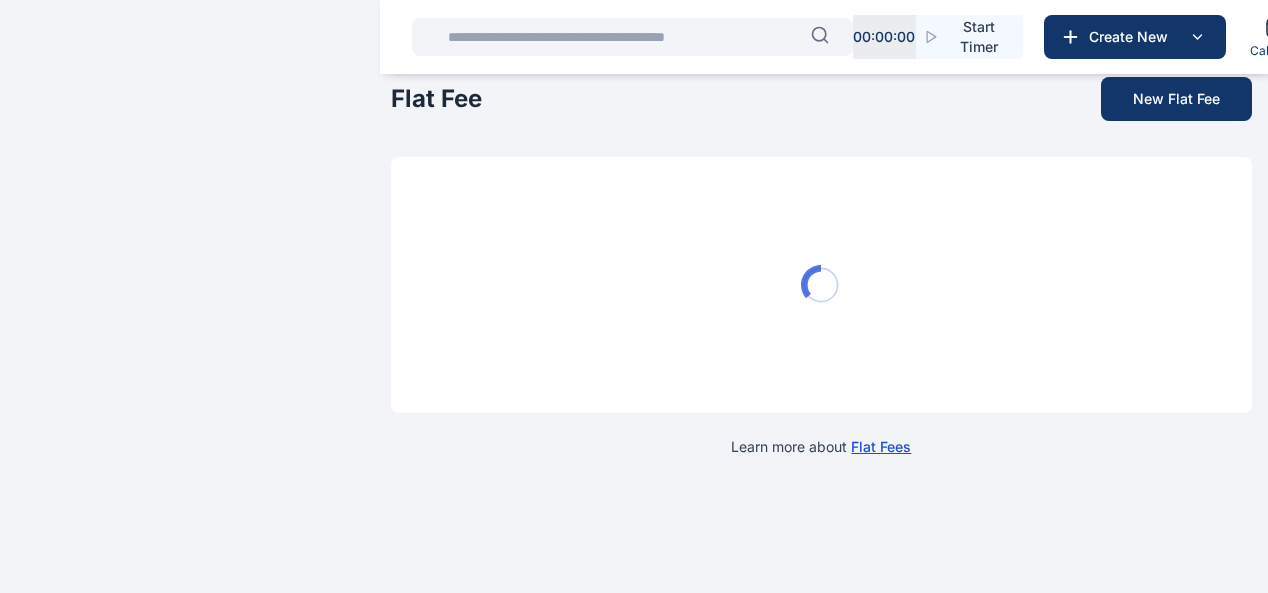 scroll, scrollTop: 0, scrollLeft: 0, axis: both 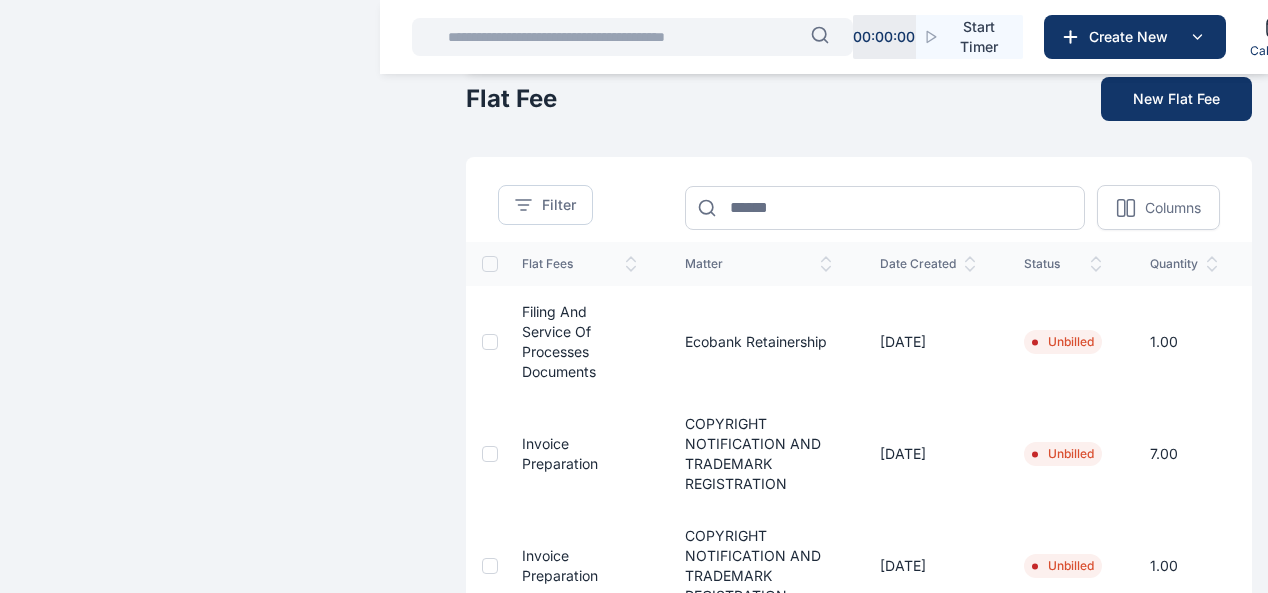 click on "invoice" at bounding box center (0, 0) 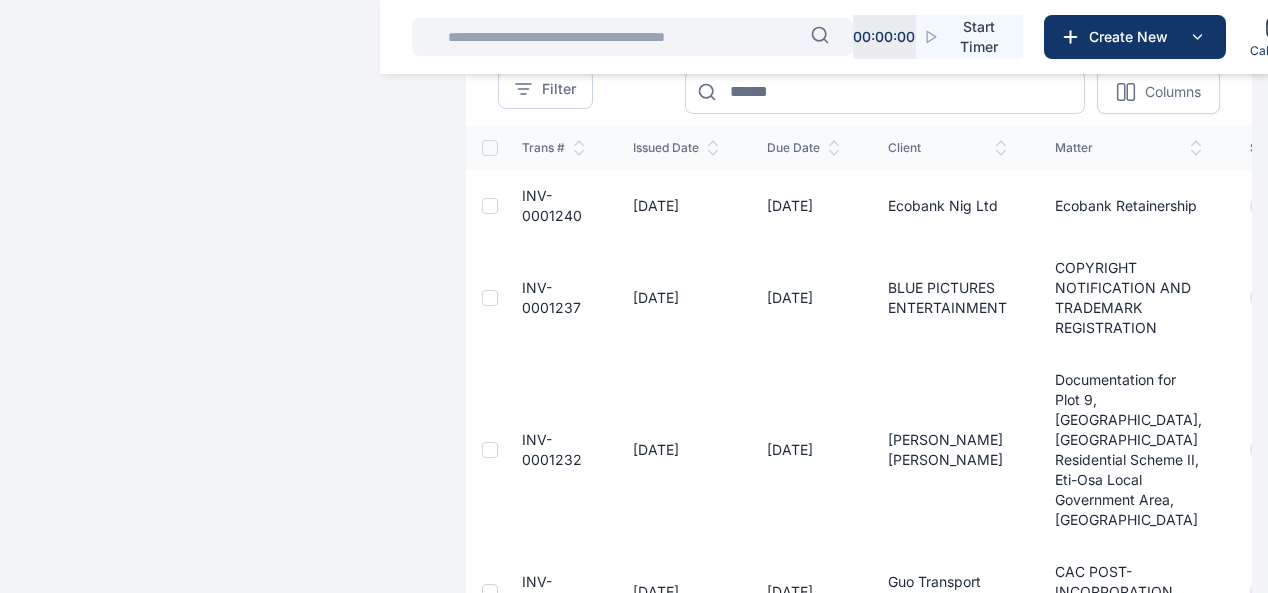 scroll, scrollTop: 200, scrollLeft: 0, axis: vertical 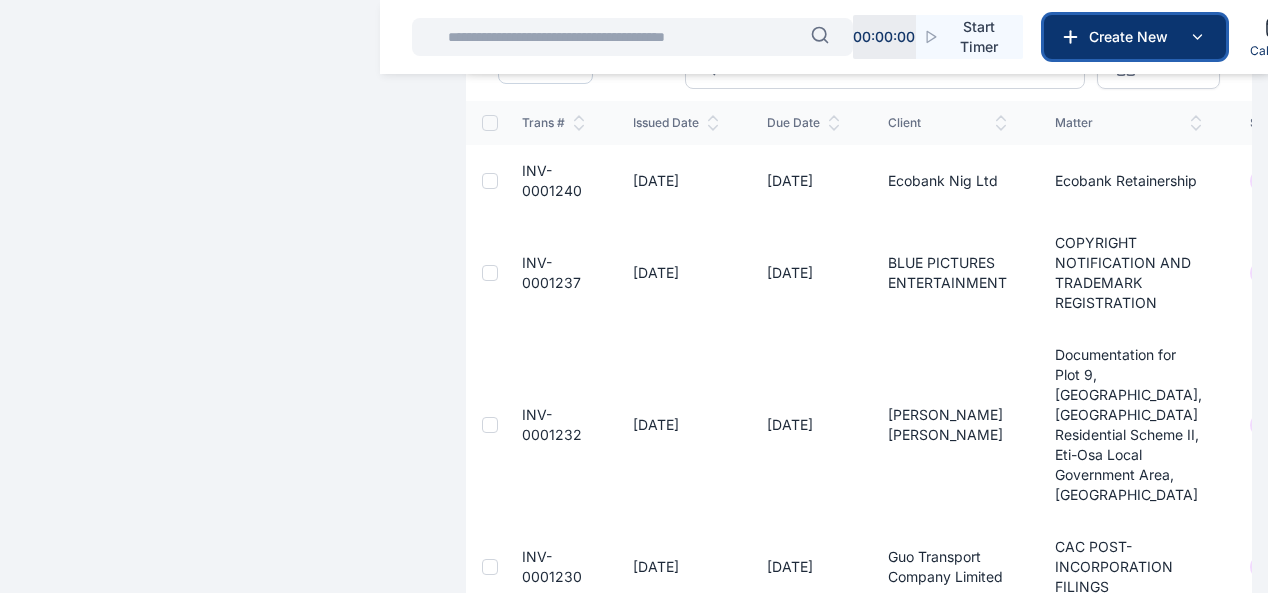 click on "Create New" at bounding box center [1133, 37] 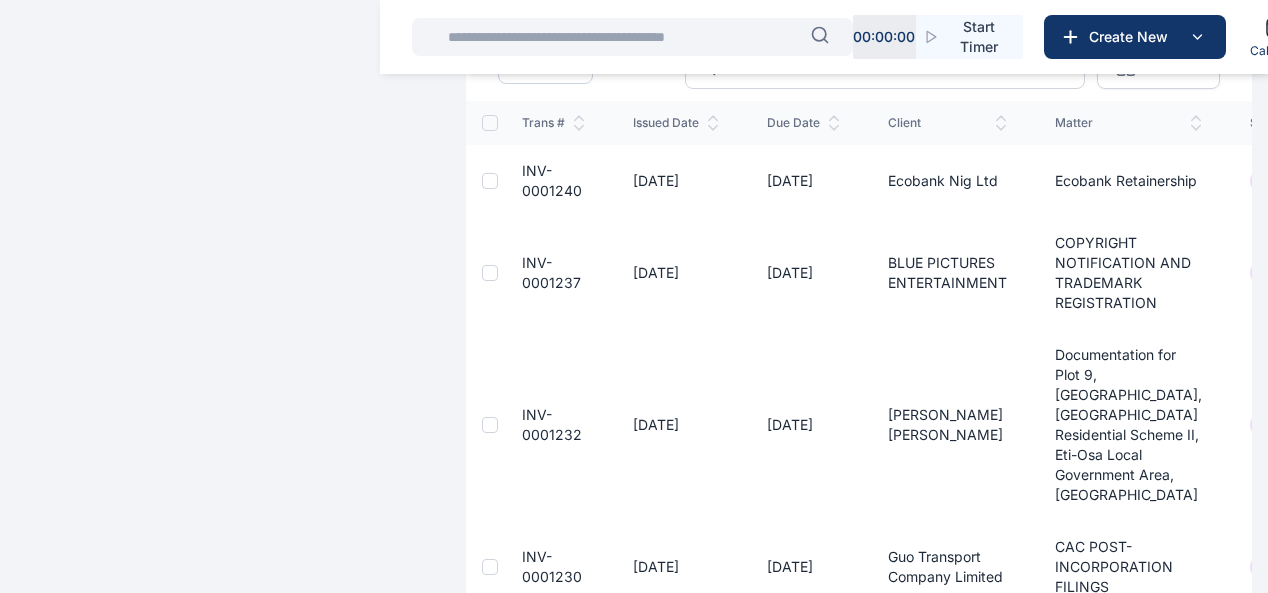 click on "All 1202 Draft 8 Pending Approval 51 Unpaid 645 Recalled Partial Paid 227 Paid 256 Disapproved 15 Filter Columns Trans # issued date Due Date client Matter status total balance action Trans # issued date Due Date client Matter status total balance action INV-0001240   [DATE] [DATE] Ecobank Nig Ltd Ecobank Retainership Pending ₦26,203,125.00 ₦26,203,125.00 INV-0001237   [DATE] [DATE] BLUE PICTURES ENTERTAINMENT COPYRIGHT NOTIFICATION AND TRADEMARK REGISTRATION  Pending ₦2,586,849.00 ₦2,586,849.00 INV-0001232   [DATE] [DATE] [PERSON_NAME] [PERSON_NAME] Documentation for Plot 9, [GEOGRAPHIC_DATA], [GEOGRAPHIC_DATA] Residential Scheme II, Eti-Osa Local Government Area, [GEOGRAPHIC_DATA] Pending ₦2,687,500.00 ₦2,687,500.00 INV-0001230   [DATE] [DATE] Guo  Transport Company Limited CAC POST-INCORPORATION FILINGS Pending ₦37,947.50 ₦37,947.50 INV-0001227   [DATE] [DATE] Shalina  Healthcare Ltd Legal Opinion. Pending ₦806,250.00 ₦806,250.00 INV-0001223   [DATE] [DATE]" at bounding box center [859, 670] 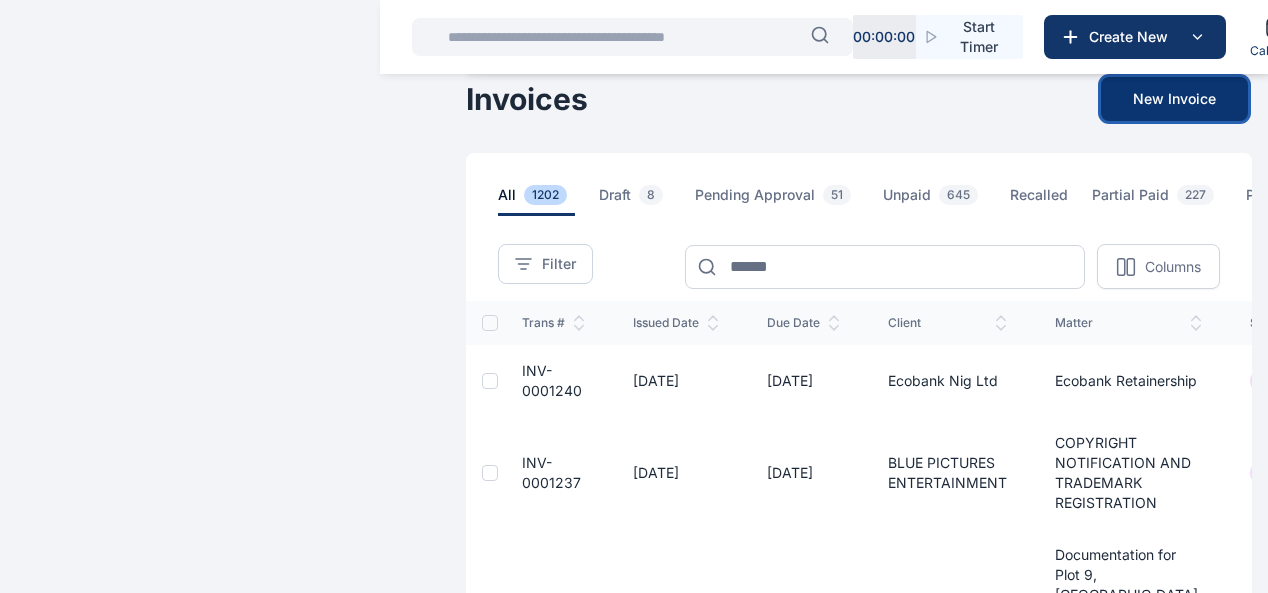 click on "New Invoice" at bounding box center (1174, 99) 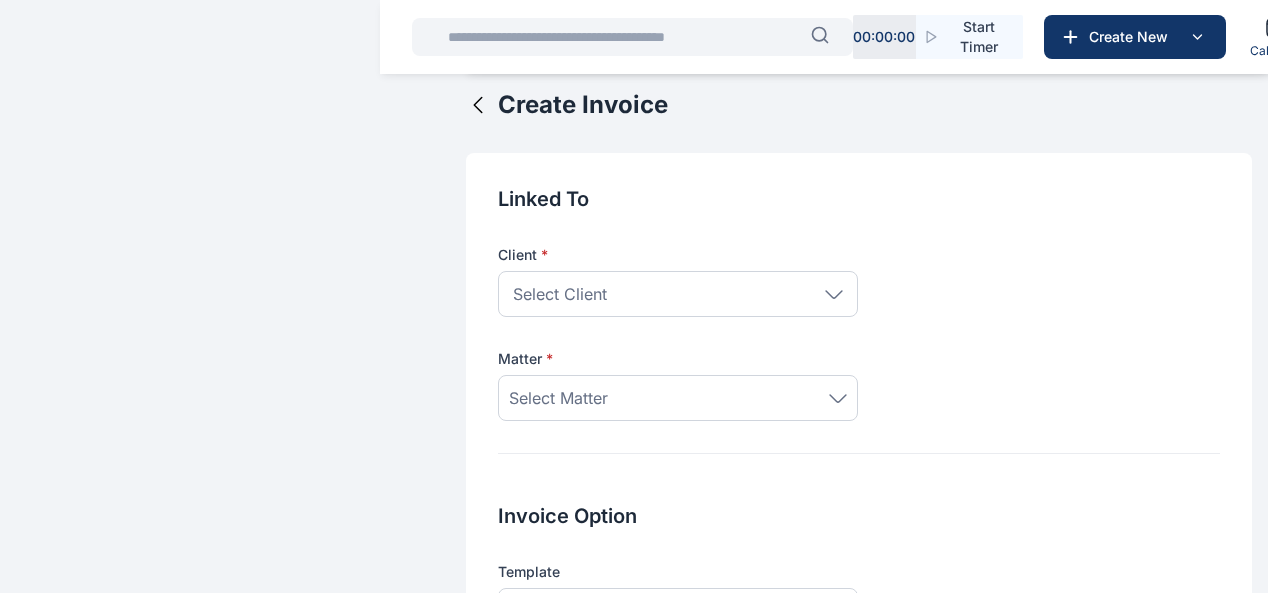 click on "Select Client" at bounding box center (678, 294) 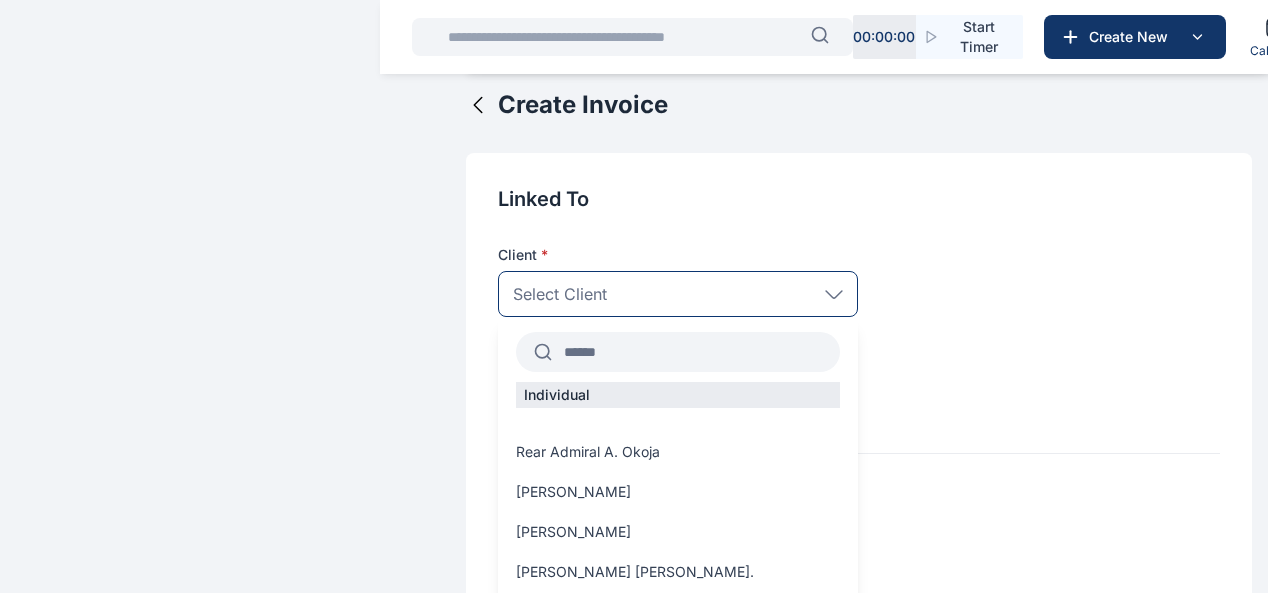 click at bounding box center (696, 352) 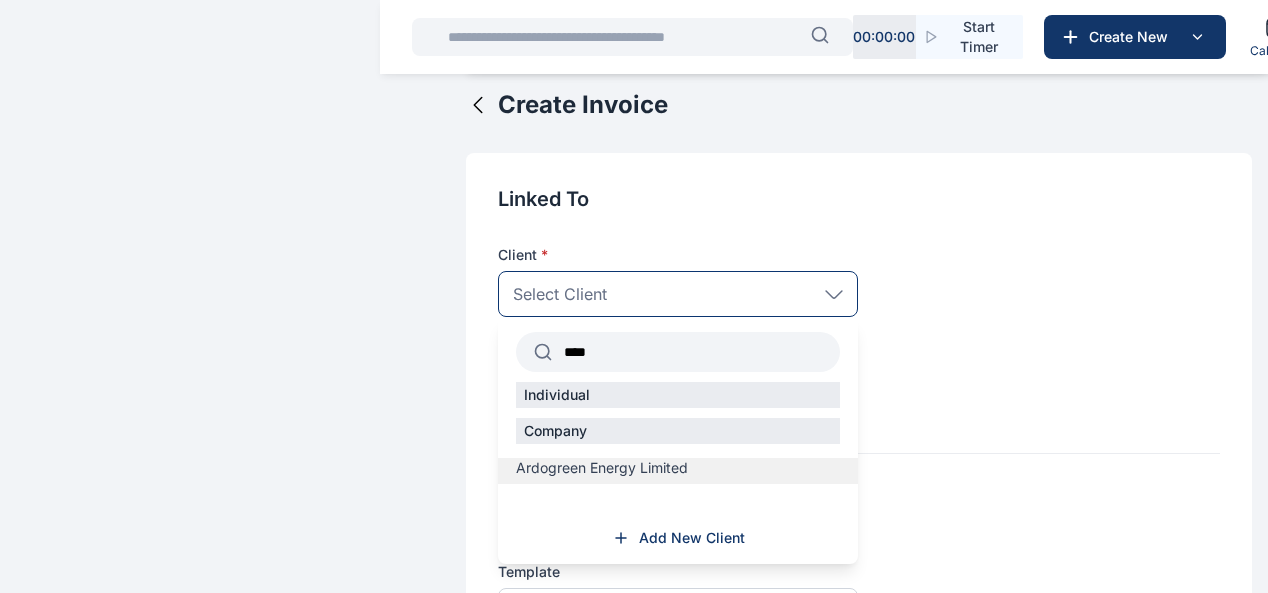 type on "****" 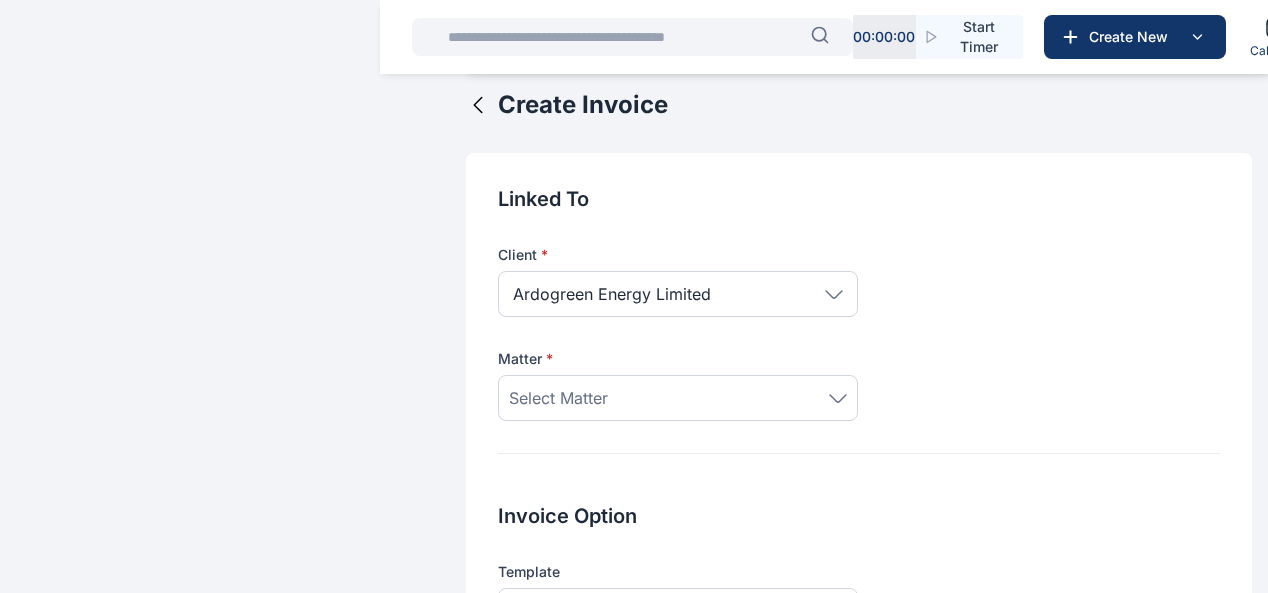 click on "Select Matter" at bounding box center [678, 398] 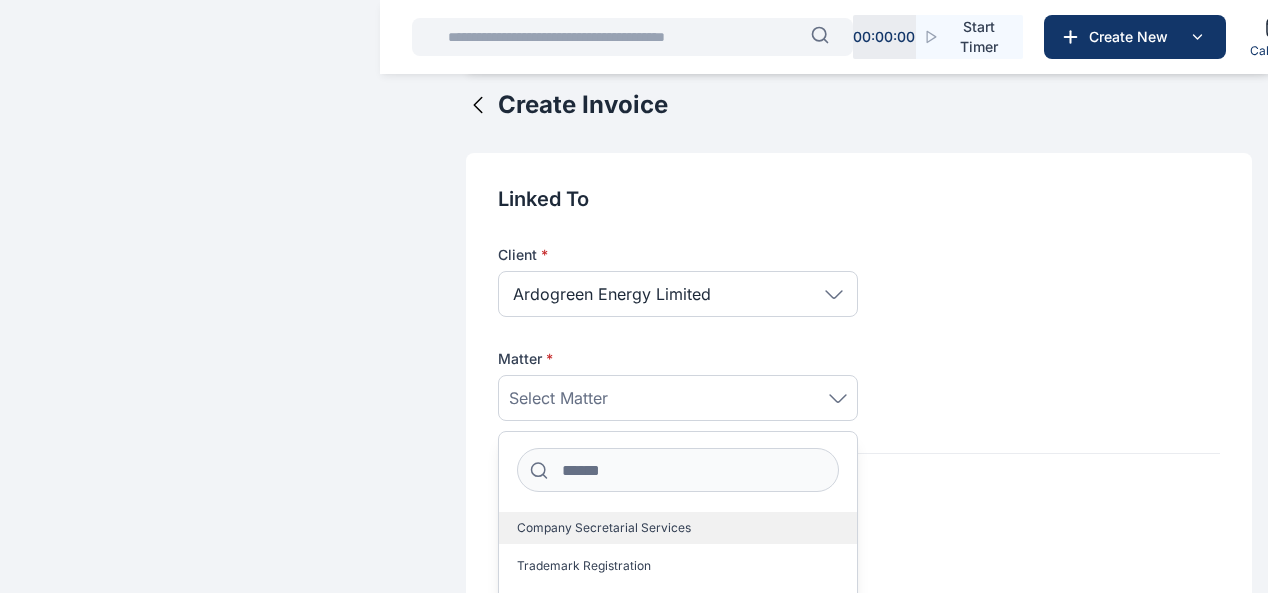 click on "Company Secretarial Services" at bounding box center (604, 528) 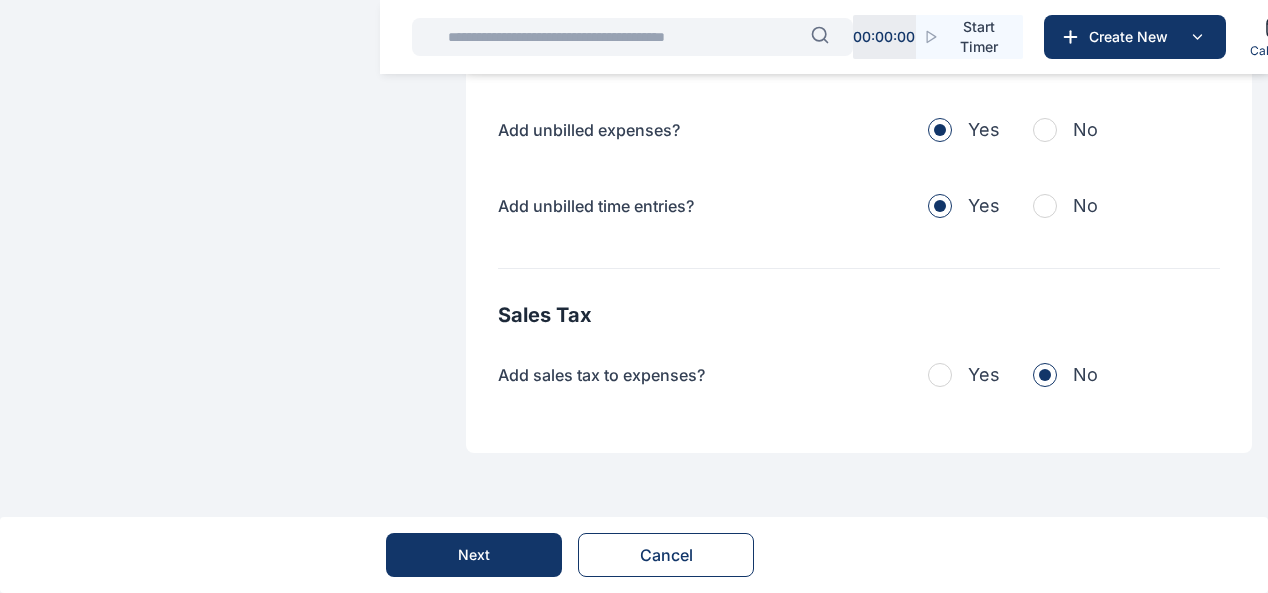 scroll, scrollTop: 914, scrollLeft: 0, axis: vertical 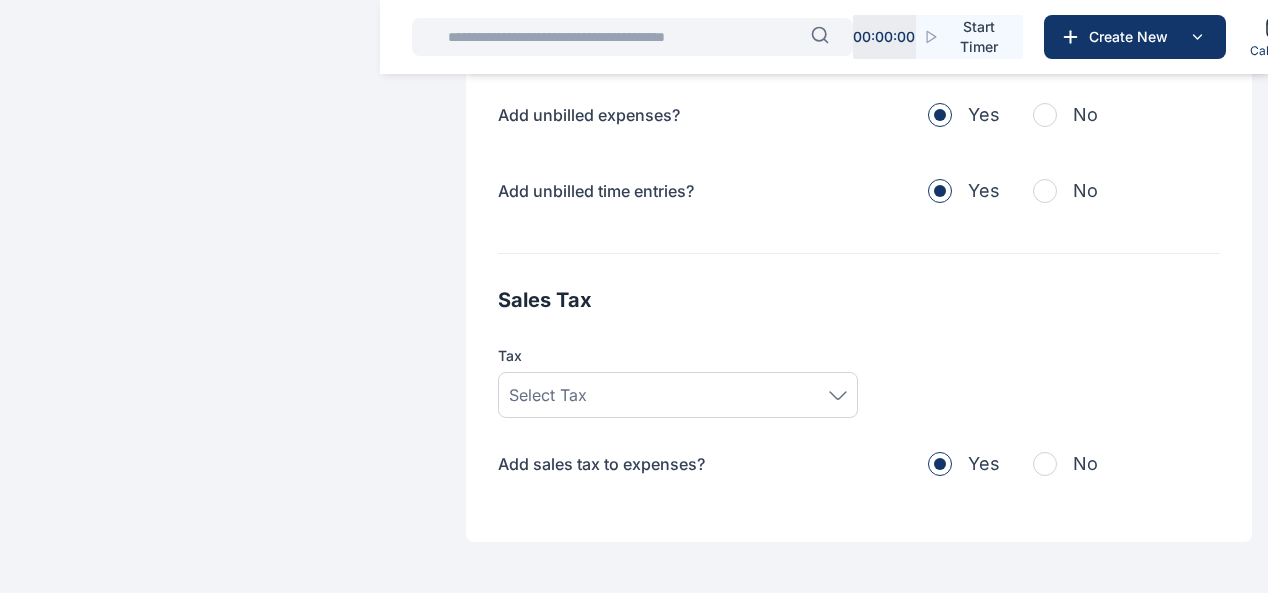 click on "Select Tax" at bounding box center (678, 395) 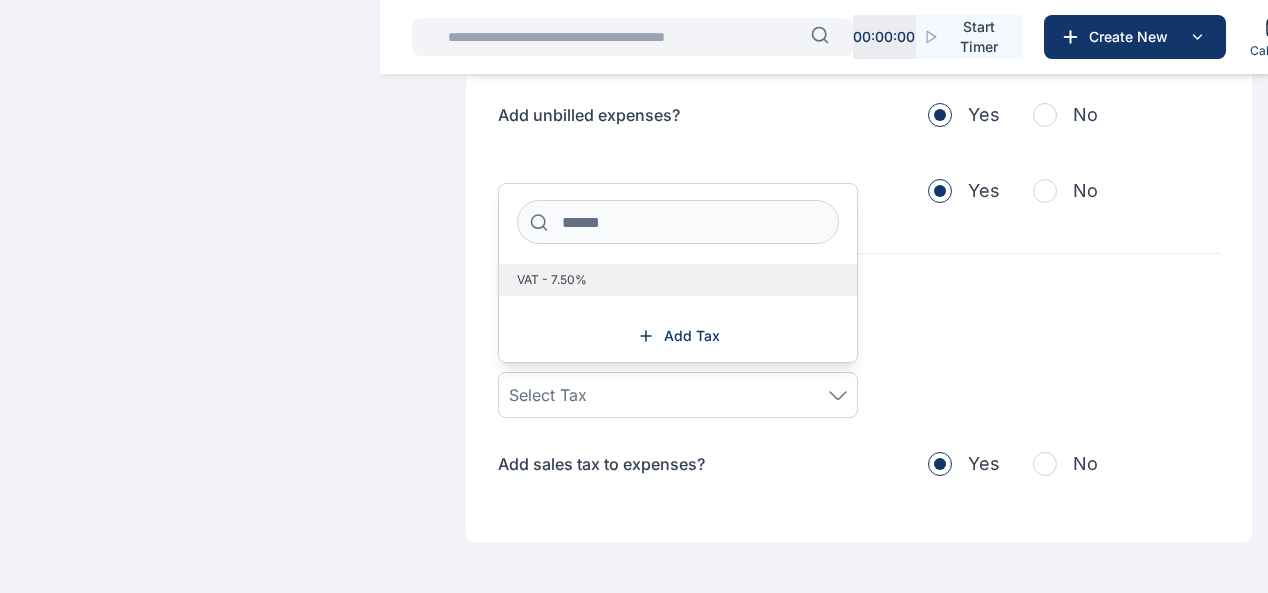 click on "VAT - 7.50%" at bounding box center [678, 280] 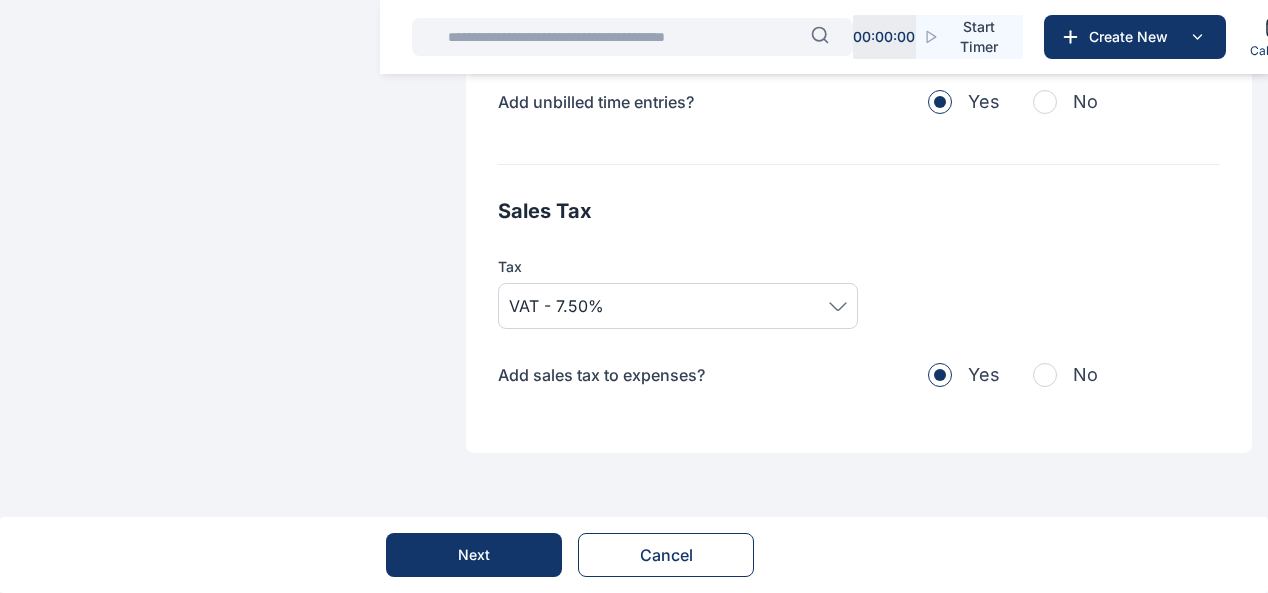scroll, scrollTop: 1018, scrollLeft: 0, axis: vertical 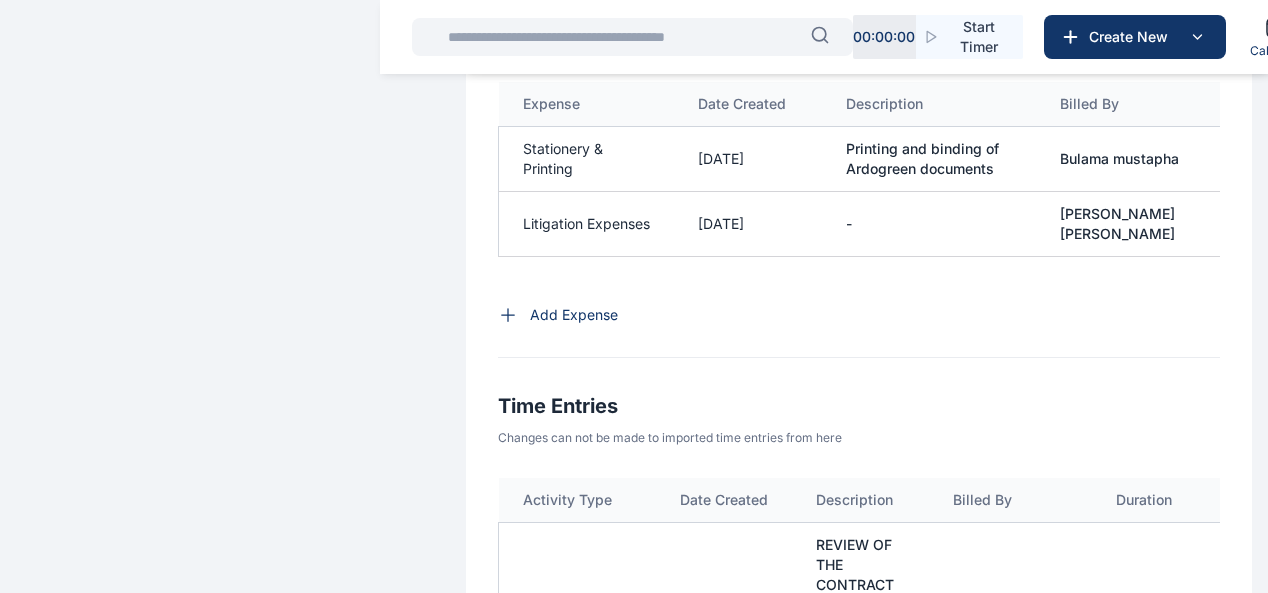 click on "Printing and binding of Ardogreen documents" at bounding box center [929, 159] 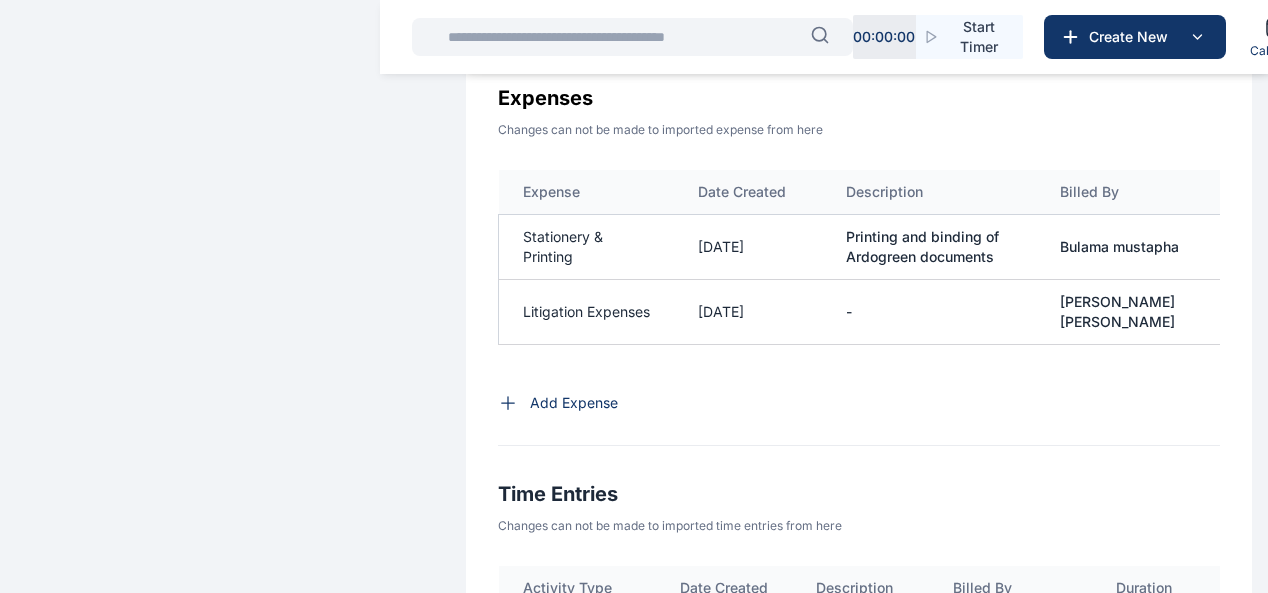 scroll, scrollTop: 1018, scrollLeft: 0, axis: vertical 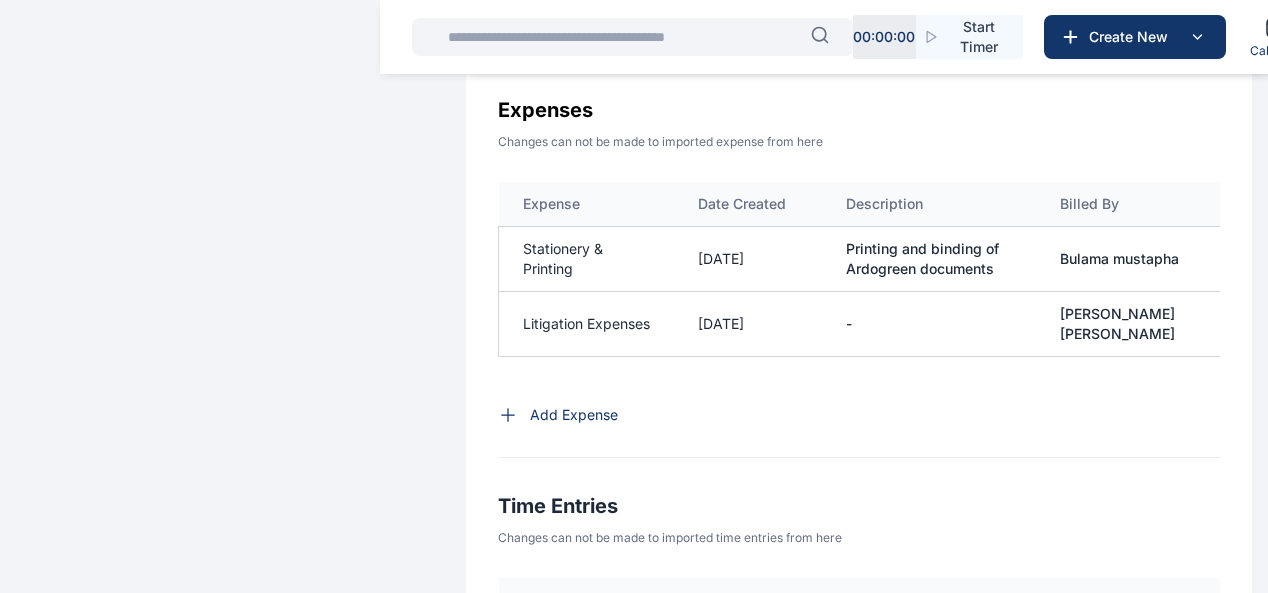 click on "[DATE]" at bounding box center (748, 259) 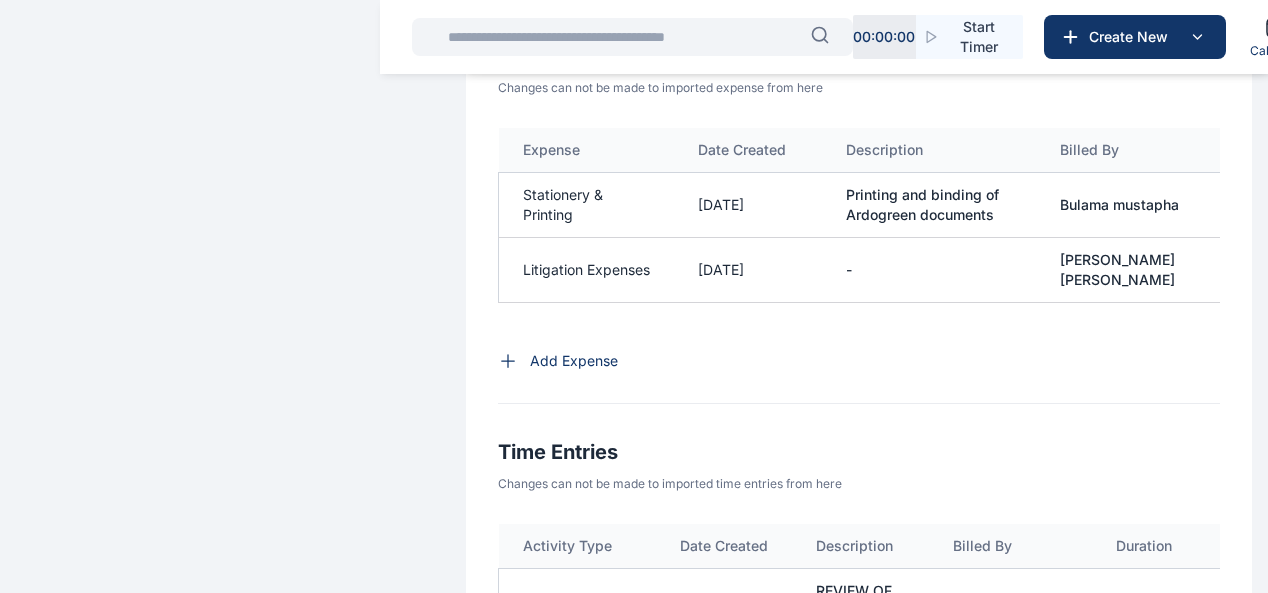 scroll, scrollTop: 1118, scrollLeft: 0, axis: vertical 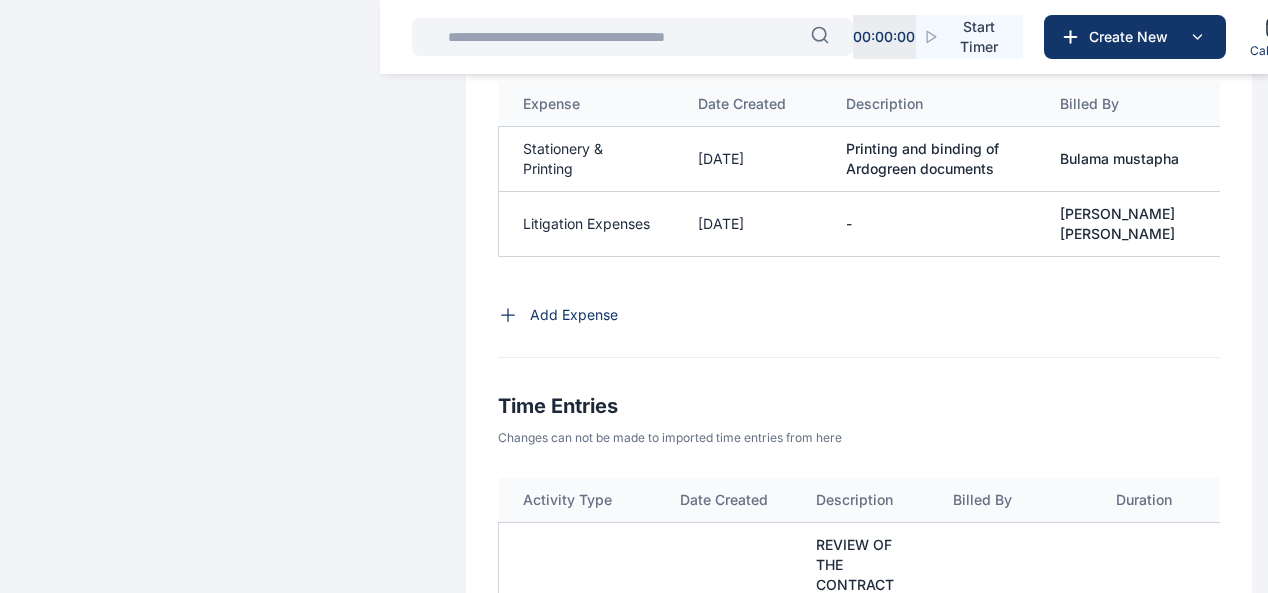 click on "Bulama mustapha" at bounding box center [1150, 159] 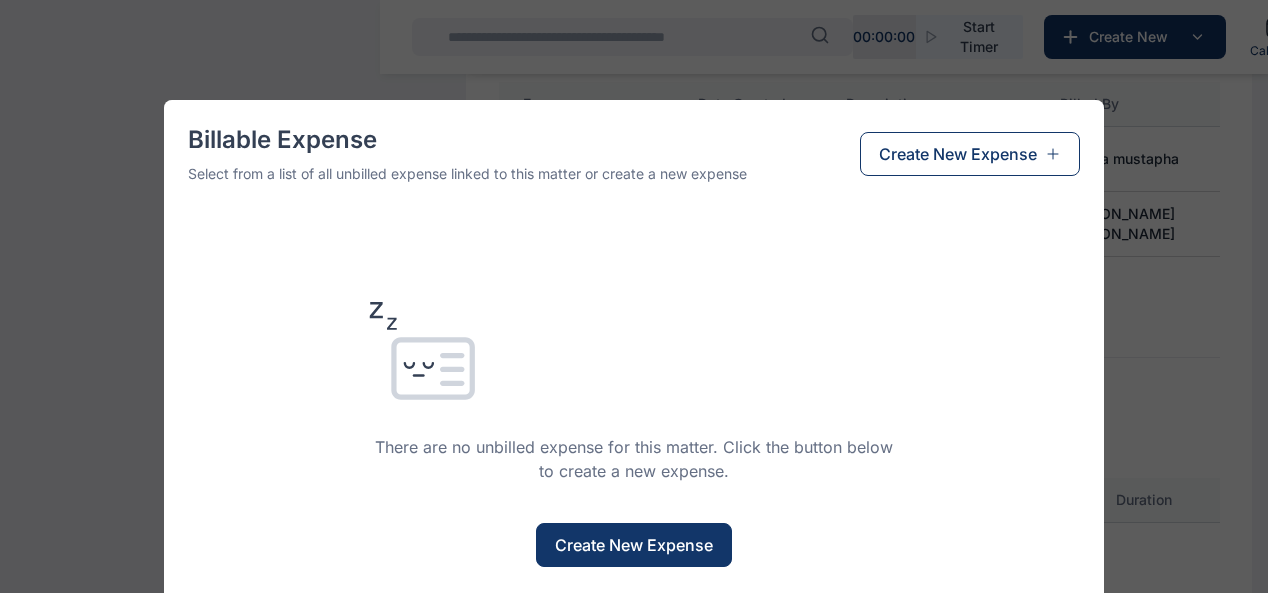 scroll, scrollTop: 82, scrollLeft: 0, axis: vertical 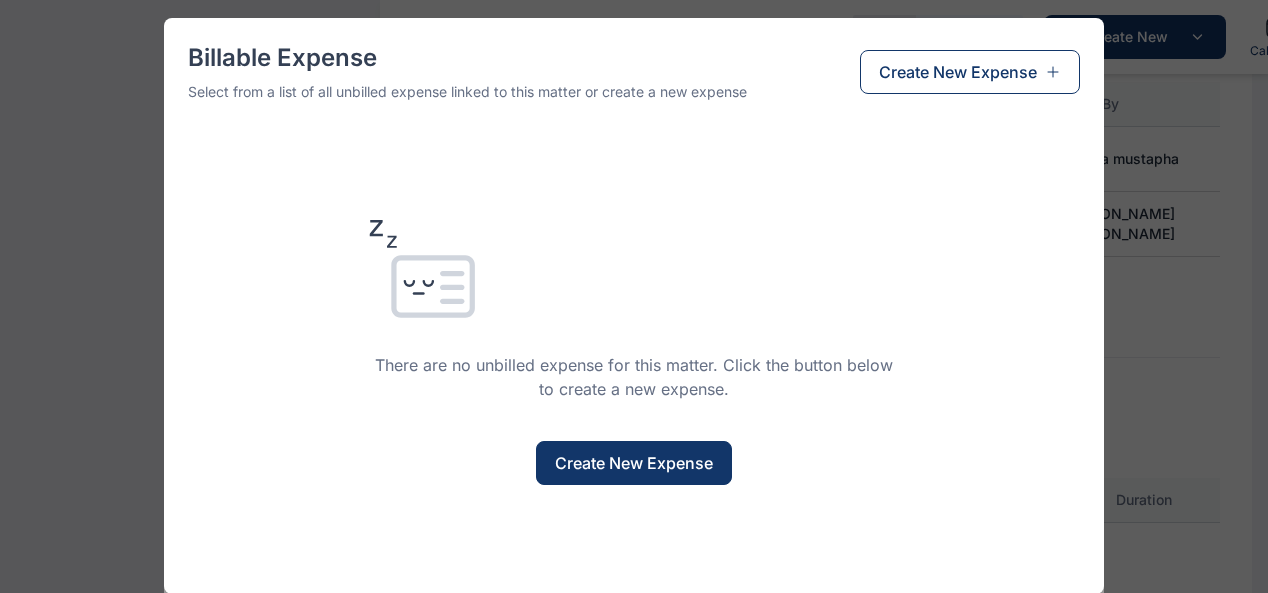 click on "Create New Expense" at bounding box center (634, 463) 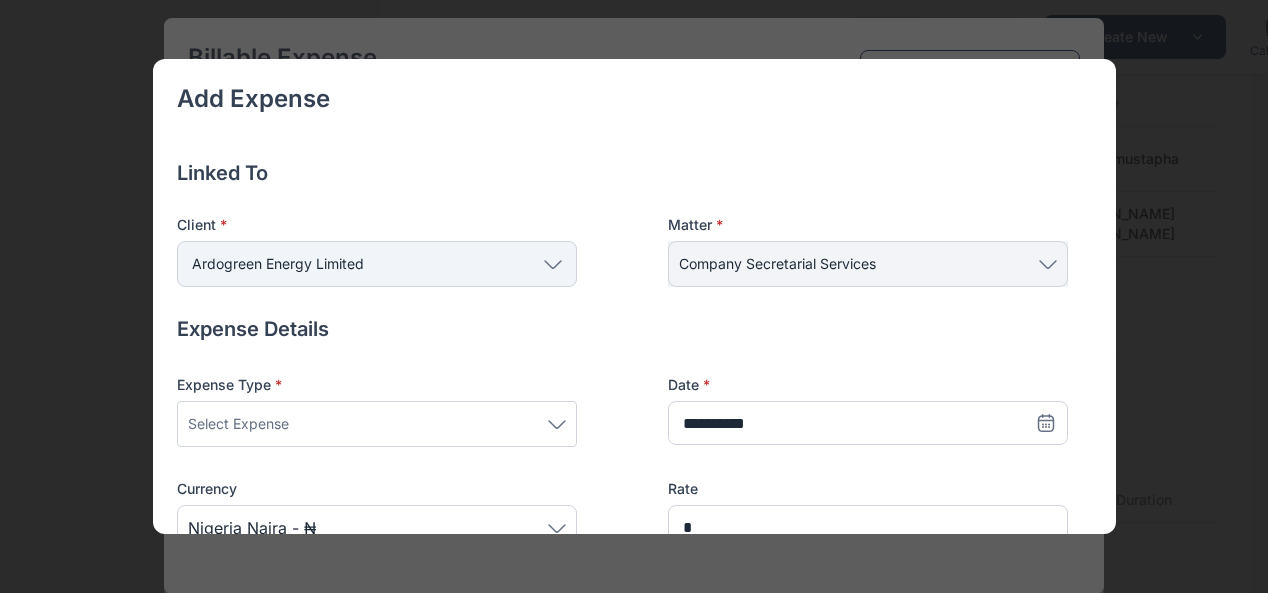 click on "Ardogreen  Energy Limited" at bounding box center [377, 264] 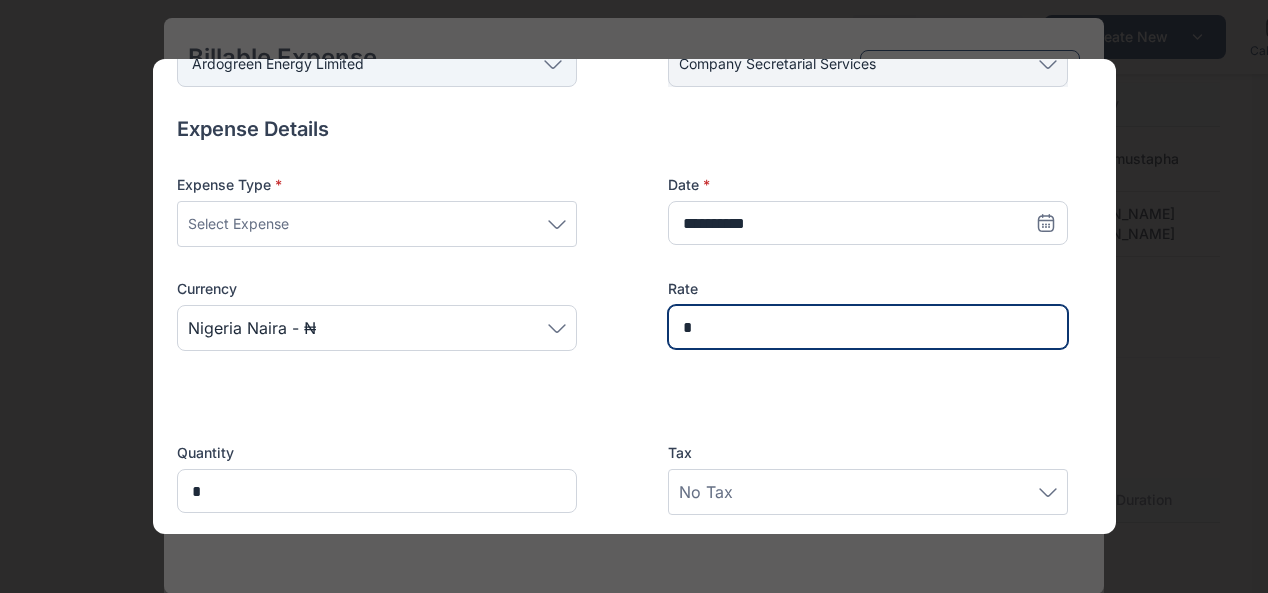 click on "*" at bounding box center (868, 327) 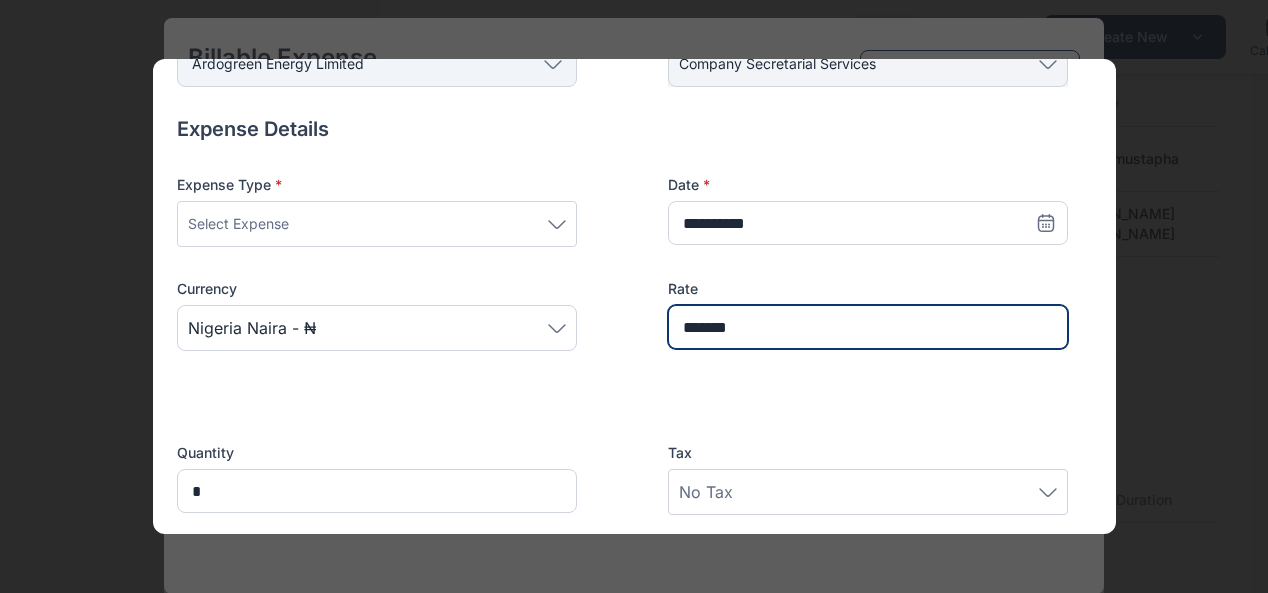 scroll, scrollTop: 300, scrollLeft: 0, axis: vertical 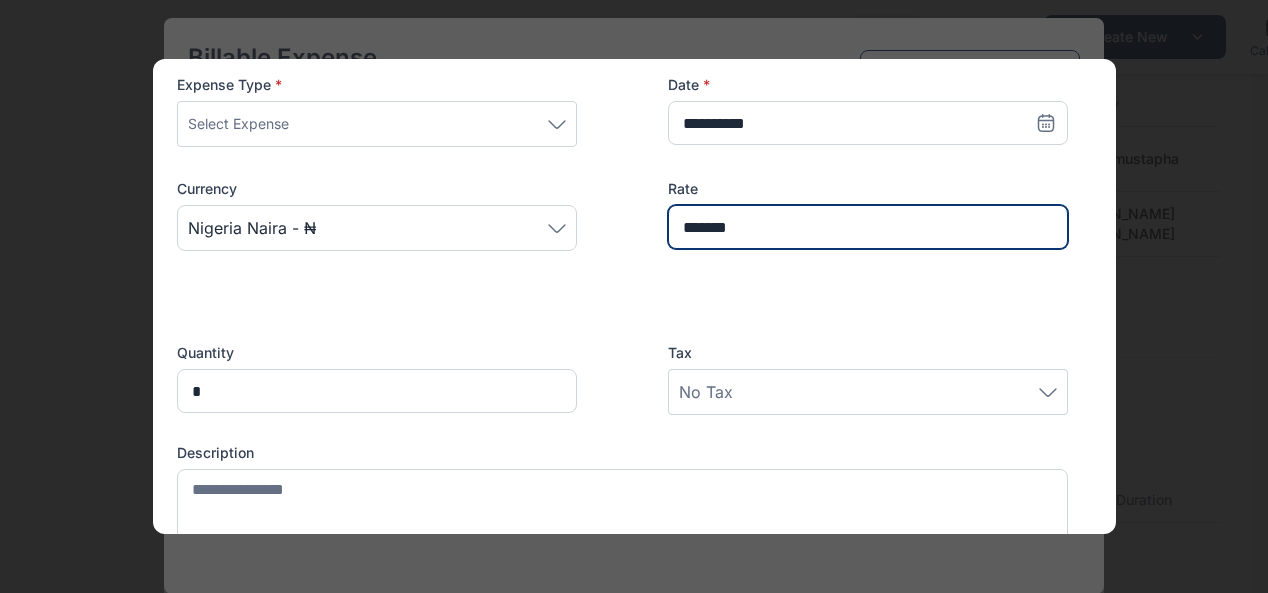 type on "*******" 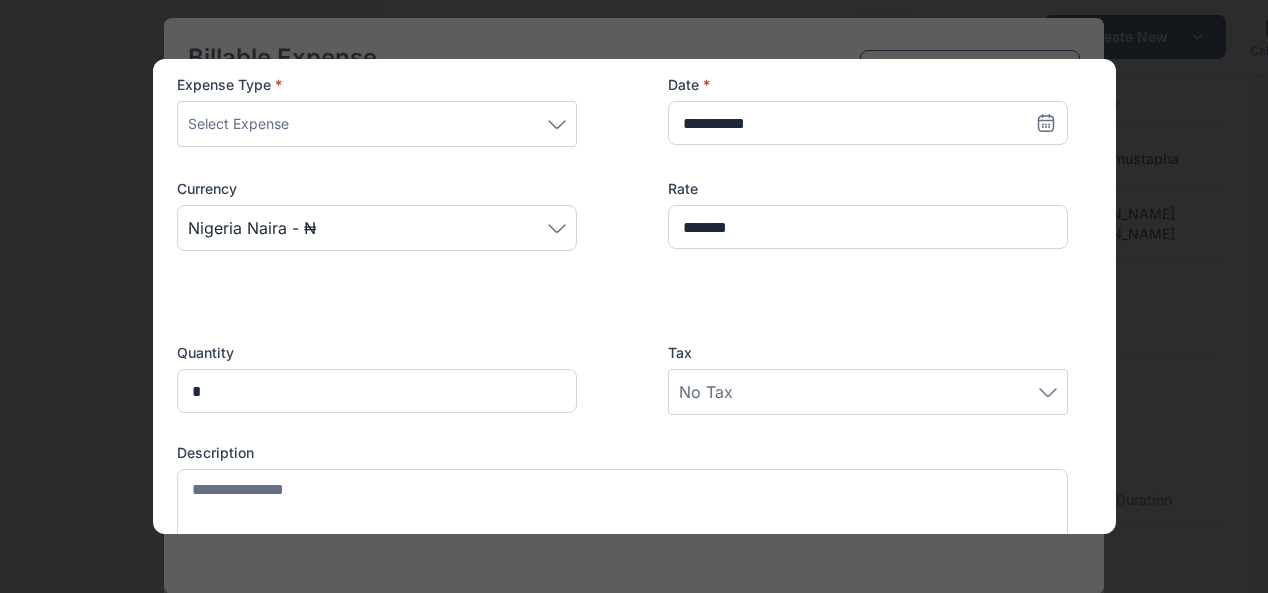 click on "No Tax" at bounding box center [868, 392] 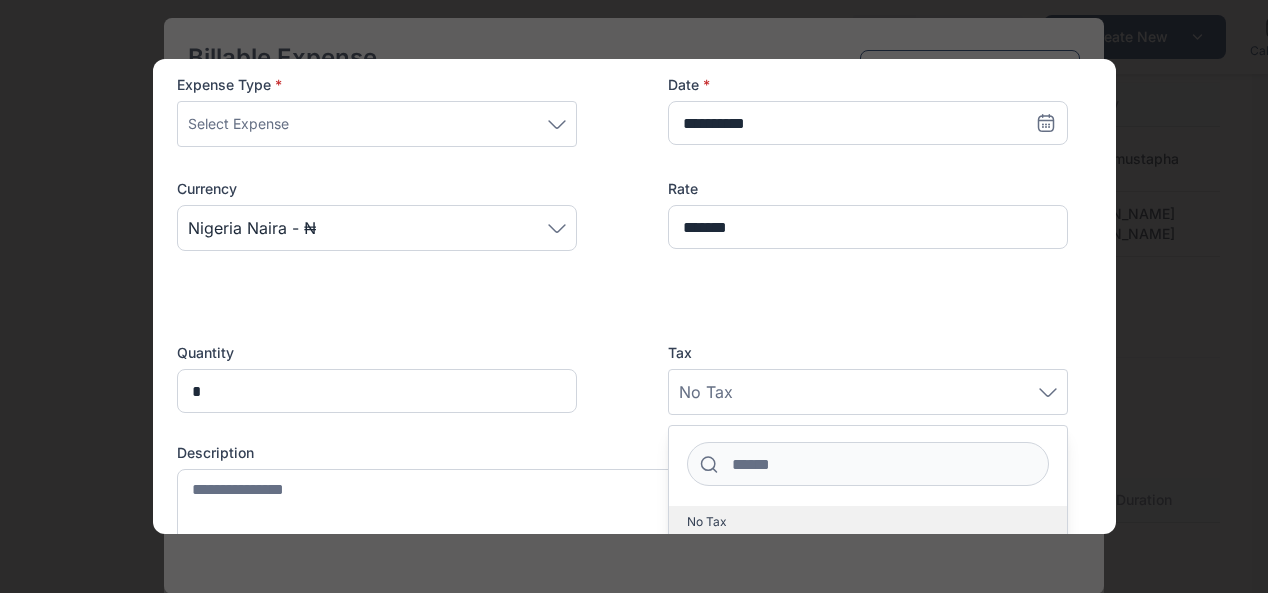 click on "No Tax" at bounding box center [707, 522] 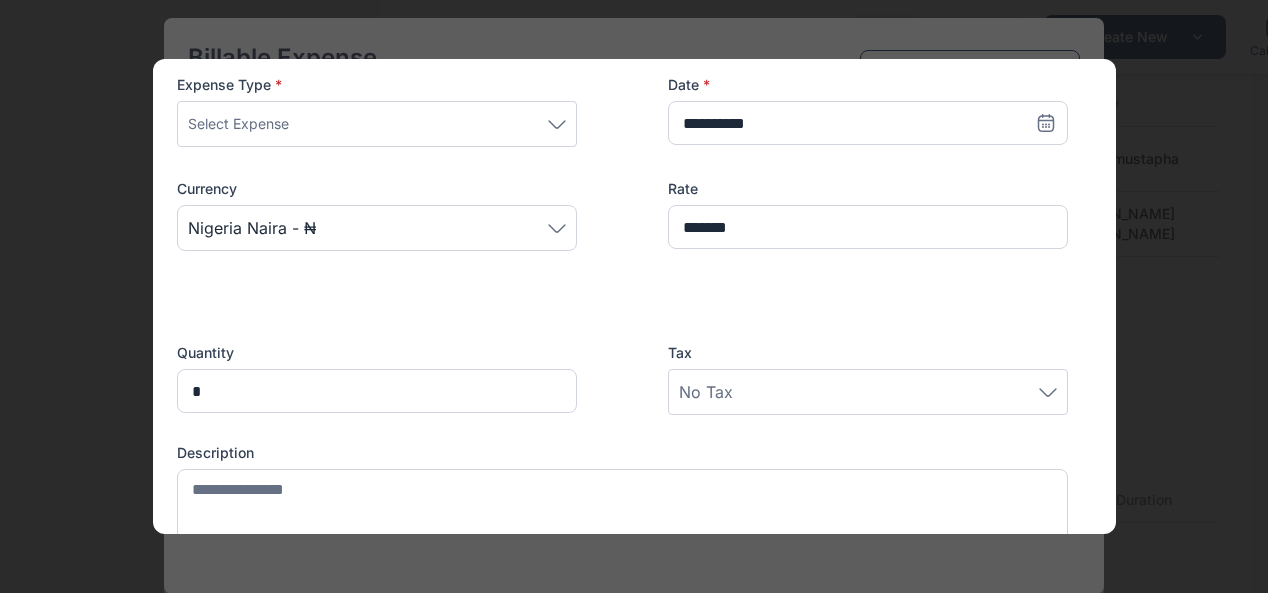 scroll, scrollTop: 500, scrollLeft: 0, axis: vertical 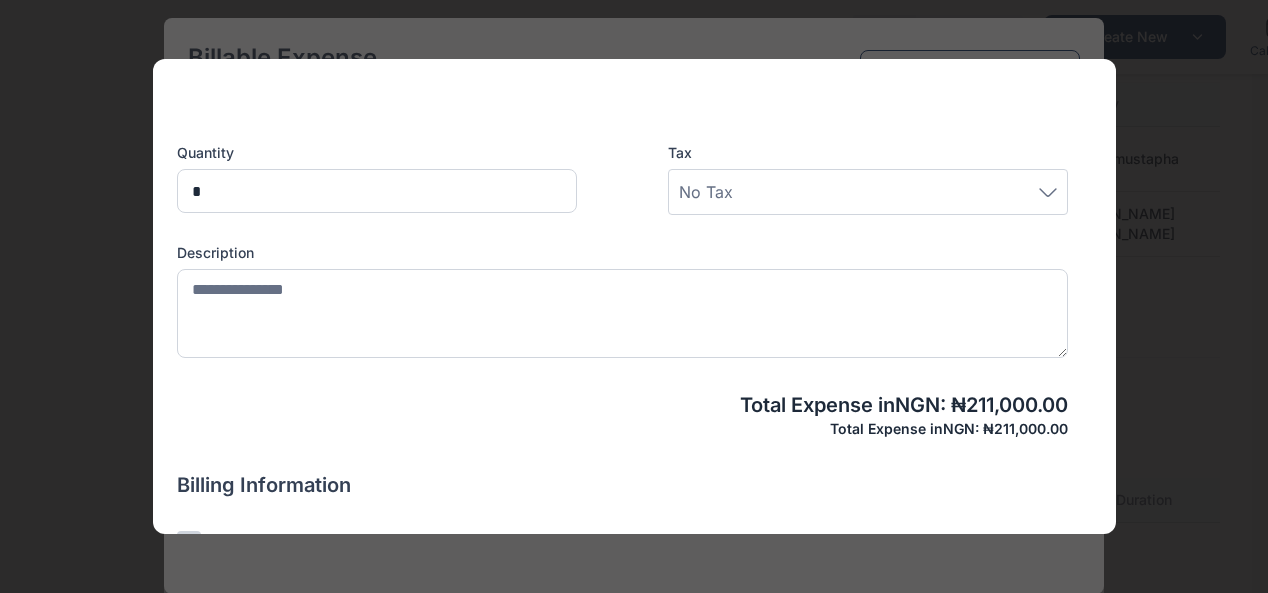 click on "No Tax" at bounding box center [706, 192] 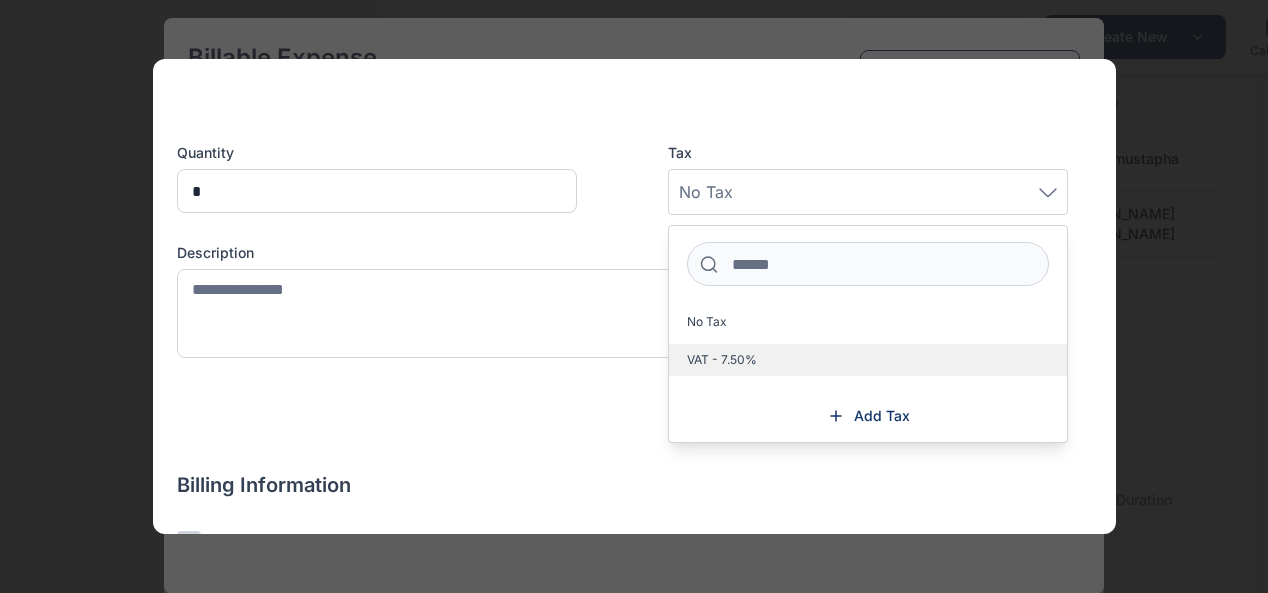 click on "VAT - 7.50%" at bounding box center (868, 360) 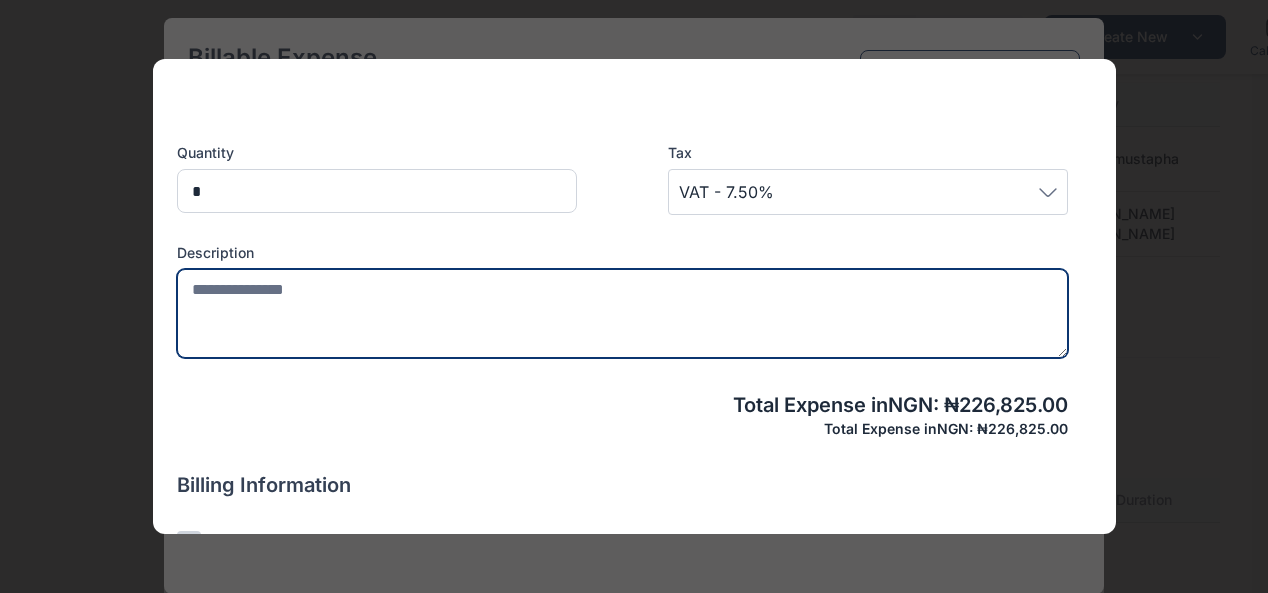 paste on "**********" 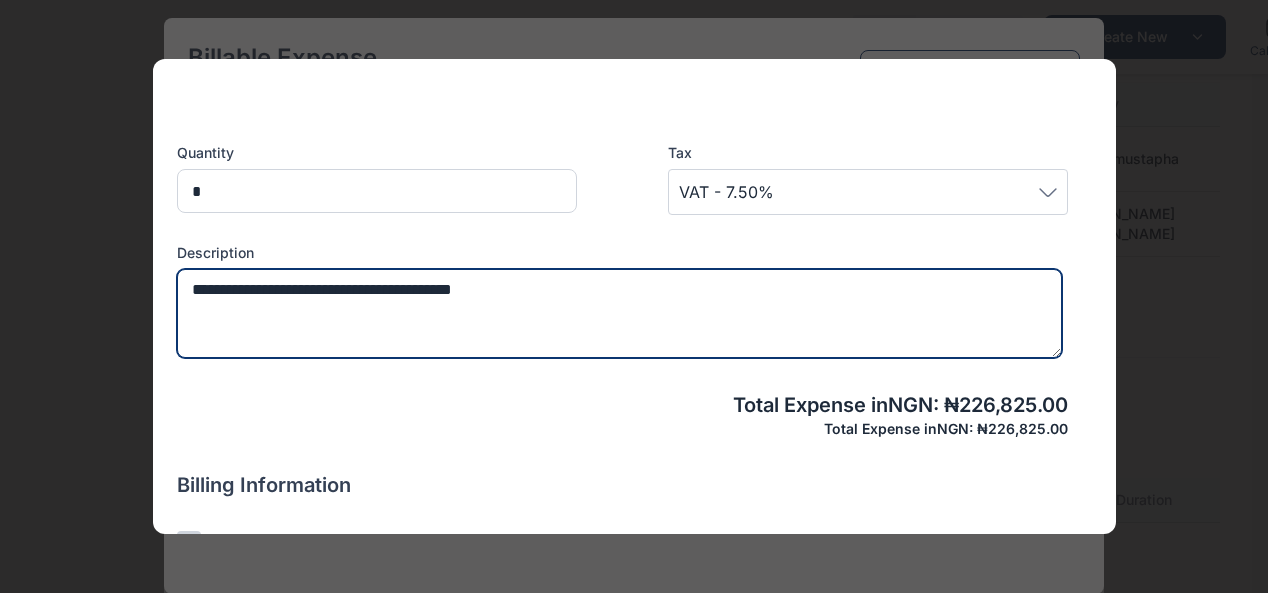 click on "**********" at bounding box center (619, 313) 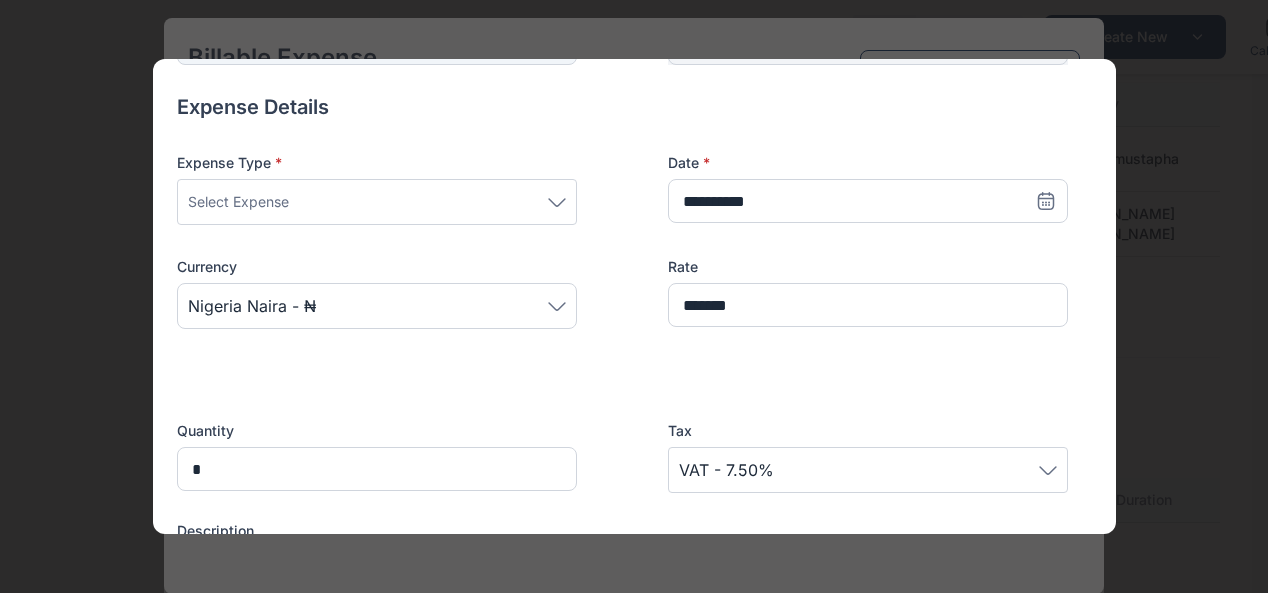 scroll, scrollTop: 122, scrollLeft: 0, axis: vertical 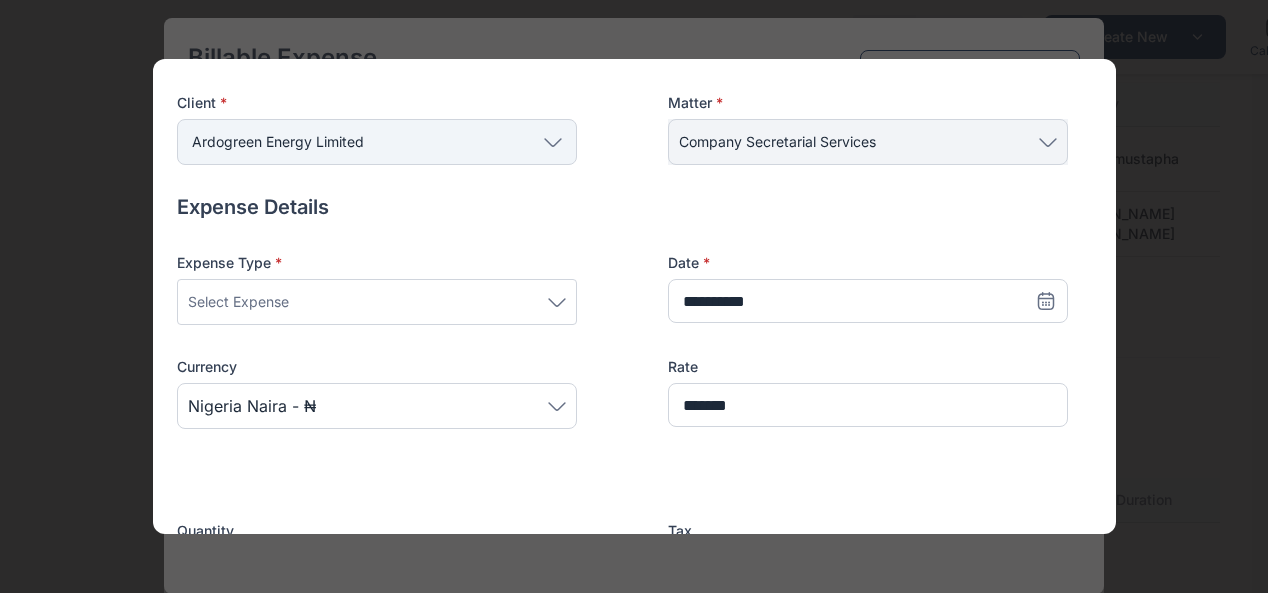 type on "**********" 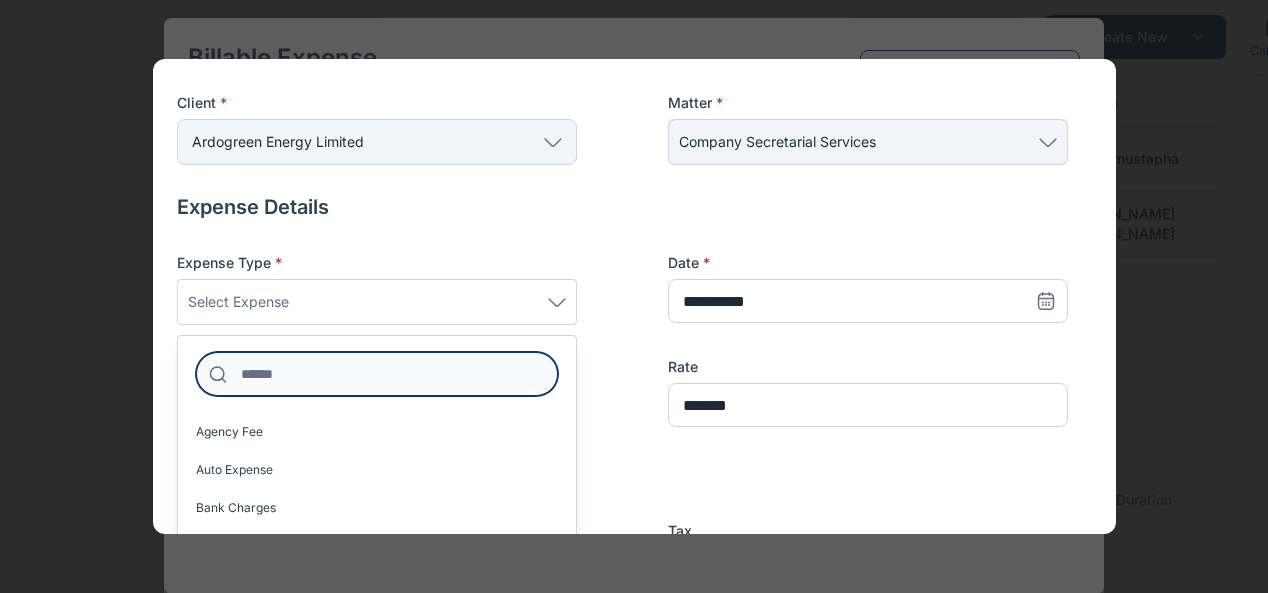 click at bounding box center (377, 374) 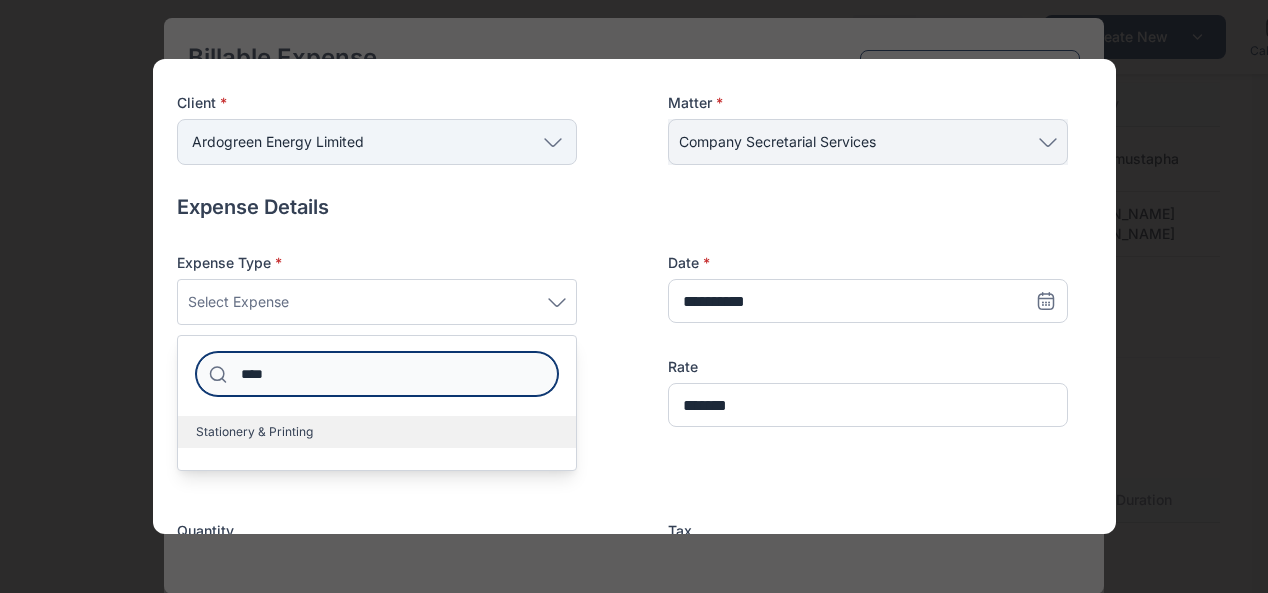 type on "****" 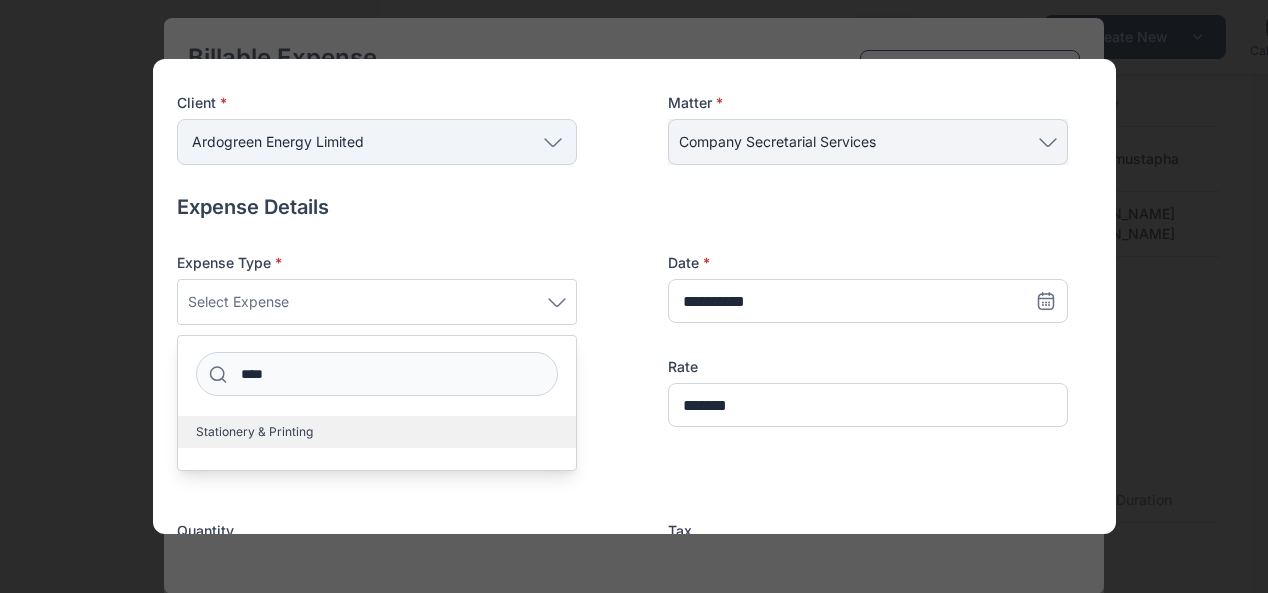 click on "Stationery & Printing" at bounding box center (377, 432) 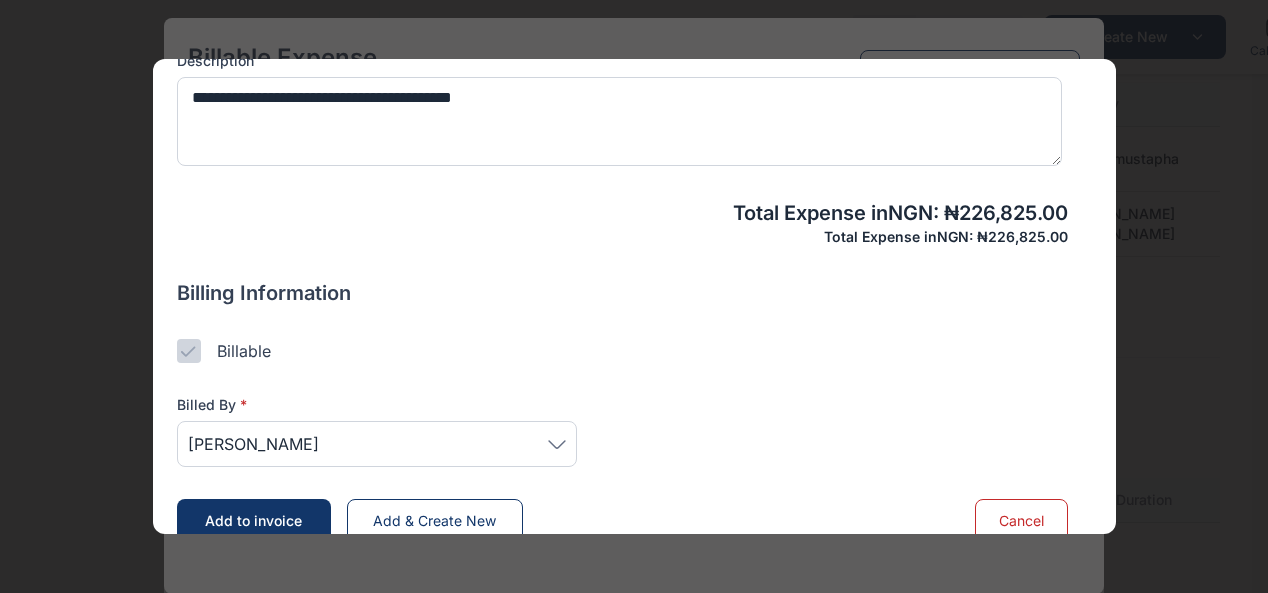 scroll, scrollTop: 722, scrollLeft: 0, axis: vertical 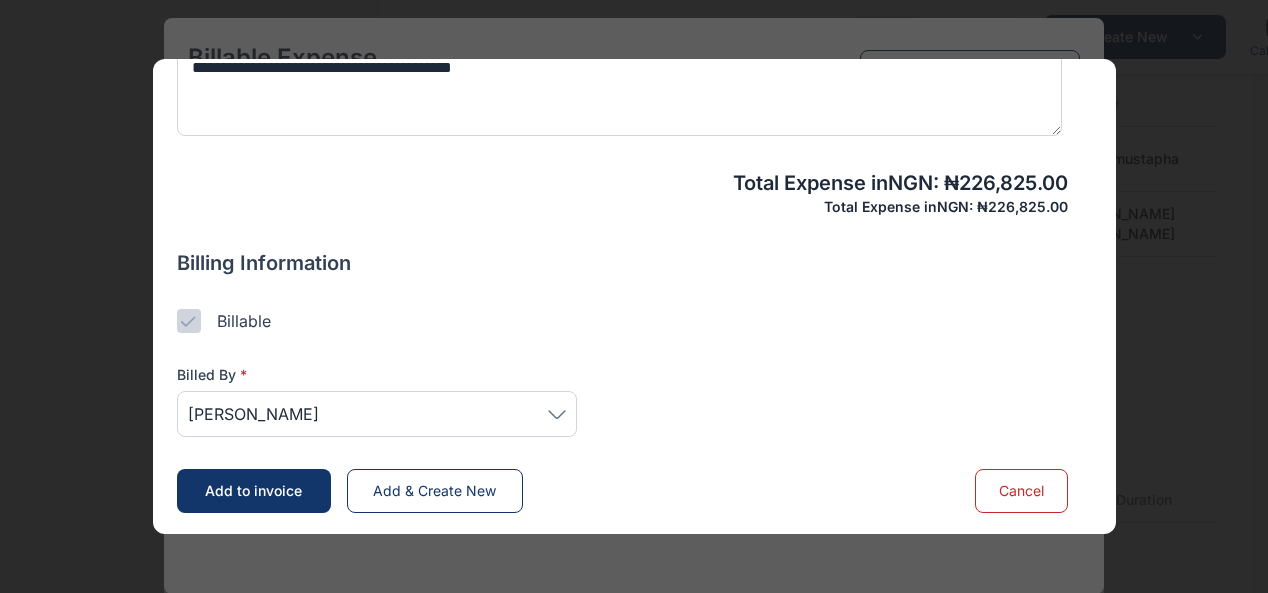 drag, startPoint x: 544, startPoint y: 409, endPoint x: 529, endPoint y: 407, distance: 15.132746 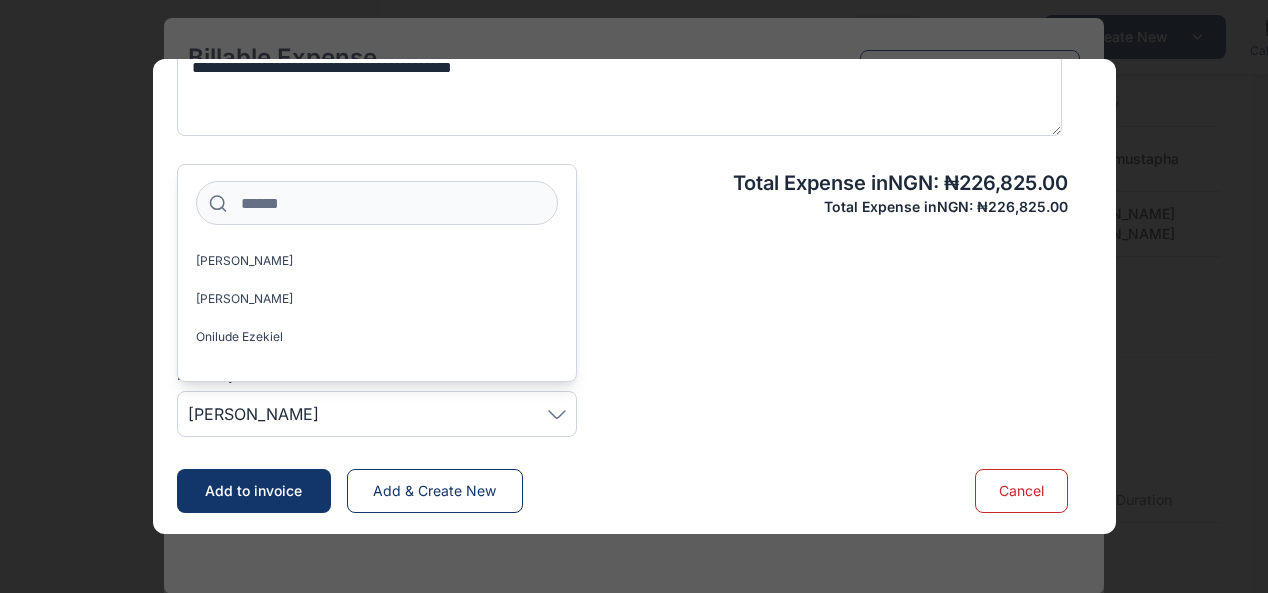 click on "Billed By   * [PERSON_NAME] [PERSON_NAME] [PERSON_NAME] [PERSON_NAME] [PERSON_NAME] [PERSON_NAME] [PERSON_NAME] [PERSON_NAME] [PERSON_NAME] [PERSON_NAME] Ehiwuogwu [PERSON_NAME] [GEOGRAPHIC_DATA] [PERSON_NAME] [PERSON_NAME] [PERSON_NAME] [PERSON_NAME] [PERSON_NAME] [PERSON_NAME] [PERSON_NAME] ibukunoluwa [PERSON_NAME] [PERSON_NAME] [PERSON_NAME] [PERSON_NAME] [PERSON_NAME] Idigbe [PERSON_NAME] [PERSON_NAME] [PERSON_NAME] [PERSON_NAME] [PERSON_NAME] Freedom Ofuasia [PERSON_NAME] Adebanwo [PERSON_NAME] [PERSON_NAME] [PERSON_NAME] [PERSON_NAME] [PERSON_NAME] [PERSON_NAME] [PERSON_NAME] [PERSON_NAME] [PERSON_NAME] [PERSON_NAME] [PERSON_NAME] Decency Nkume  Decency Ubasinachi [PERSON_NAME] [PERSON_NAME] [PERSON_NAME] [PERSON_NAME] [PERSON_NAME] [PERSON_NAME] [PERSON_NAME] [PERSON_NAME] [PERSON_NAME] [PERSON_NAME] [PERSON_NAME]" at bounding box center (622, 385) 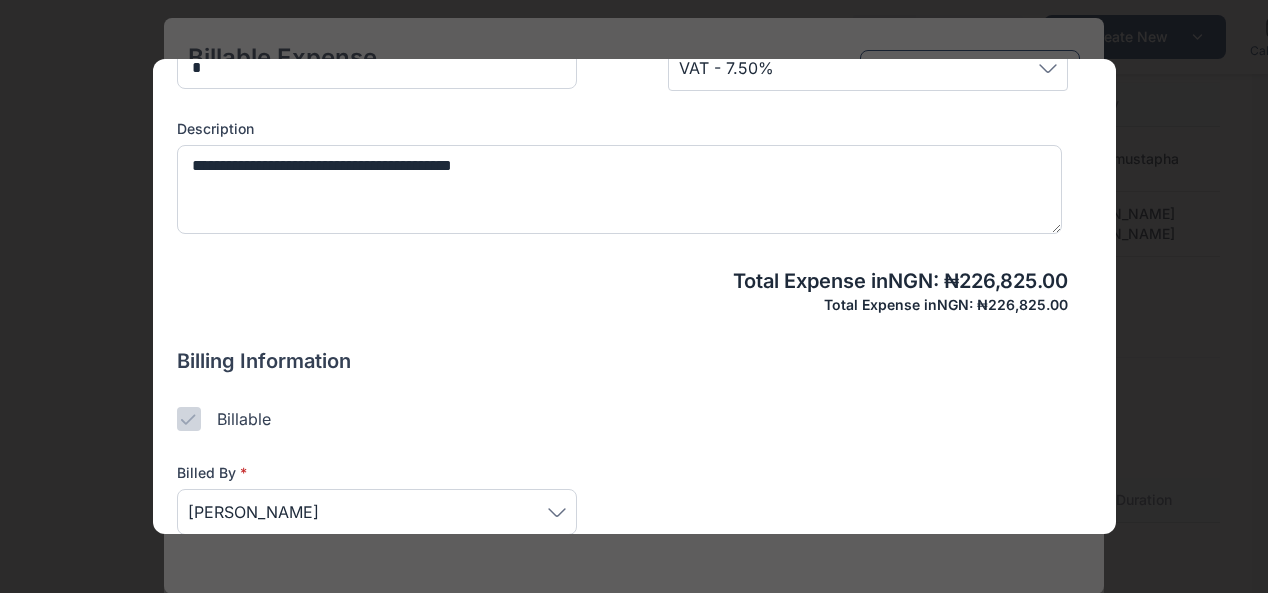 scroll, scrollTop: 722, scrollLeft: 0, axis: vertical 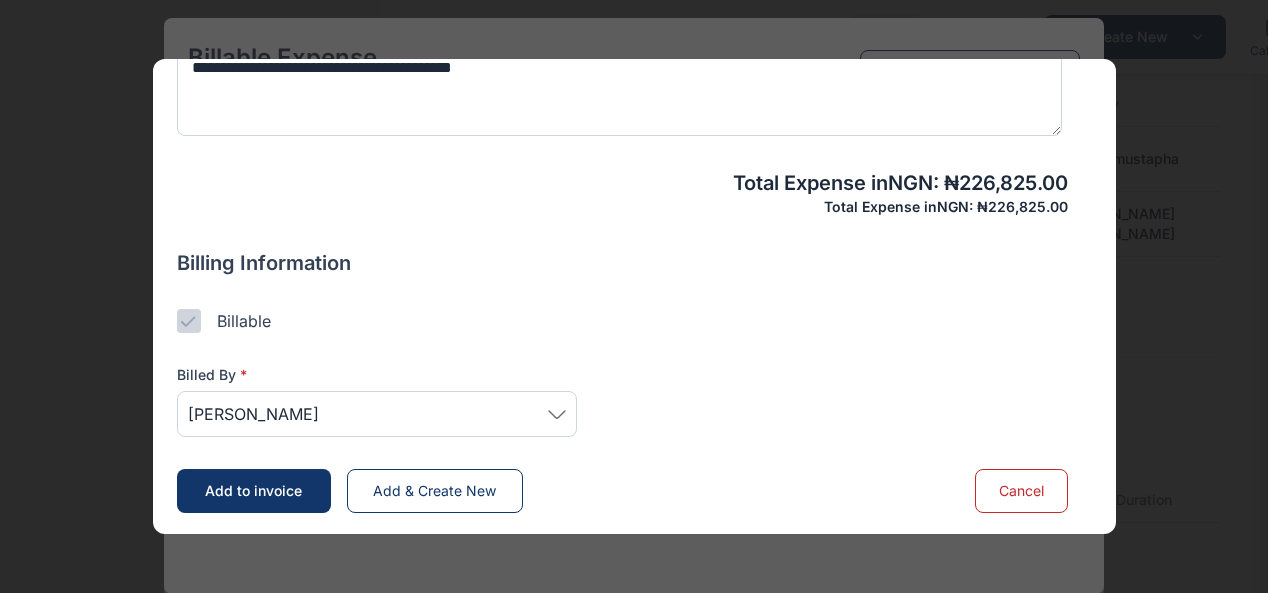 click on "Add to invoice" at bounding box center [253, 490] 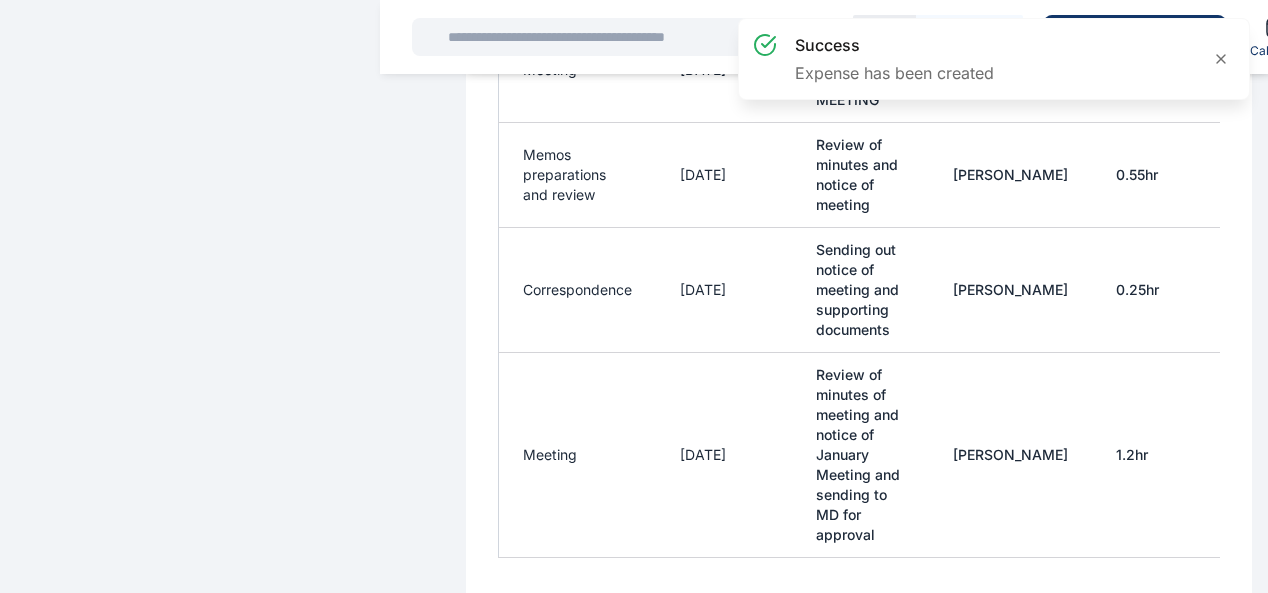 scroll, scrollTop: 3274, scrollLeft: 0, axis: vertical 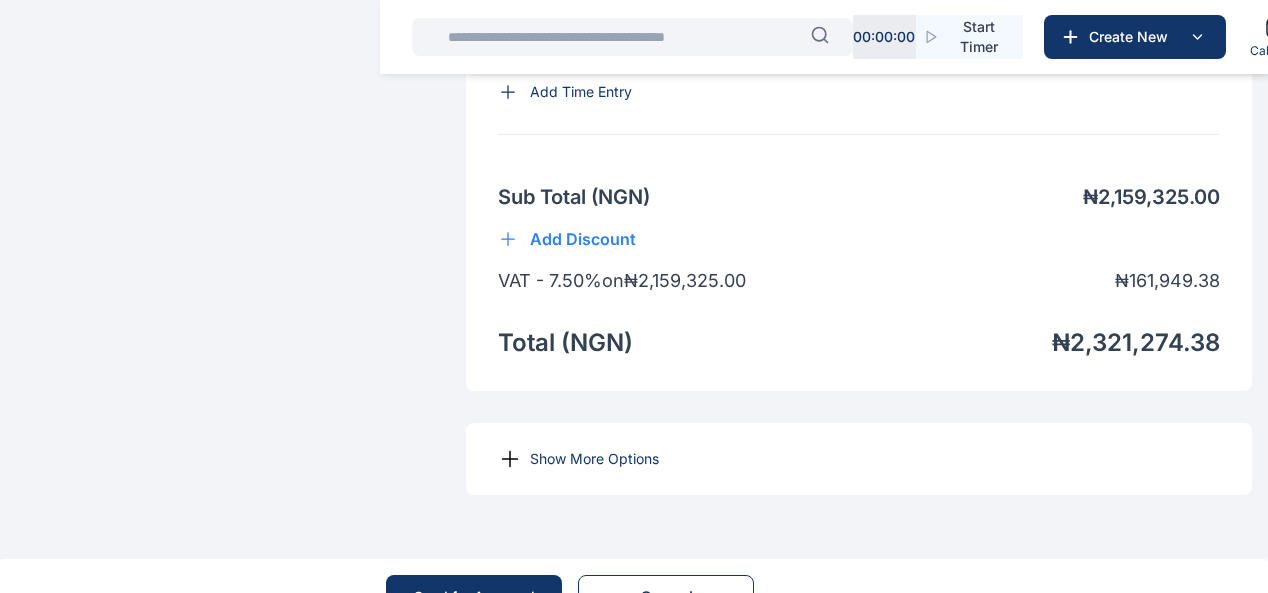 click on "Show More Options" at bounding box center (594, 459) 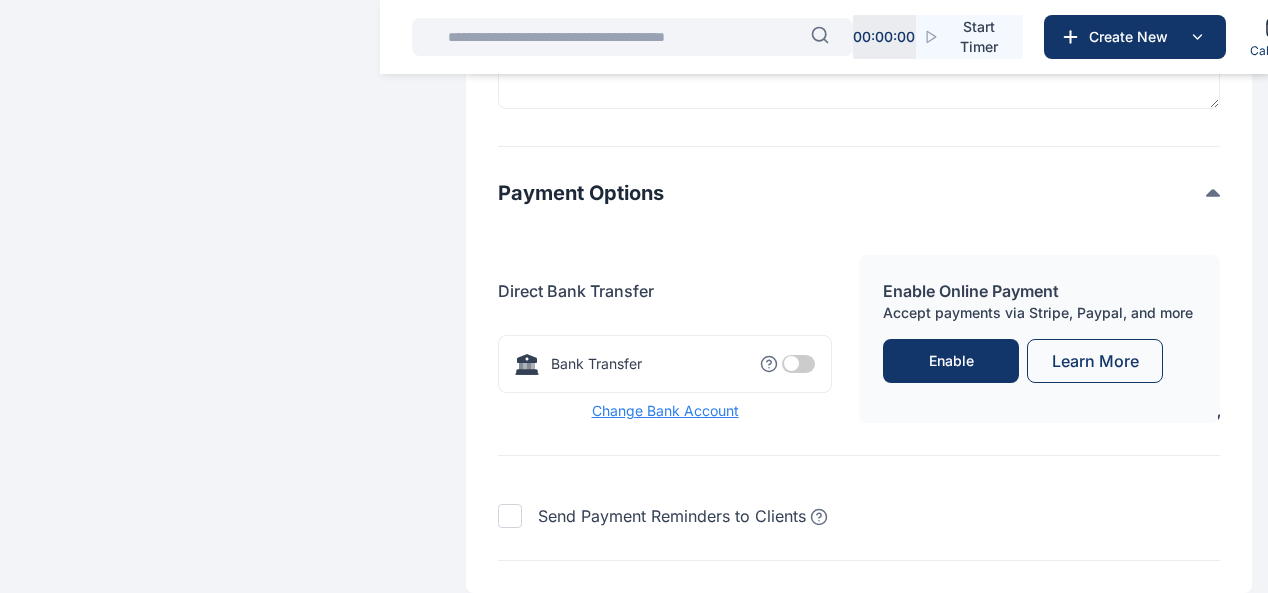 scroll, scrollTop: 3874, scrollLeft: 0, axis: vertical 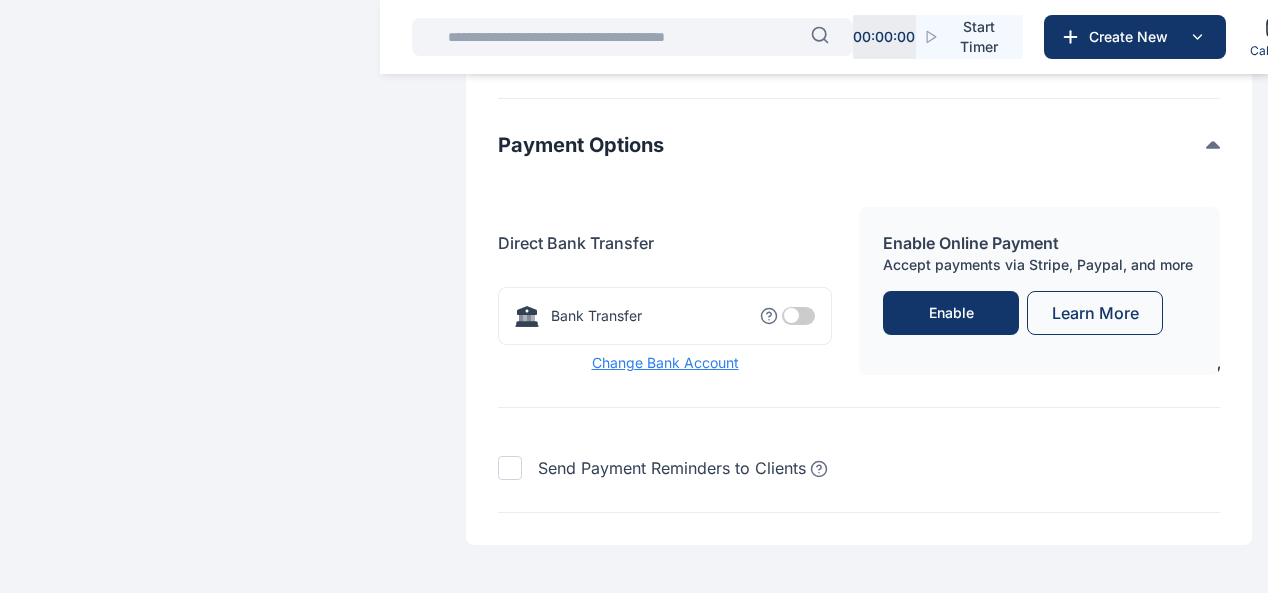click at bounding box center (798, 316) 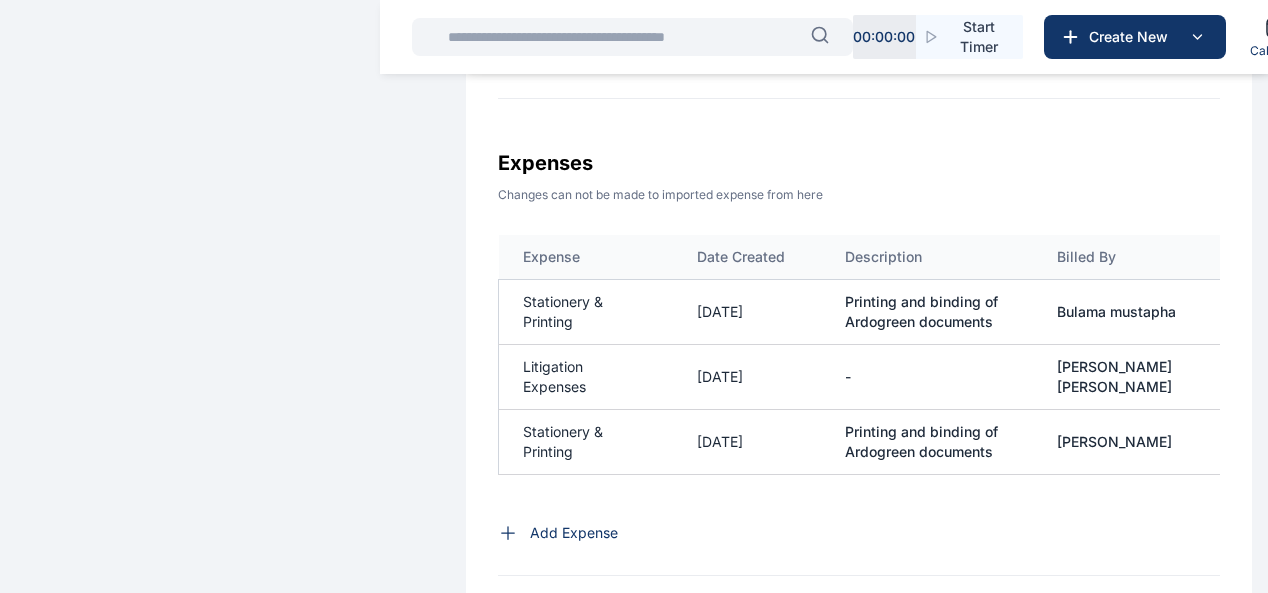 scroll, scrollTop: 996, scrollLeft: 0, axis: vertical 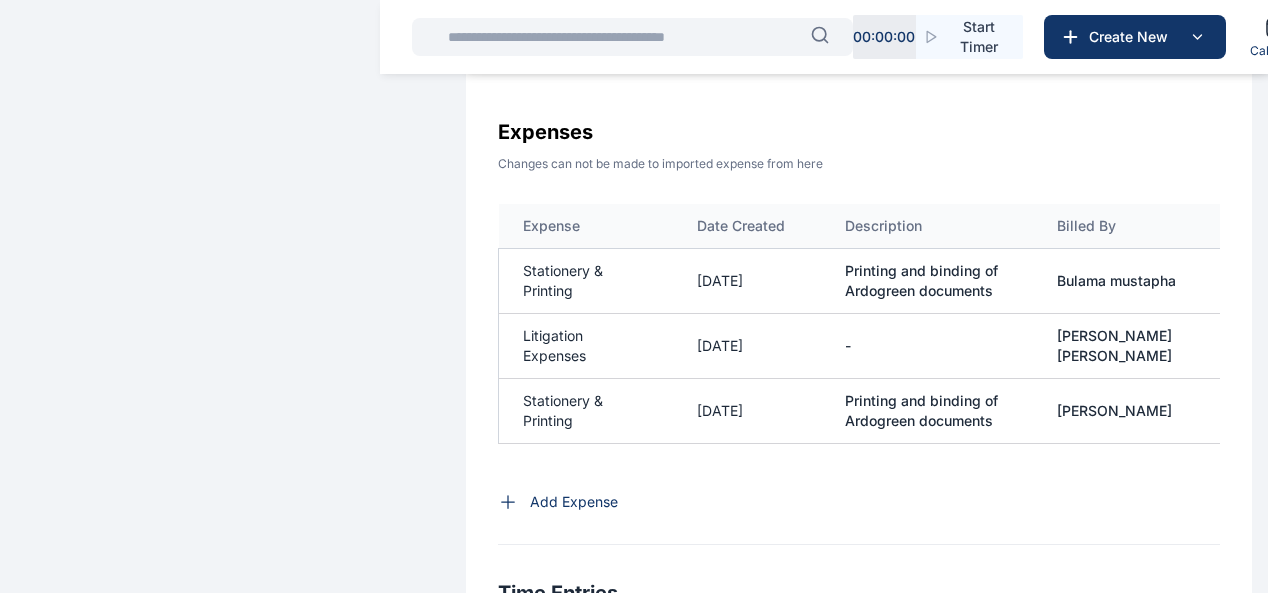 click on "Printing and binding of Ardogreen documents" at bounding box center [927, 411] 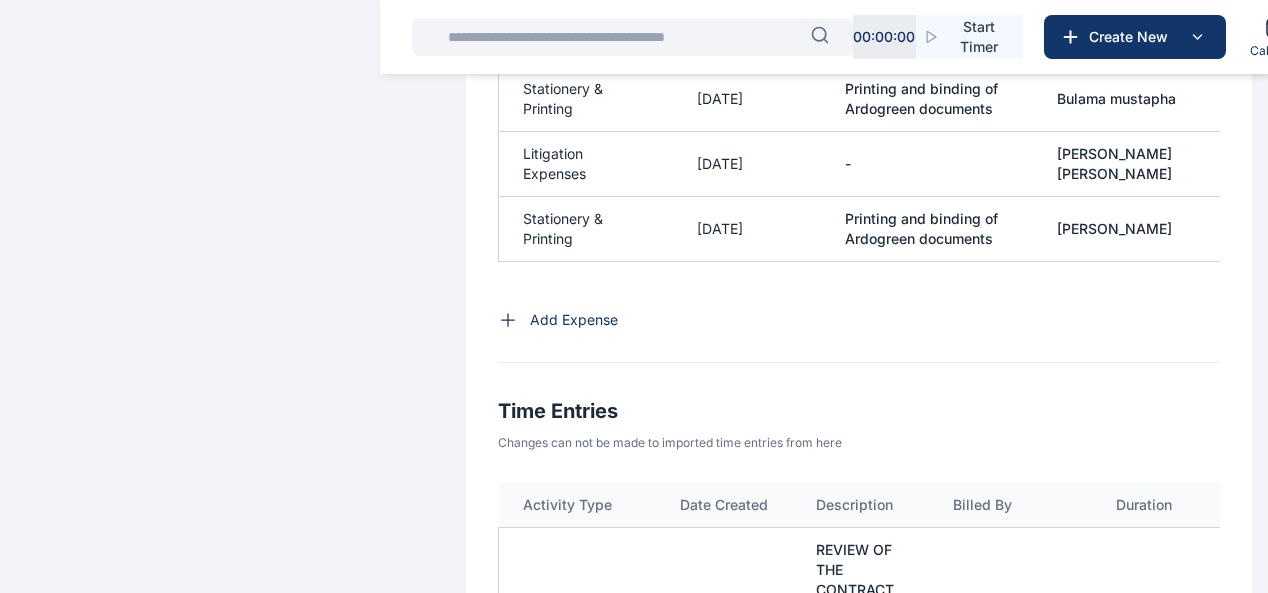 scroll, scrollTop: 996, scrollLeft: 0, axis: vertical 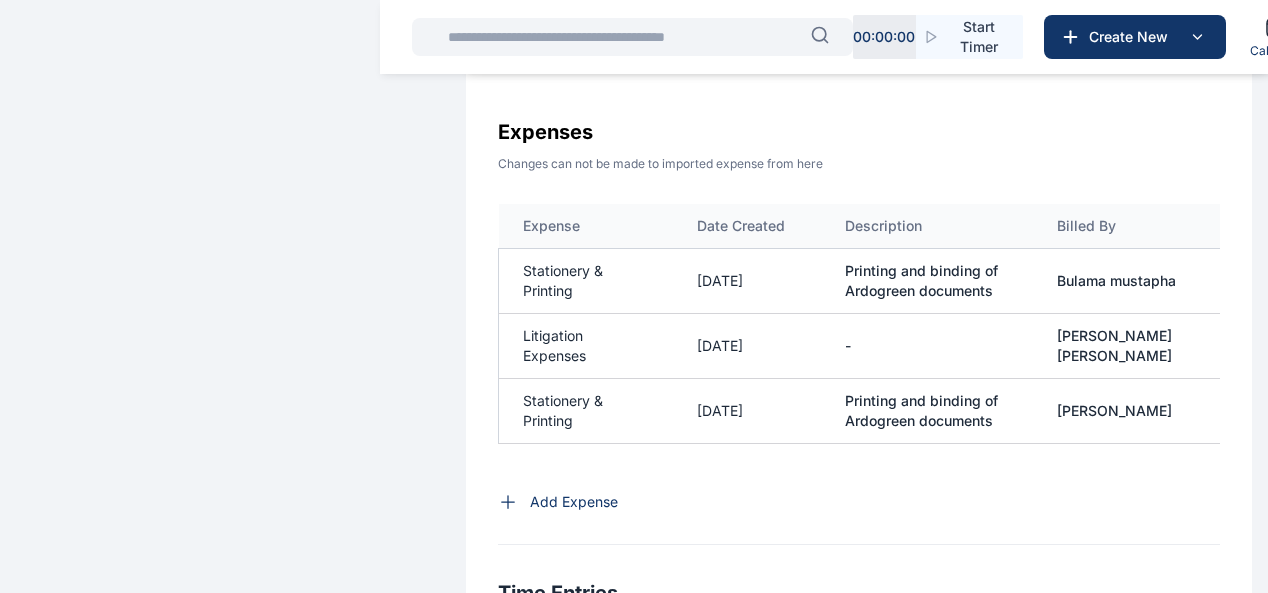 click on "Stationery & Printing" at bounding box center [586, 411] 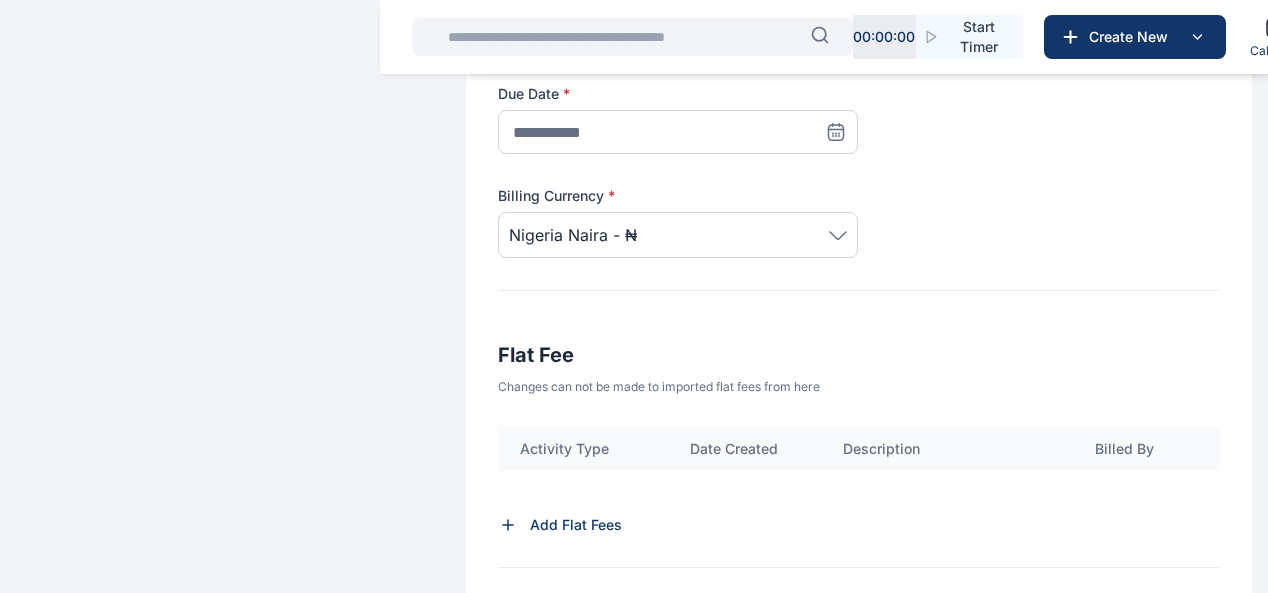 scroll, scrollTop: 0, scrollLeft: 0, axis: both 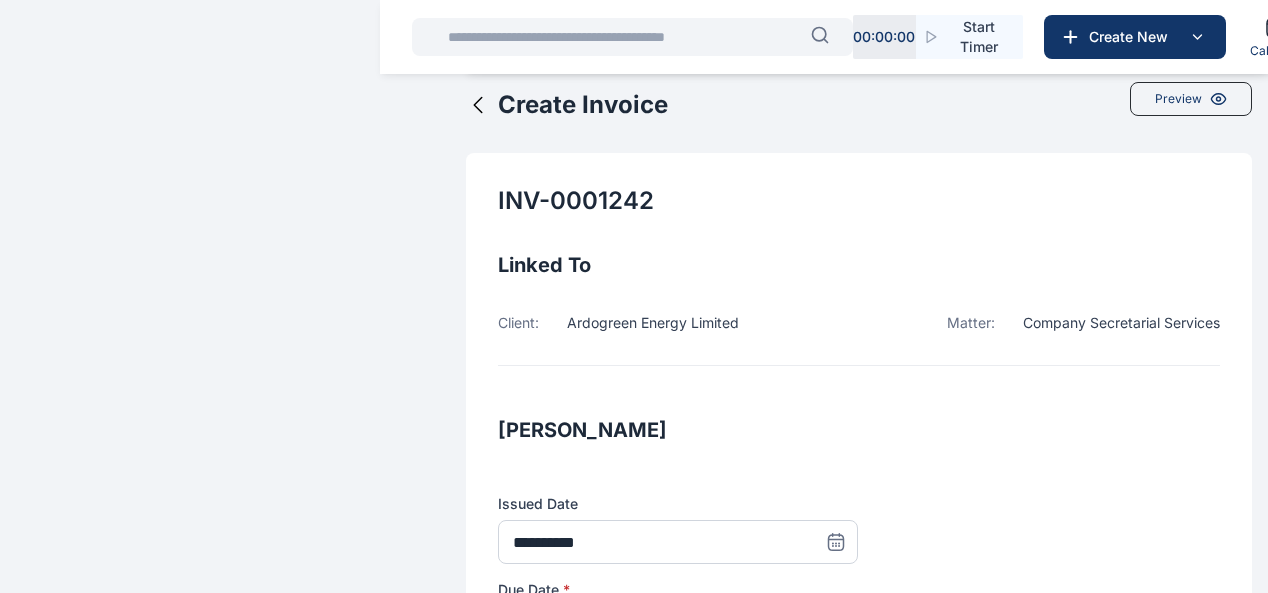 click 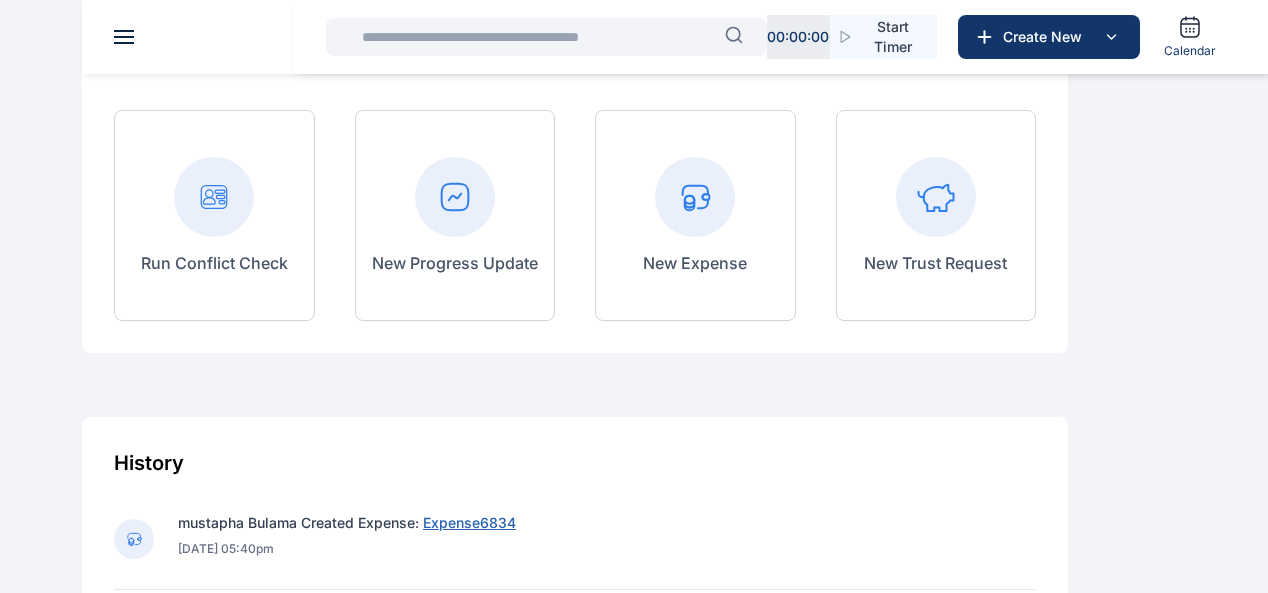 scroll, scrollTop: 700, scrollLeft: 0, axis: vertical 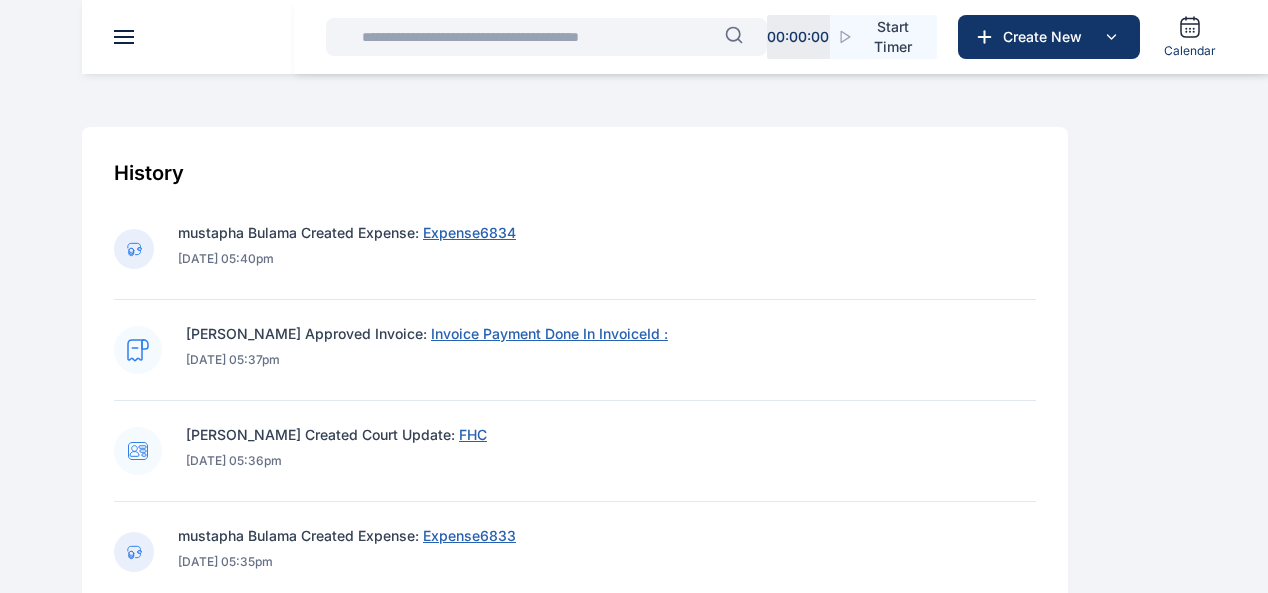 click on "Expense6834" at bounding box center [469, 232] 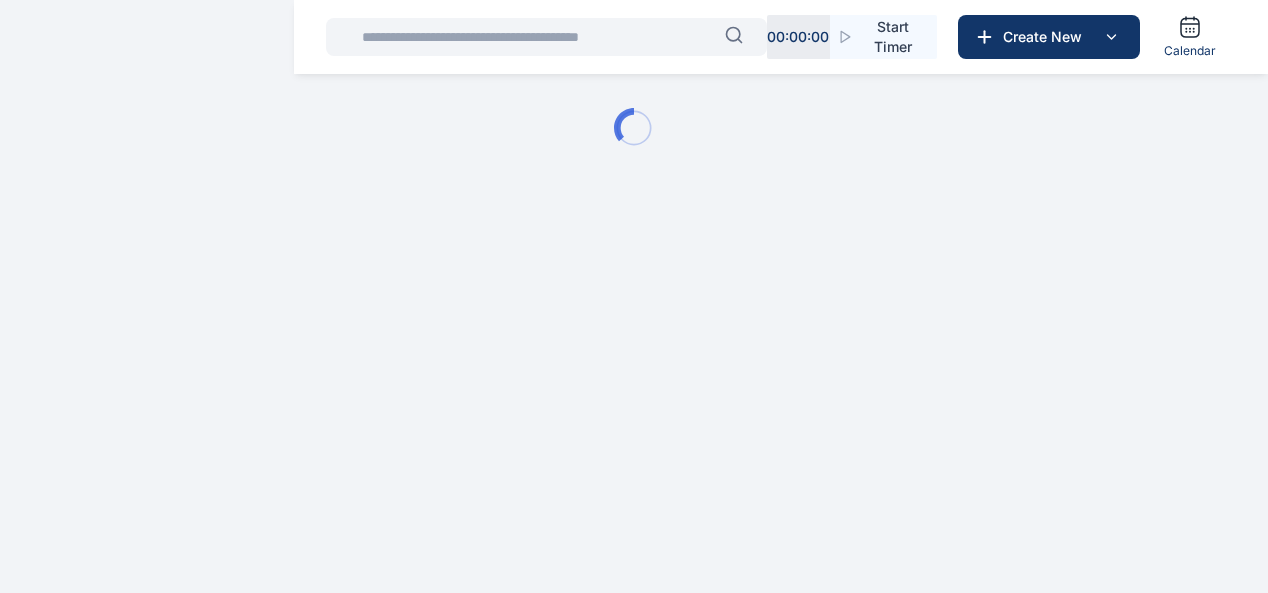 scroll, scrollTop: 0, scrollLeft: 0, axis: both 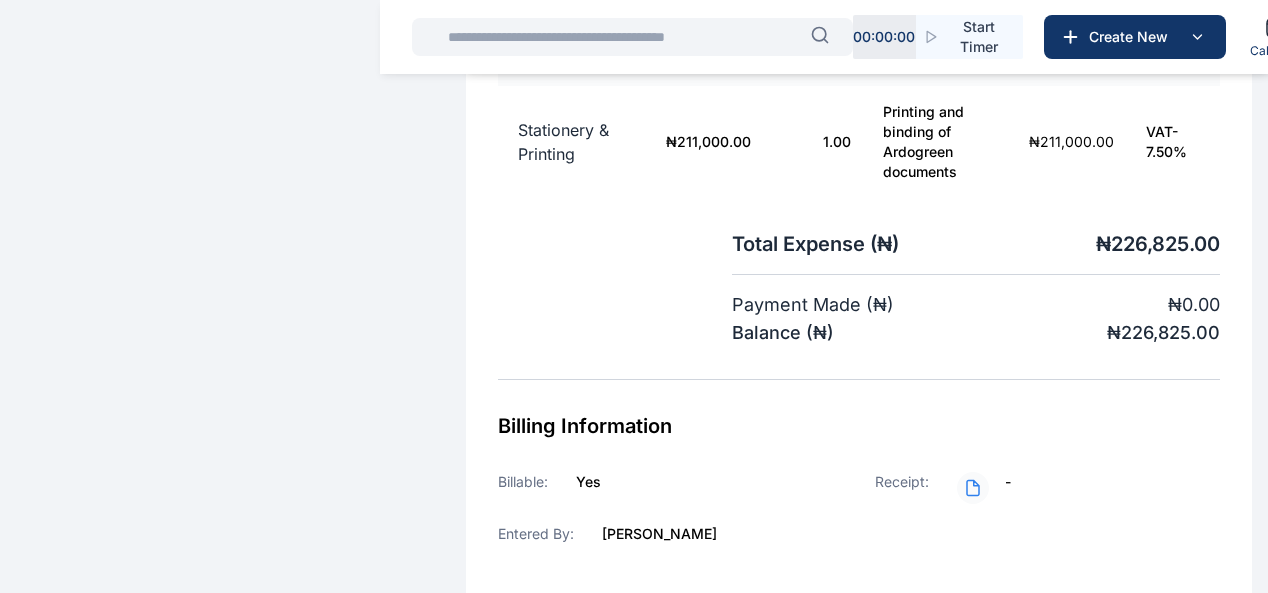 click on "[PERSON_NAME]" at bounding box center (659, 534) 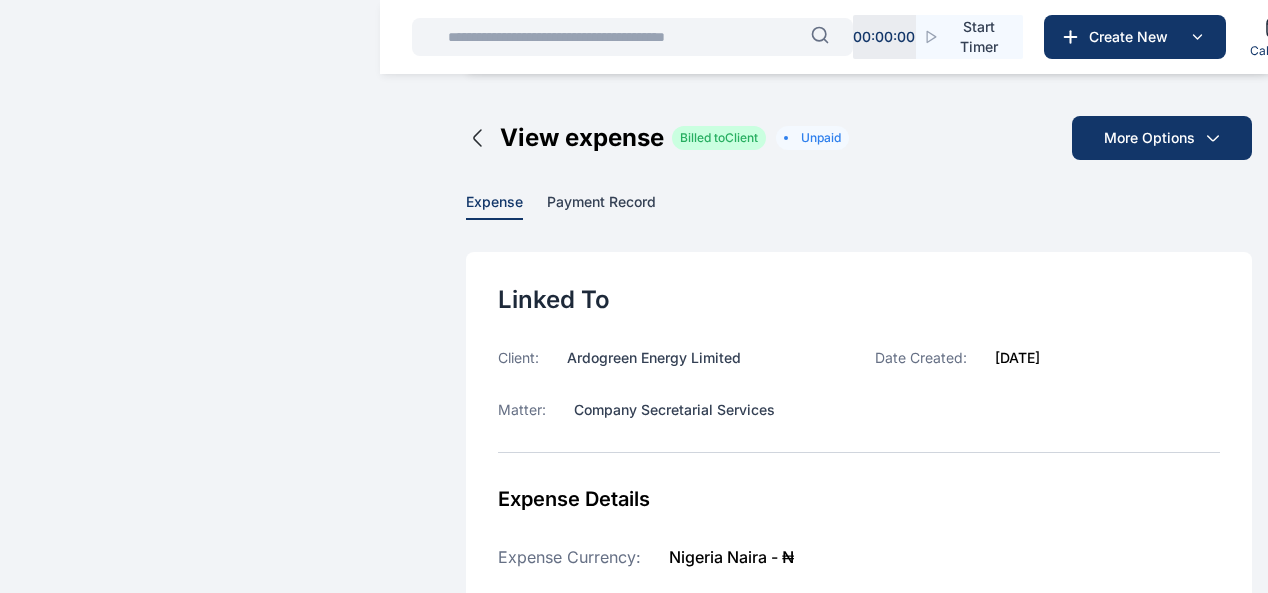 scroll, scrollTop: 0, scrollLeft: 0, axis: both 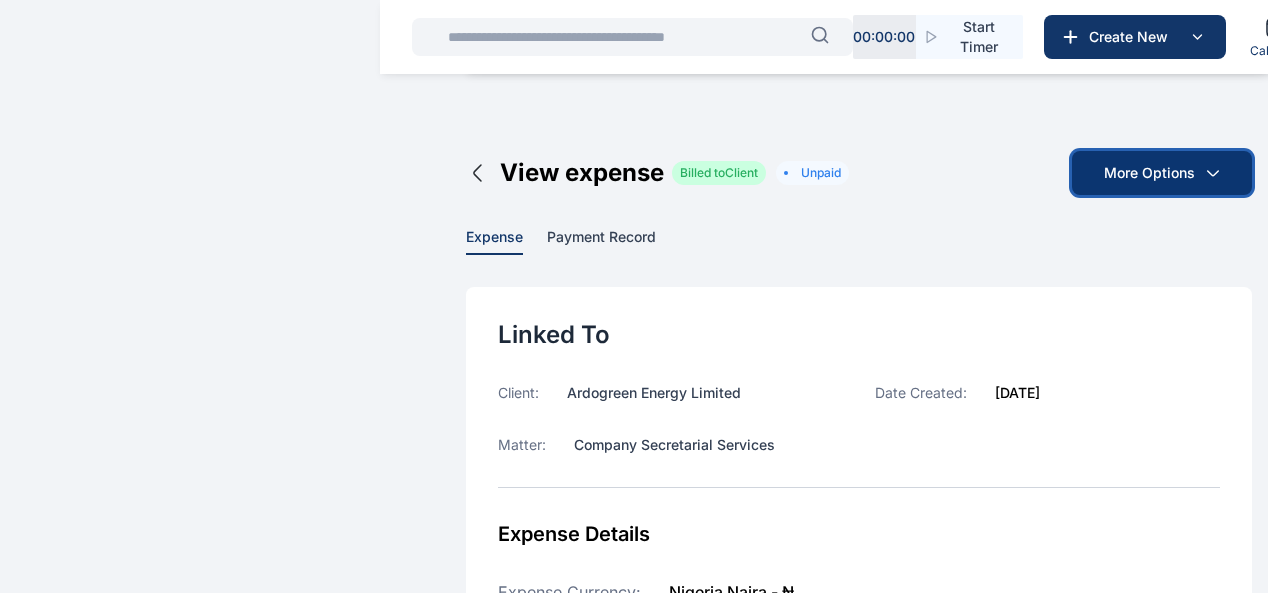 click on "More Options" at bounding box center [1162, 173] 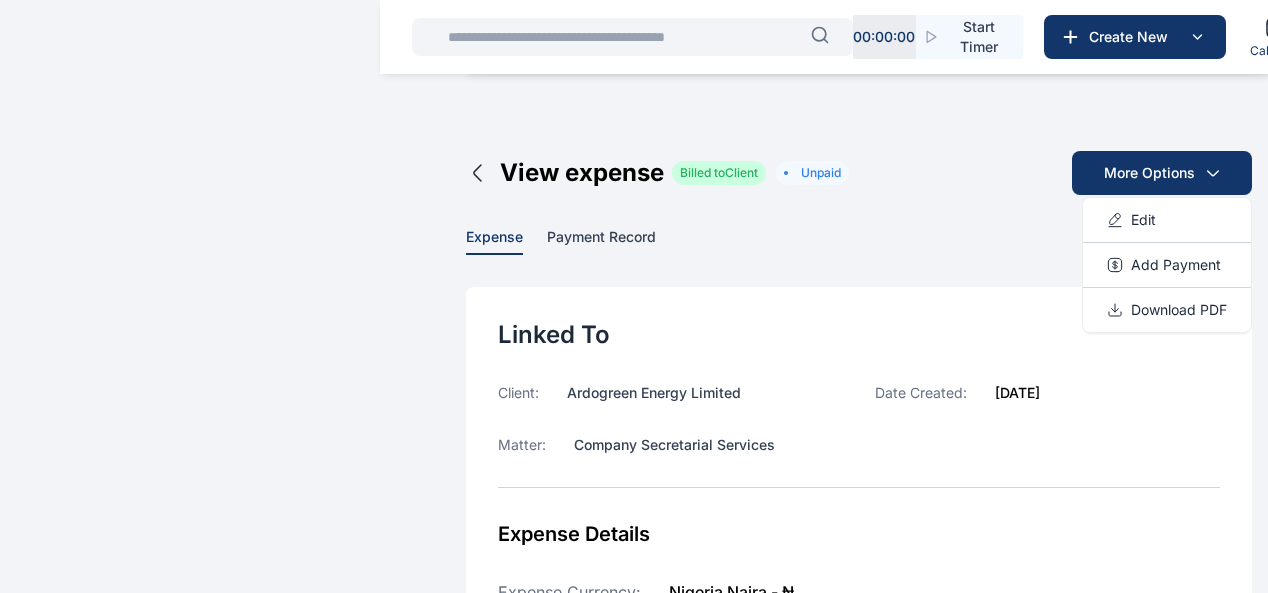 click on "Linked To Client: Ardogreen  Energy Limited Matter: Company Secretarial Services Date Created: [DATE]" at bounding box center (859, 403) 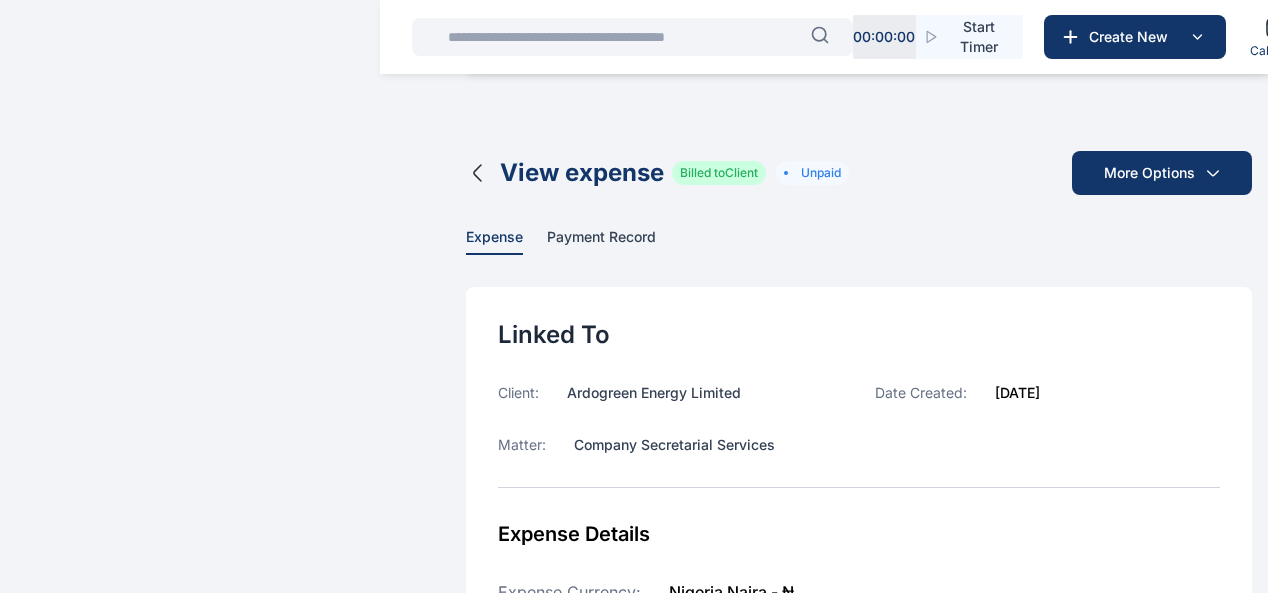 click 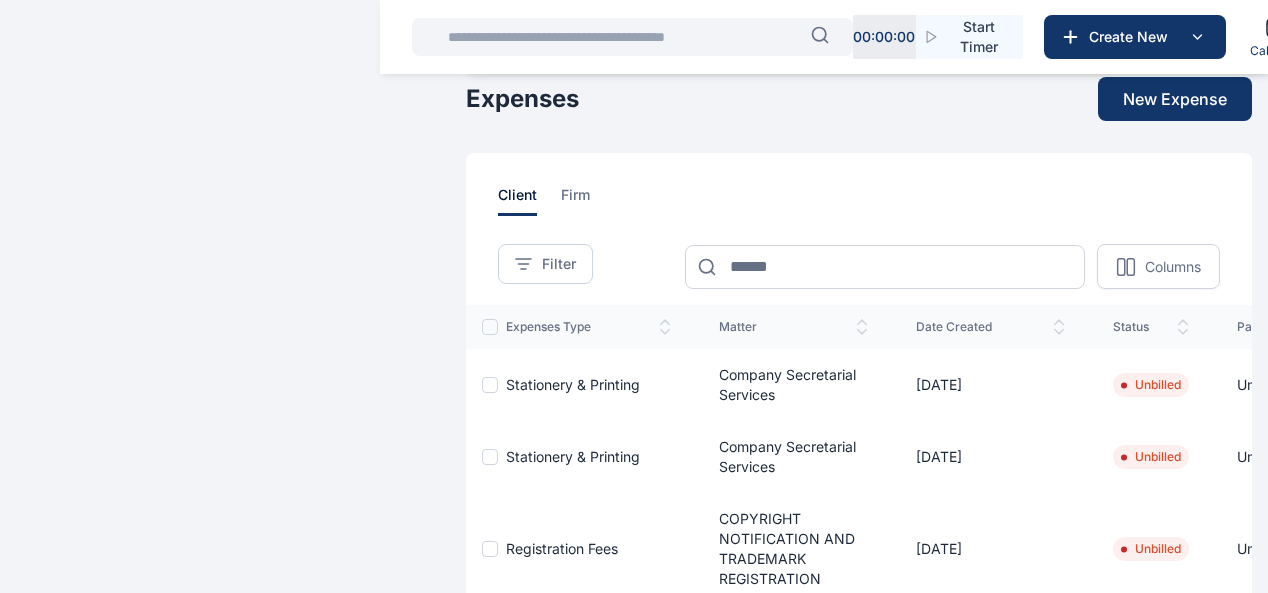 click on "Company Secretarial Services" at bounding box center (793, 457) 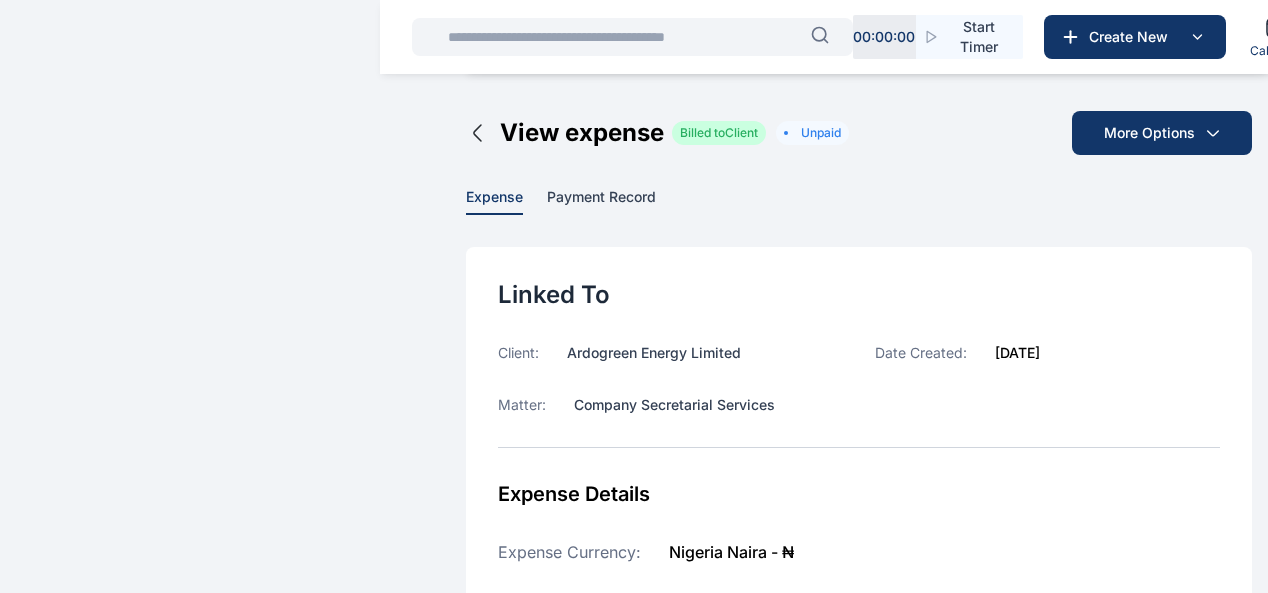 scroll, scrollTop: 0, scrollLeft: 0, axis: both 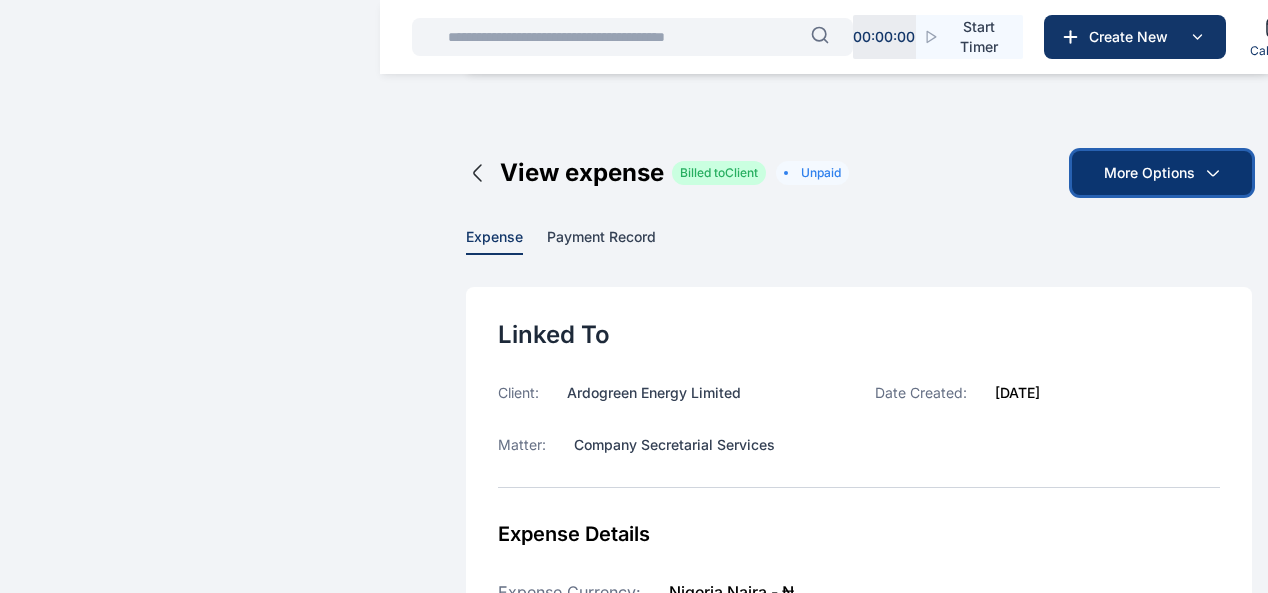 click on "More Options" at bounding box center [1162, 173] 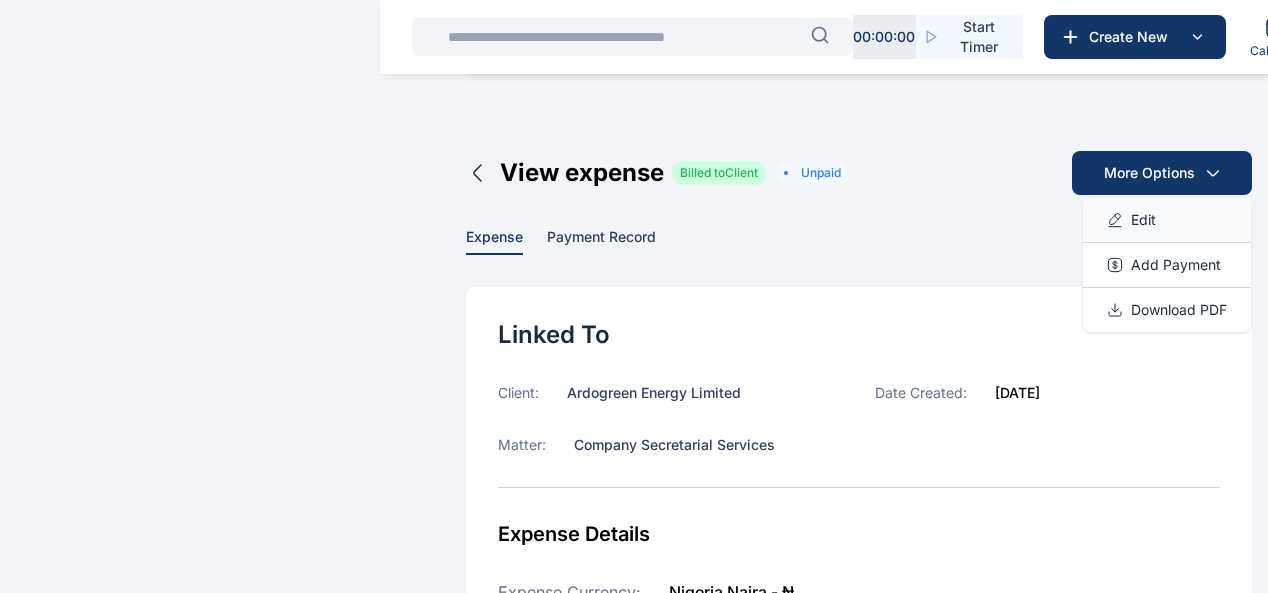 click on "Edit" at bounding box center (1167, 220) 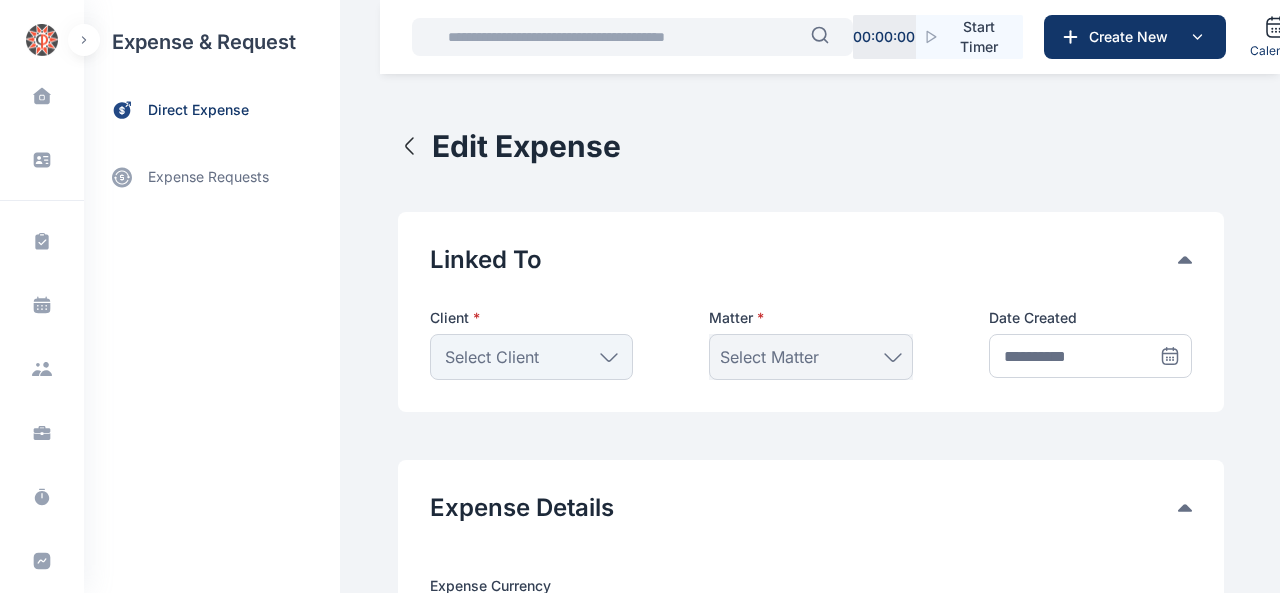 type on "**********" 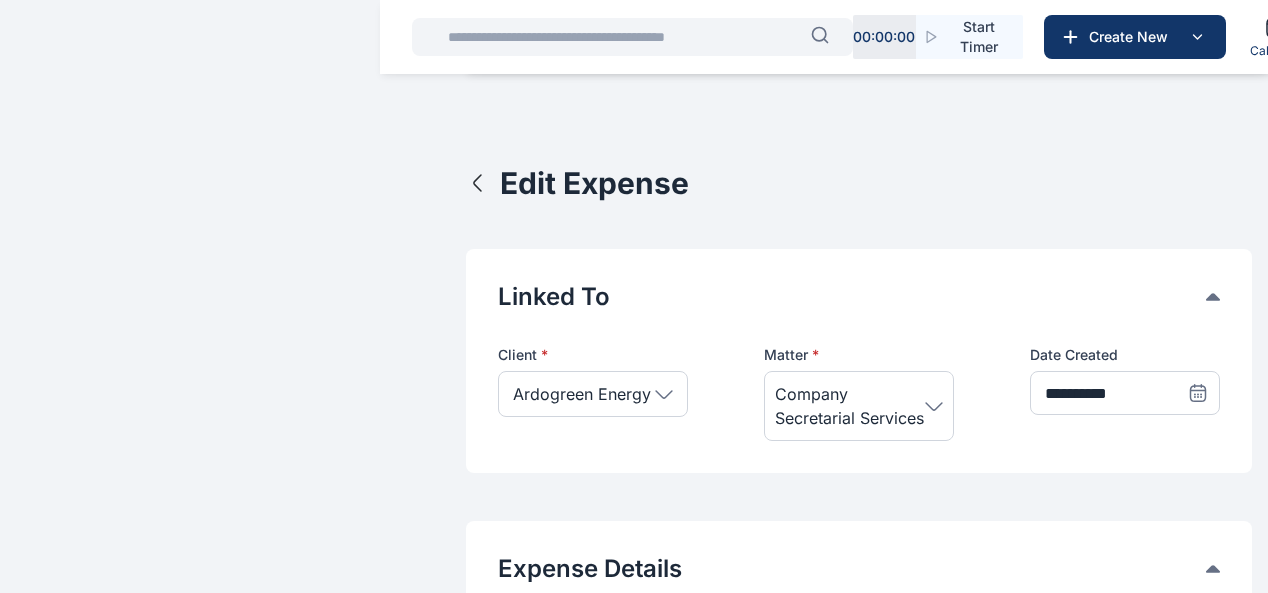 scroll, scrollTop: 0, scrollLeft: 0, axis: both 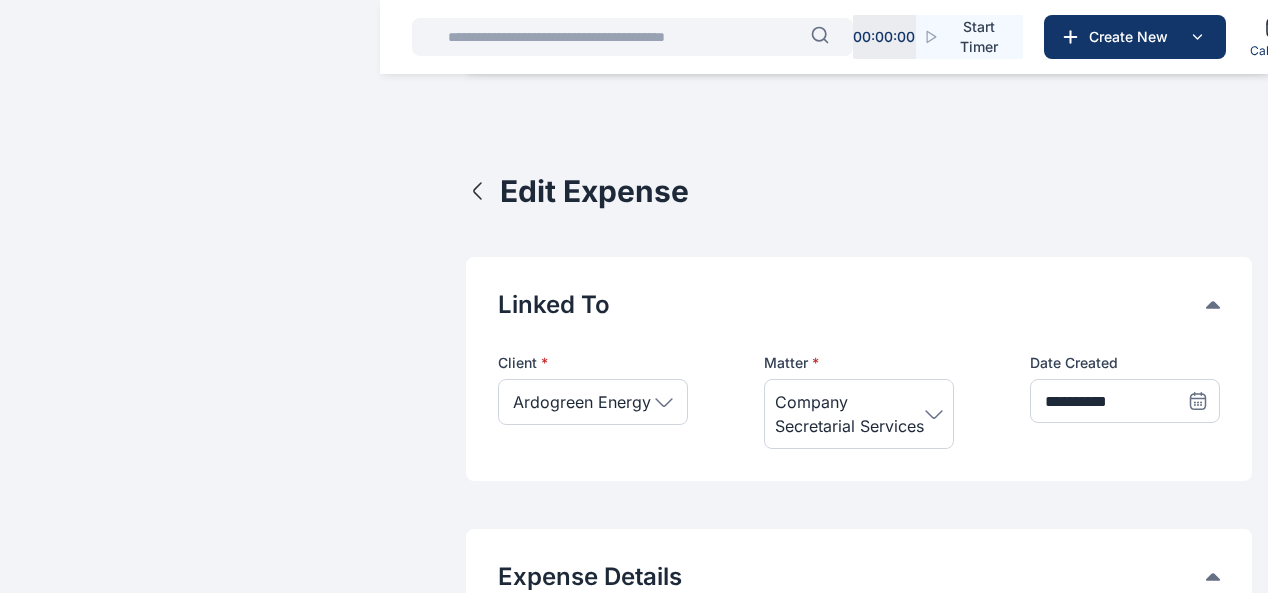click 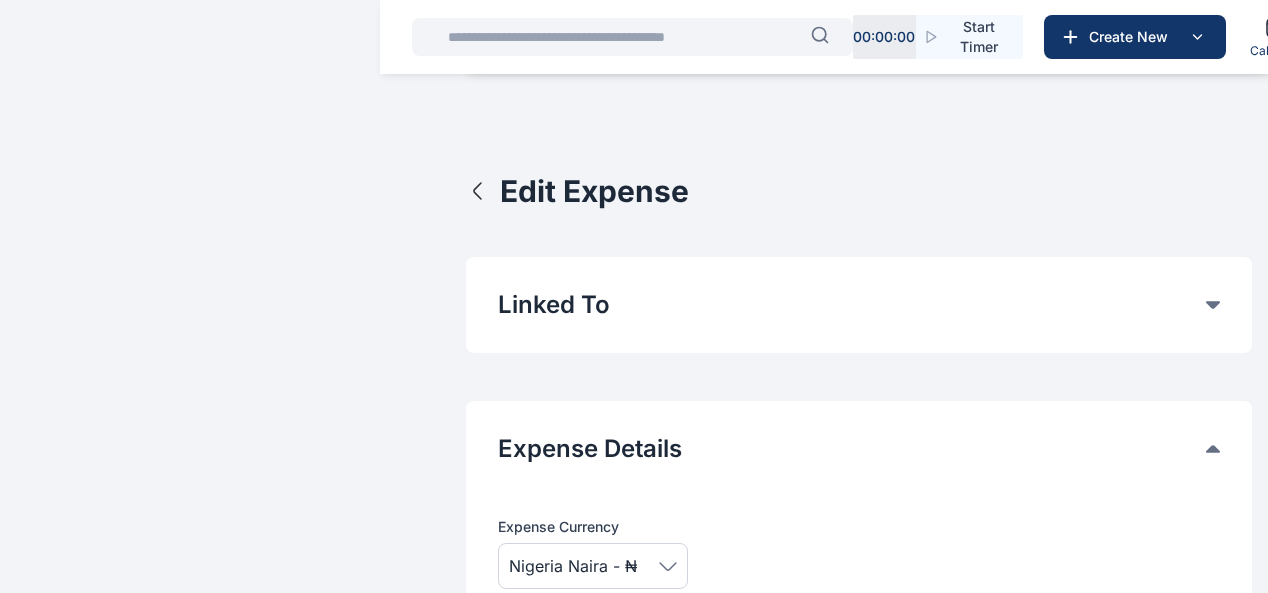 click 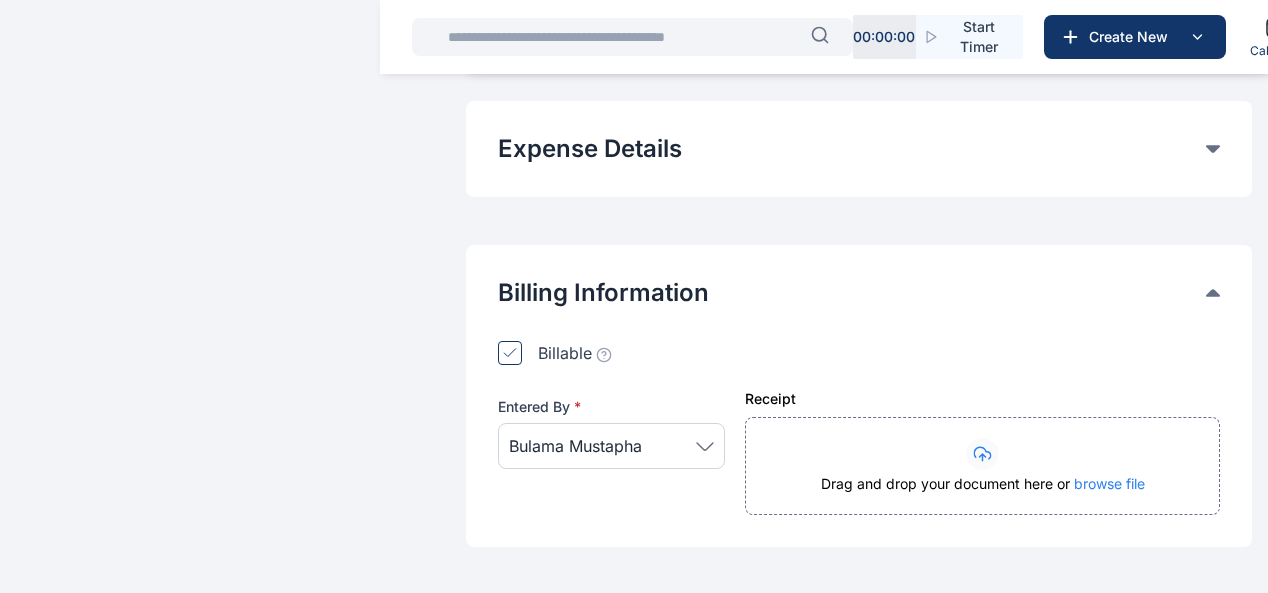 click 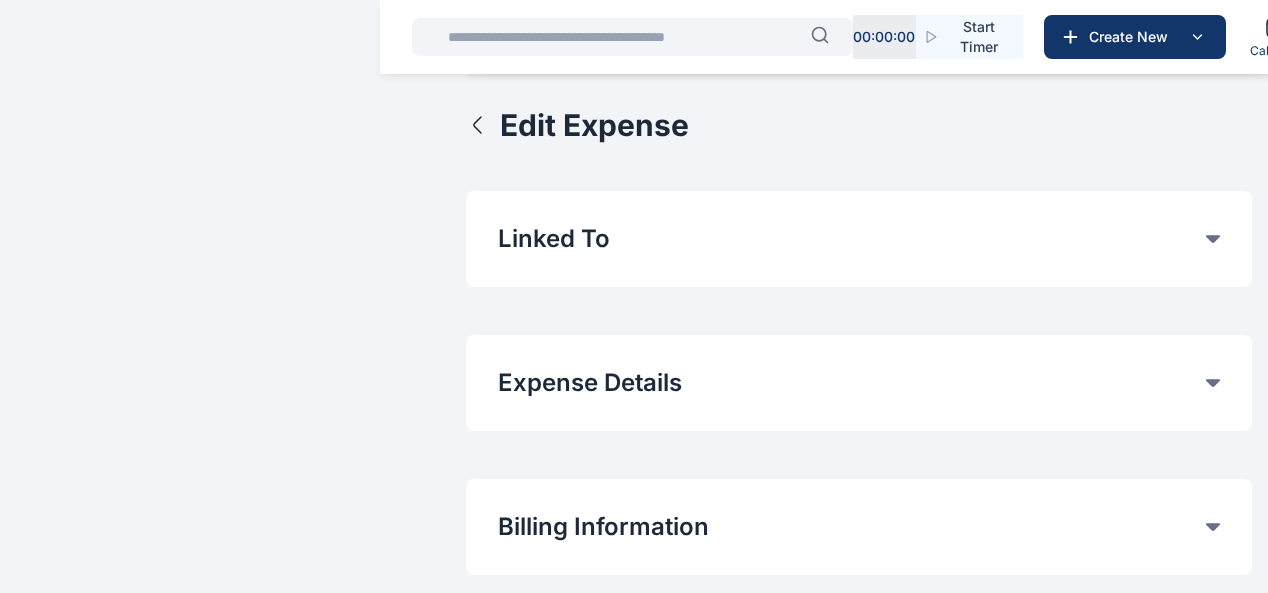 scroll, scrollTop: 0, scrollLeft: 0, axis: both 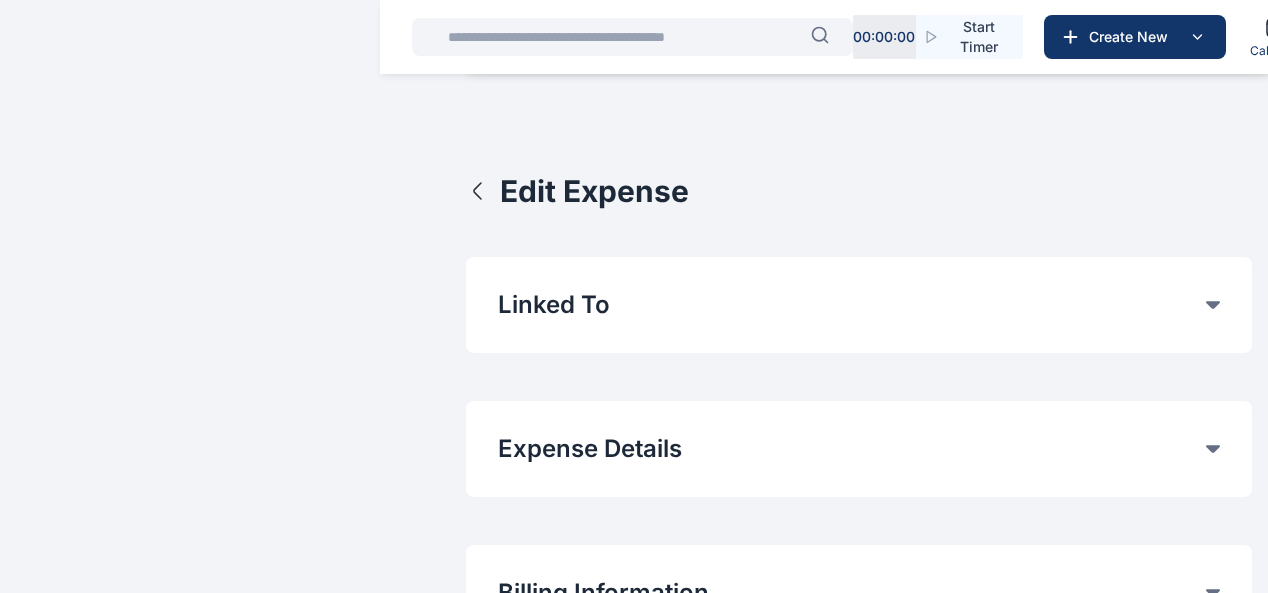 click 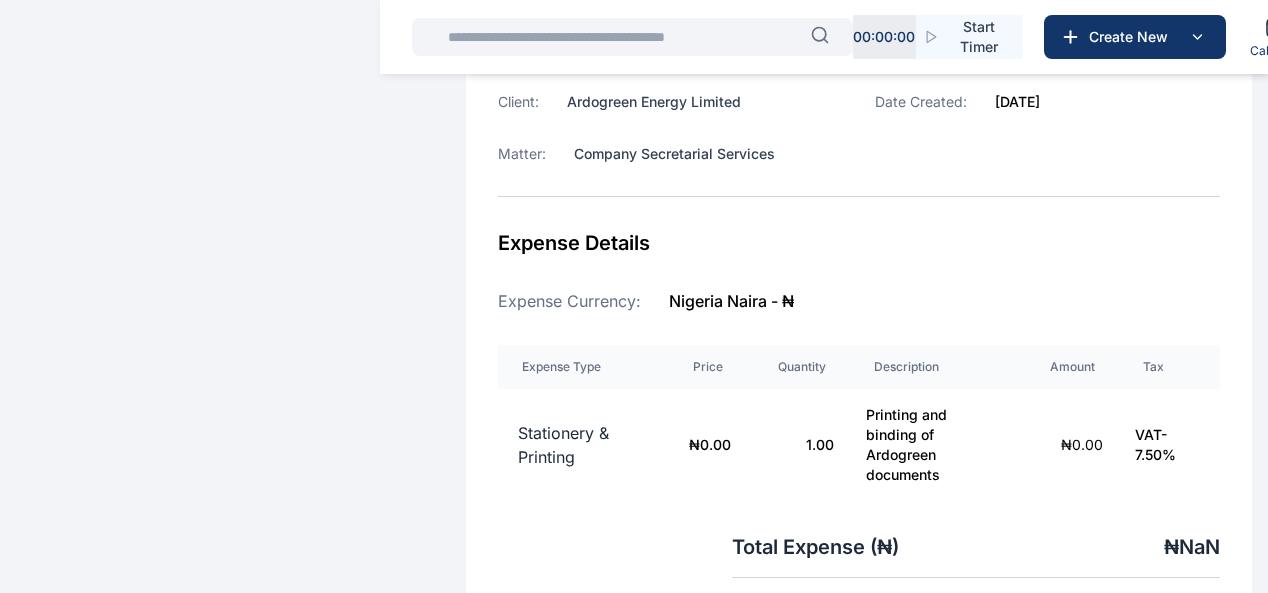 scroll, scrollTop: 0, scrollLeft: 0, axis: both 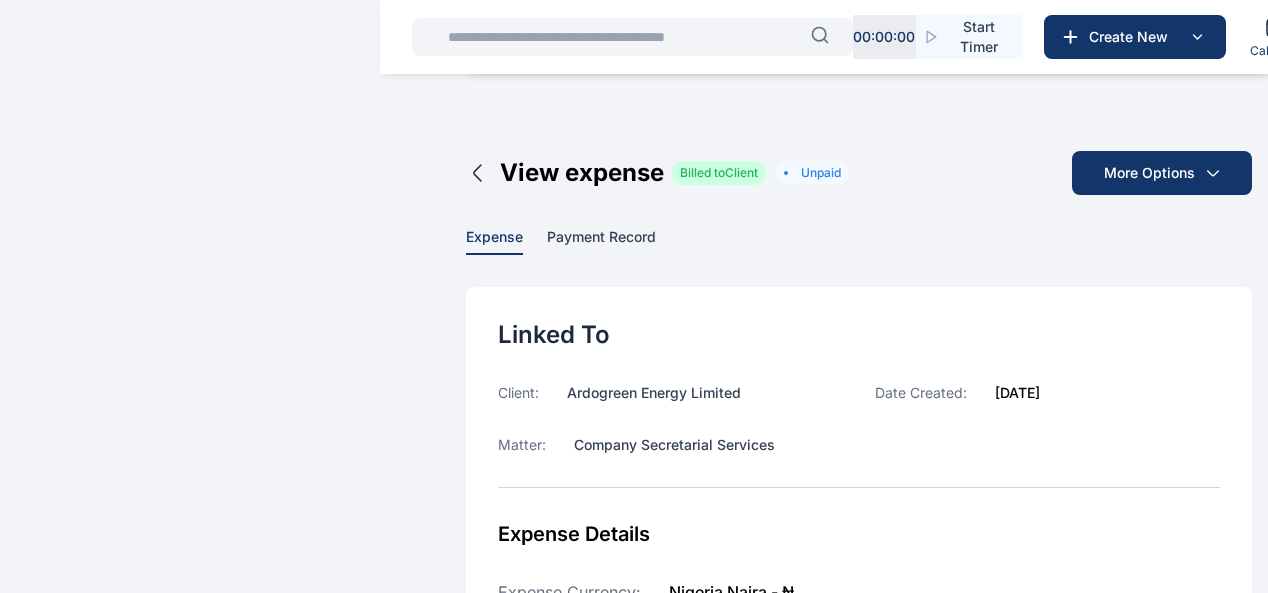 click on "Payment Record" at bounding box center [601, 238] 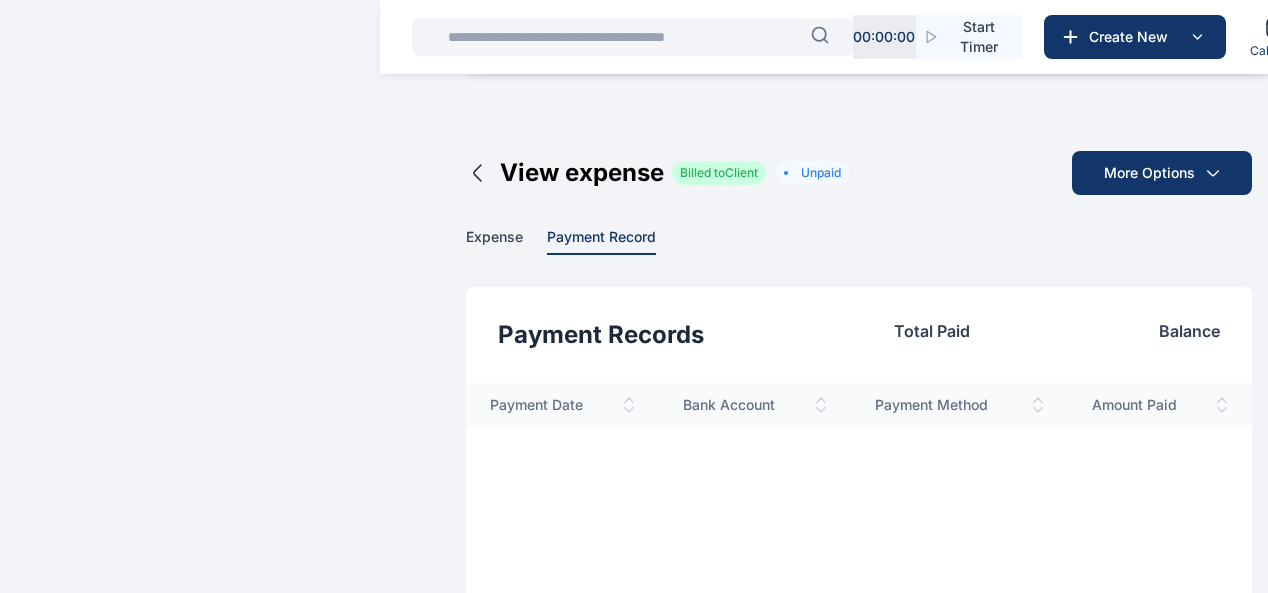 click on "Expense" at bounding box center [494, 238] 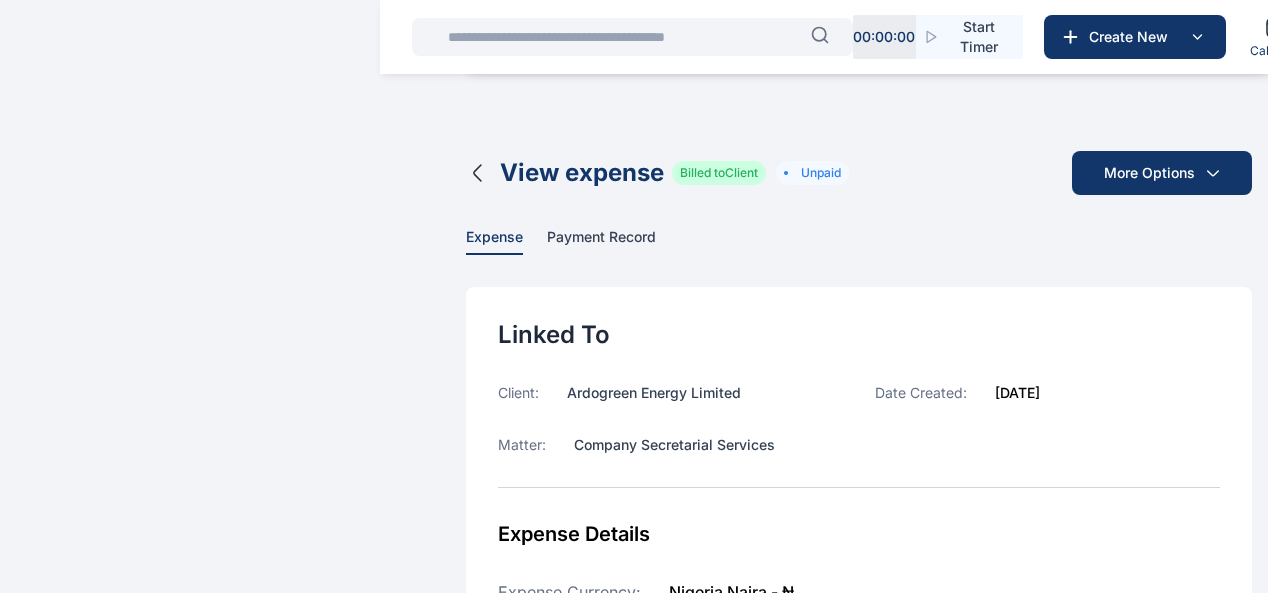 click 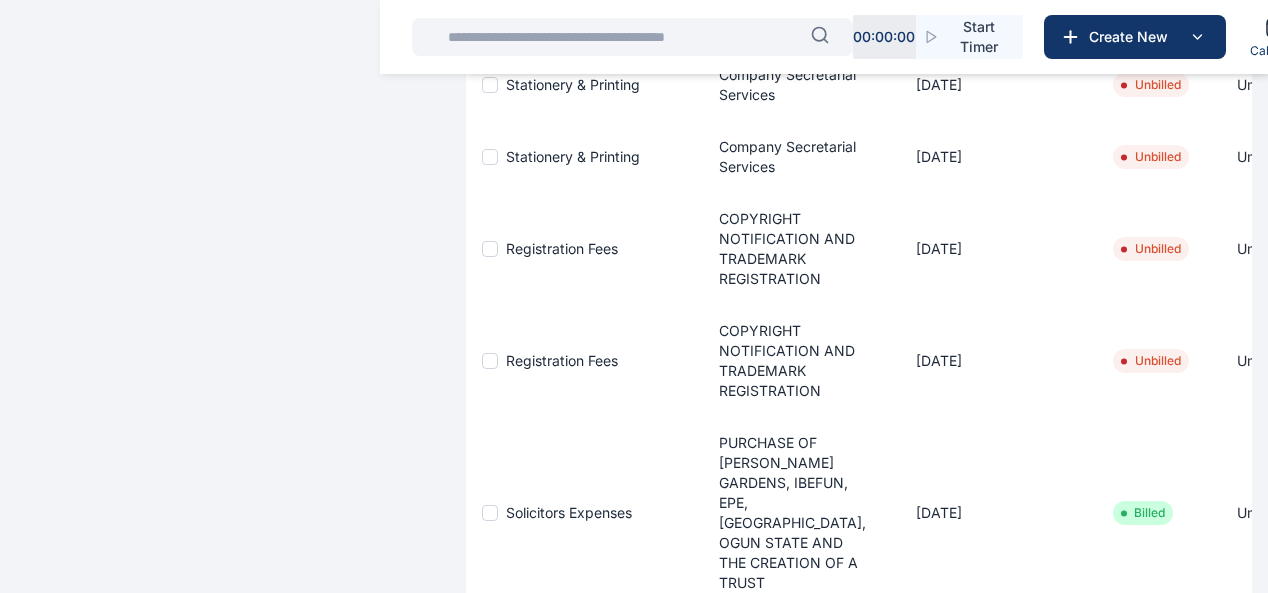 scroll, scrollTop: 200, scrollLeft: 0, axis: vertical 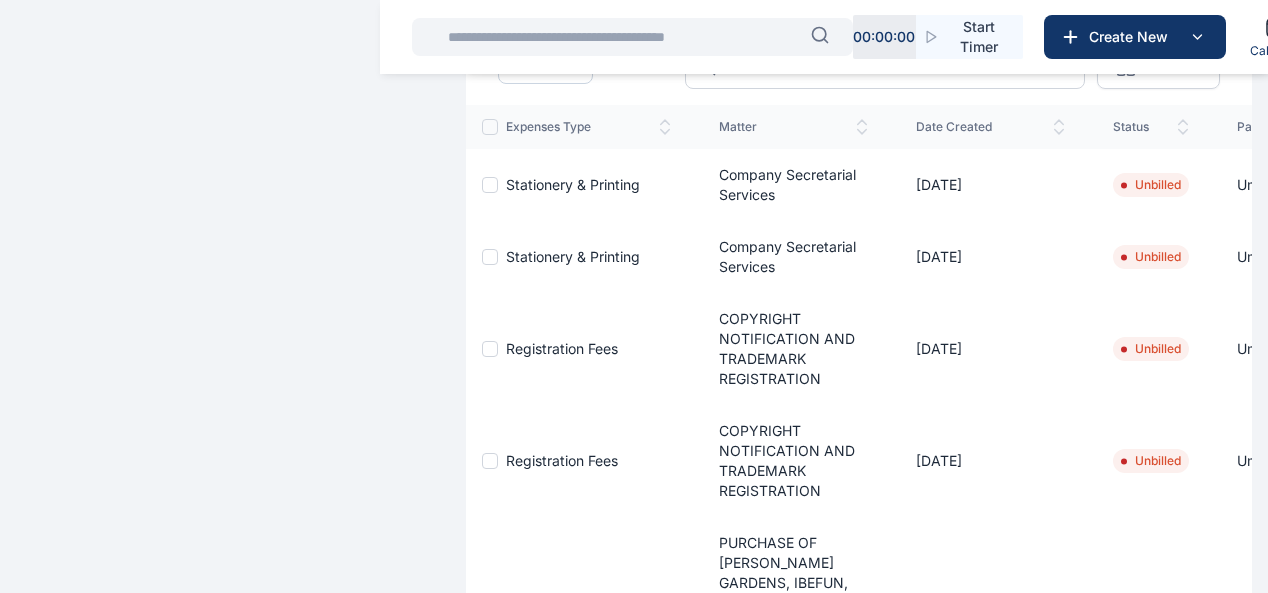 click on "Stationery & Printing" at bounding box center [573, 184] 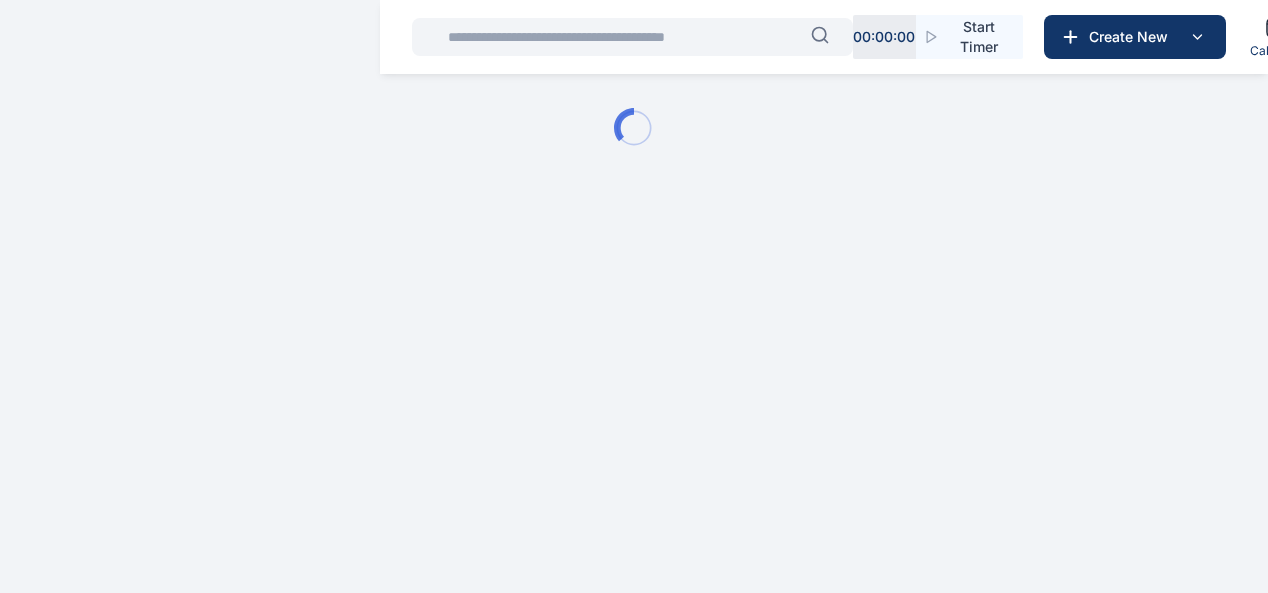 scroll, scrollTop: 0, scrollLeft: 0, axis: both 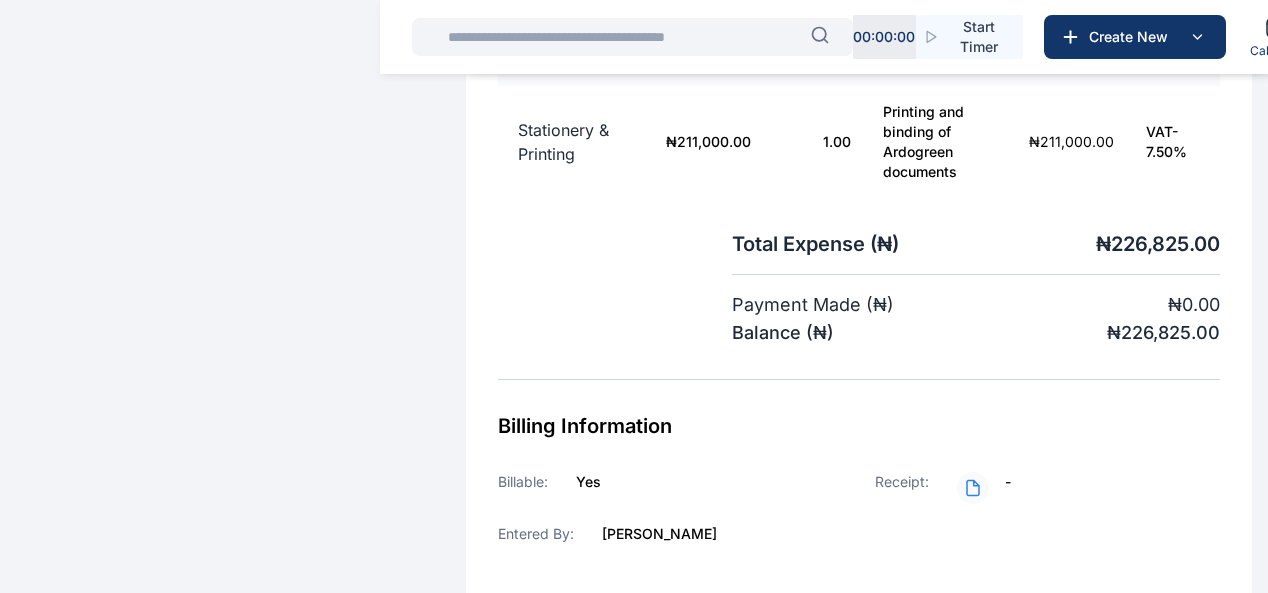 click 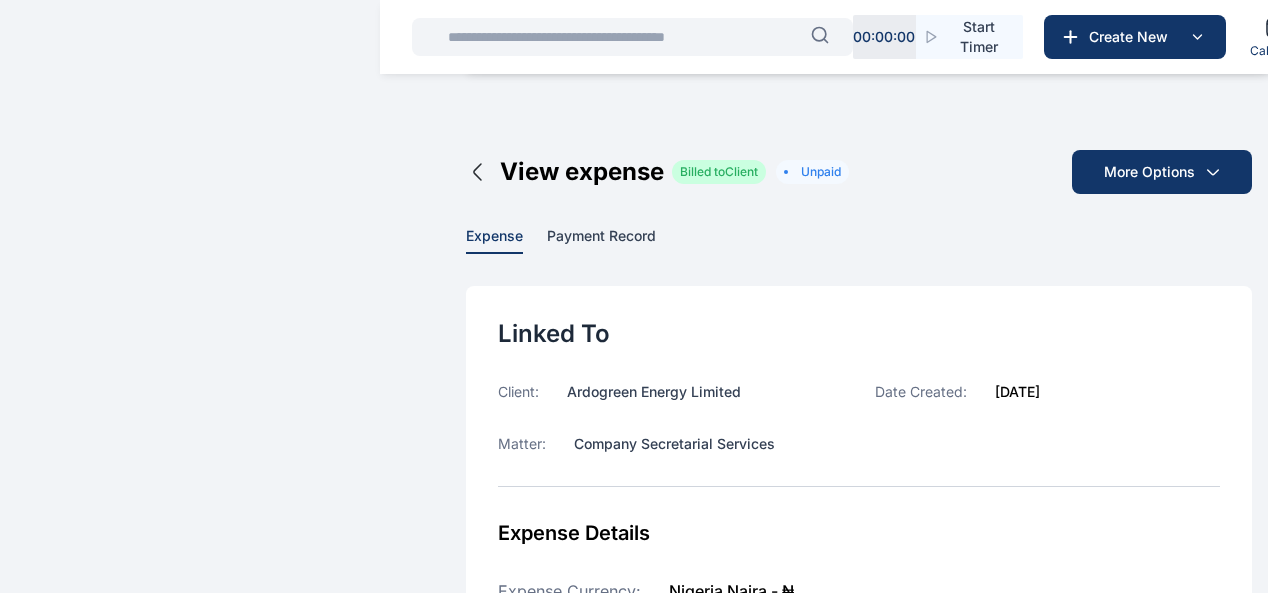 scroll, scrollTop: 0, scrollLeft: 0, axis: both 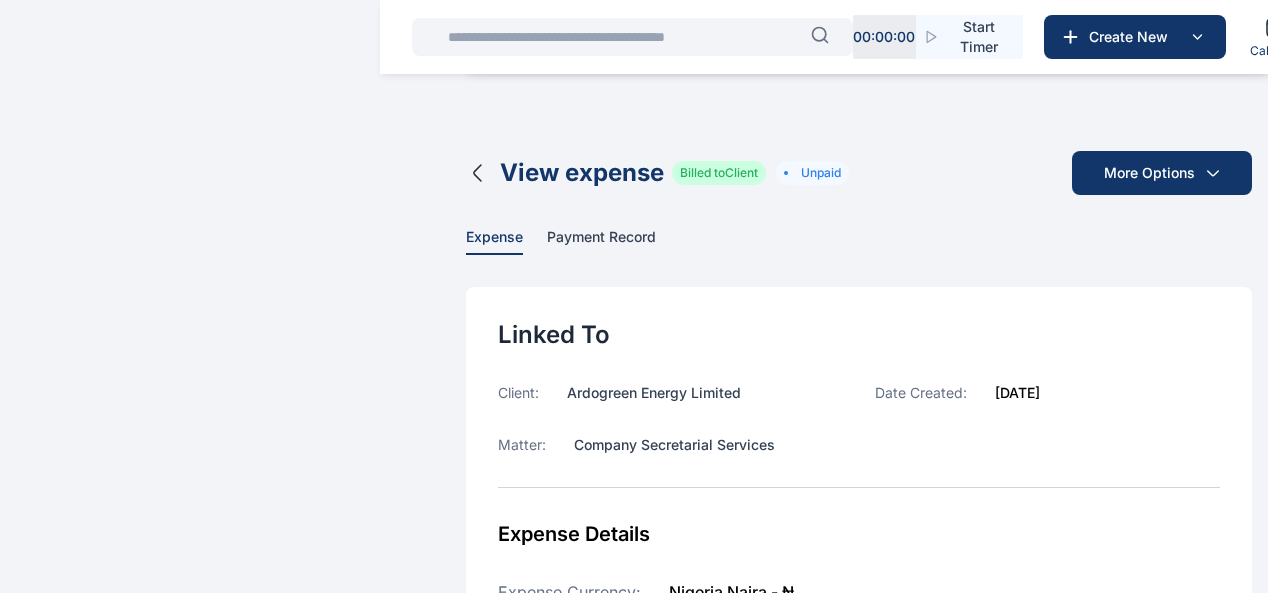 click 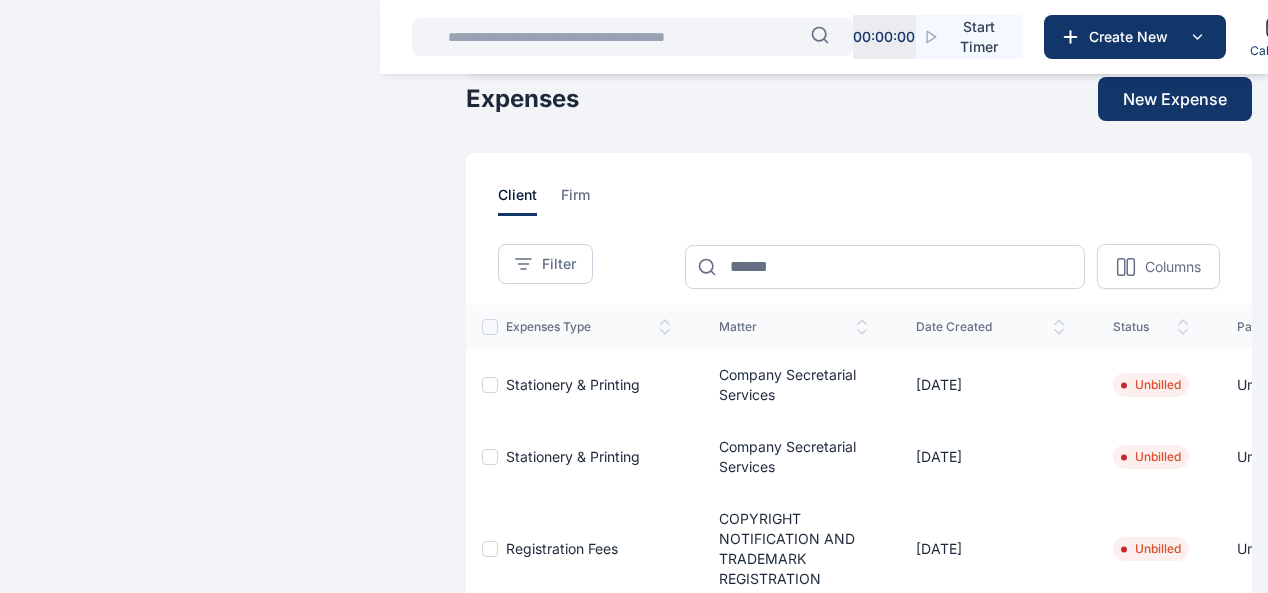 click 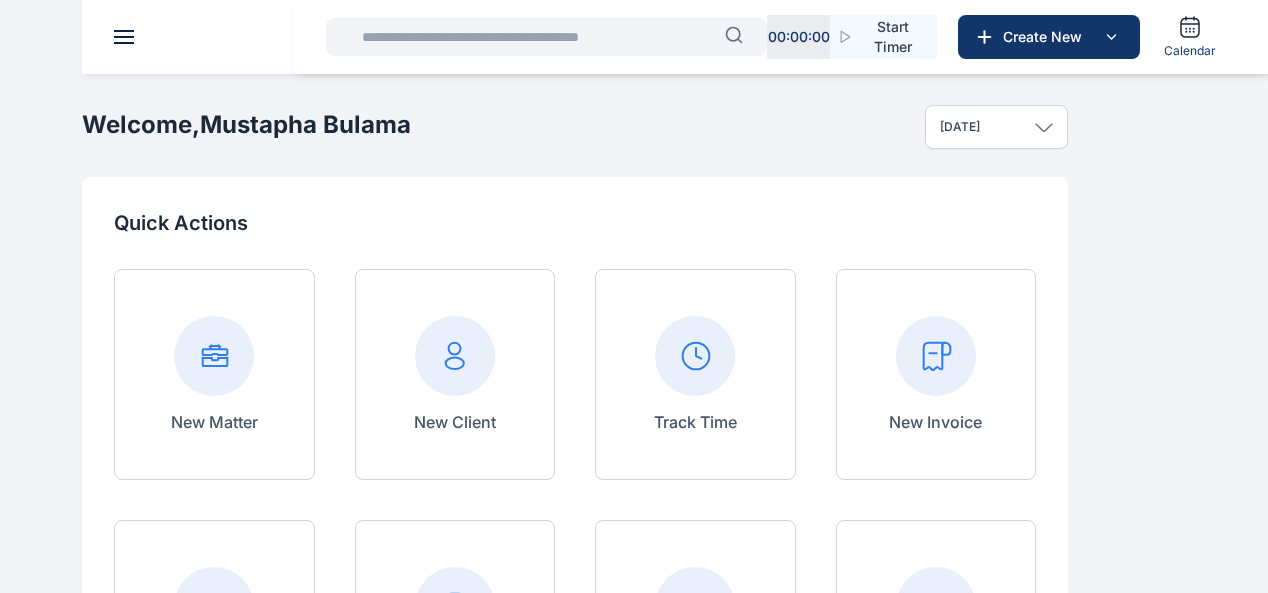 click 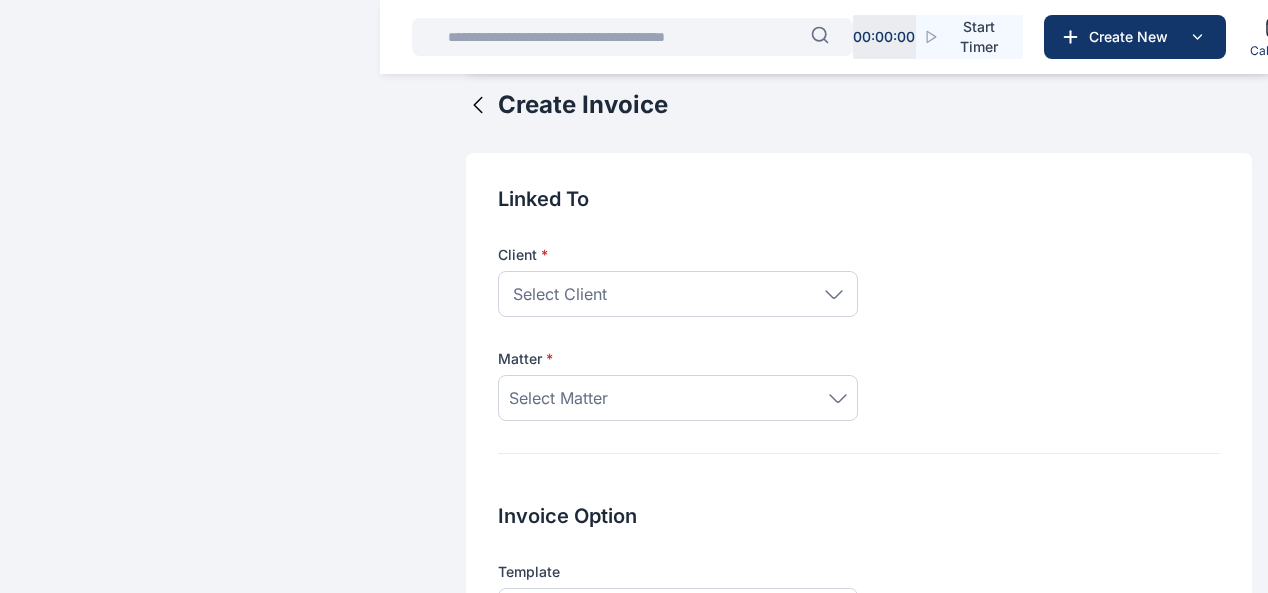 click 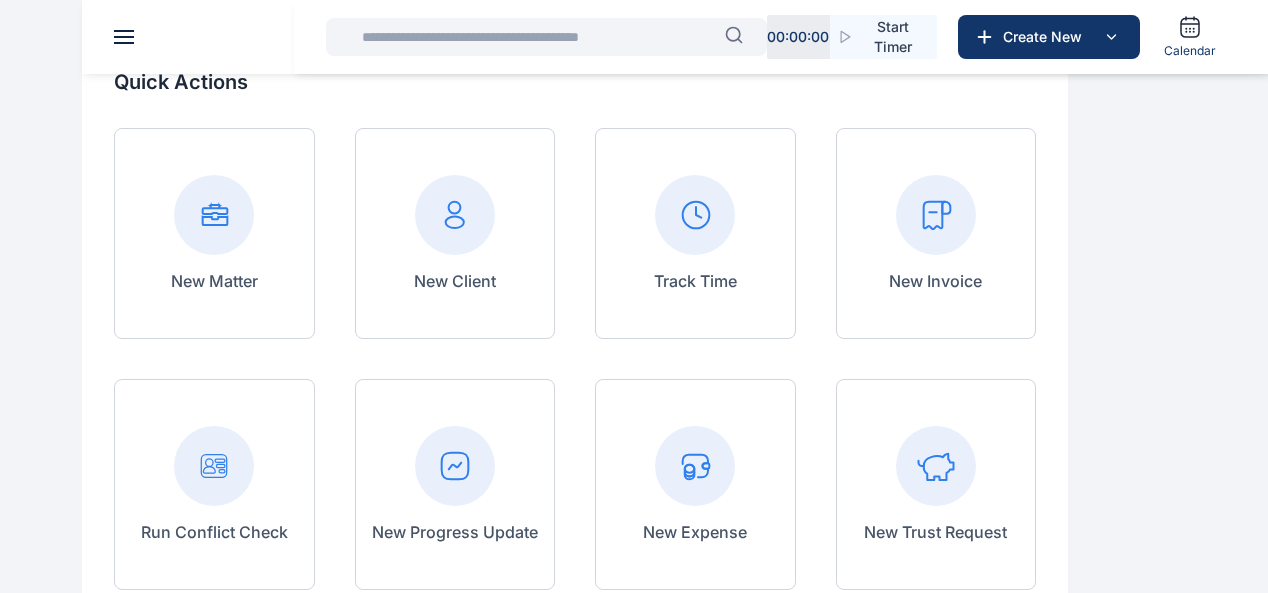 scroll, scrollTop: 200, scrollLeft: 0, axis: vertical 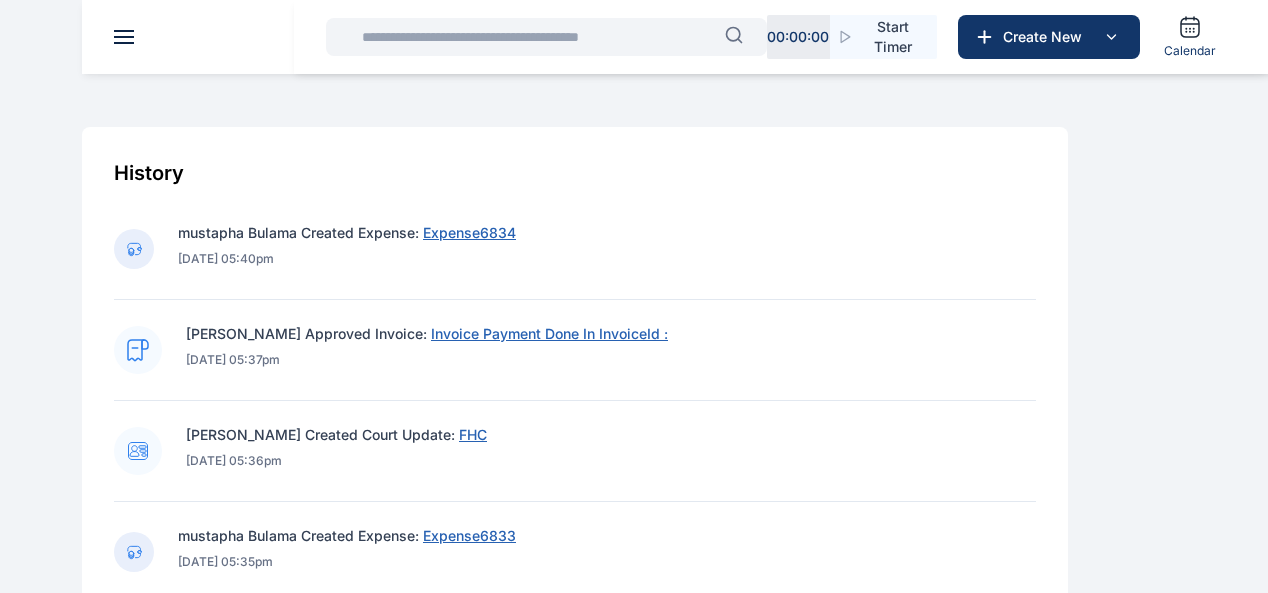 click on "Expense6834" at bounding box center (469, 232) 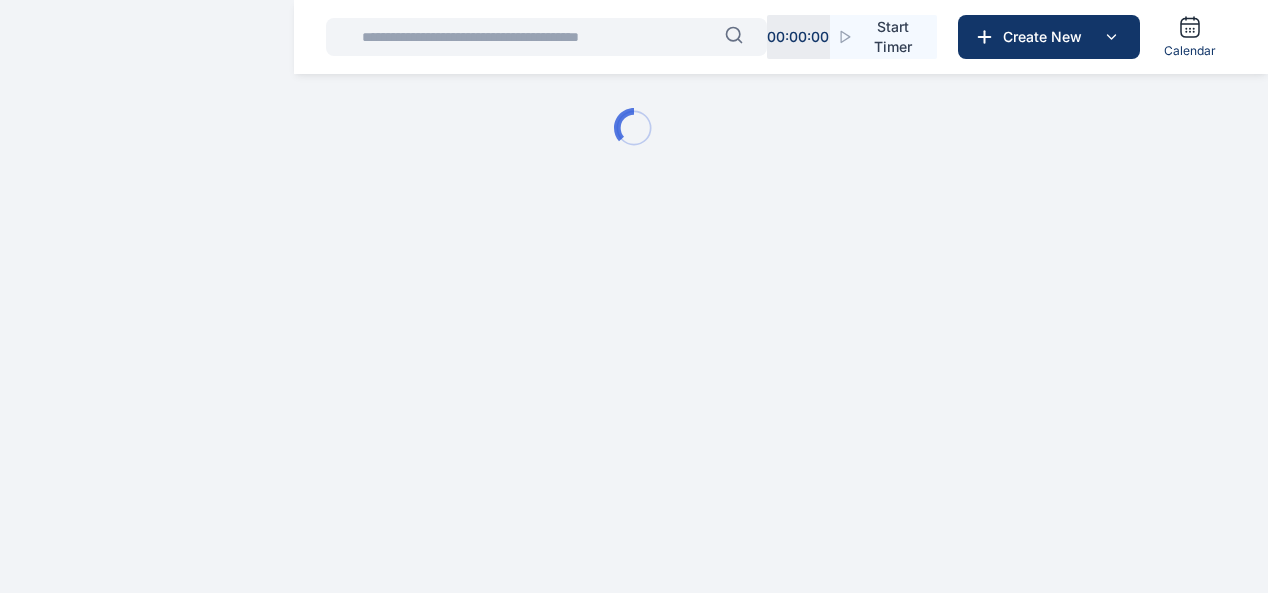 scroll, scrollTop: 0, scrollLeft: 0, axis: both 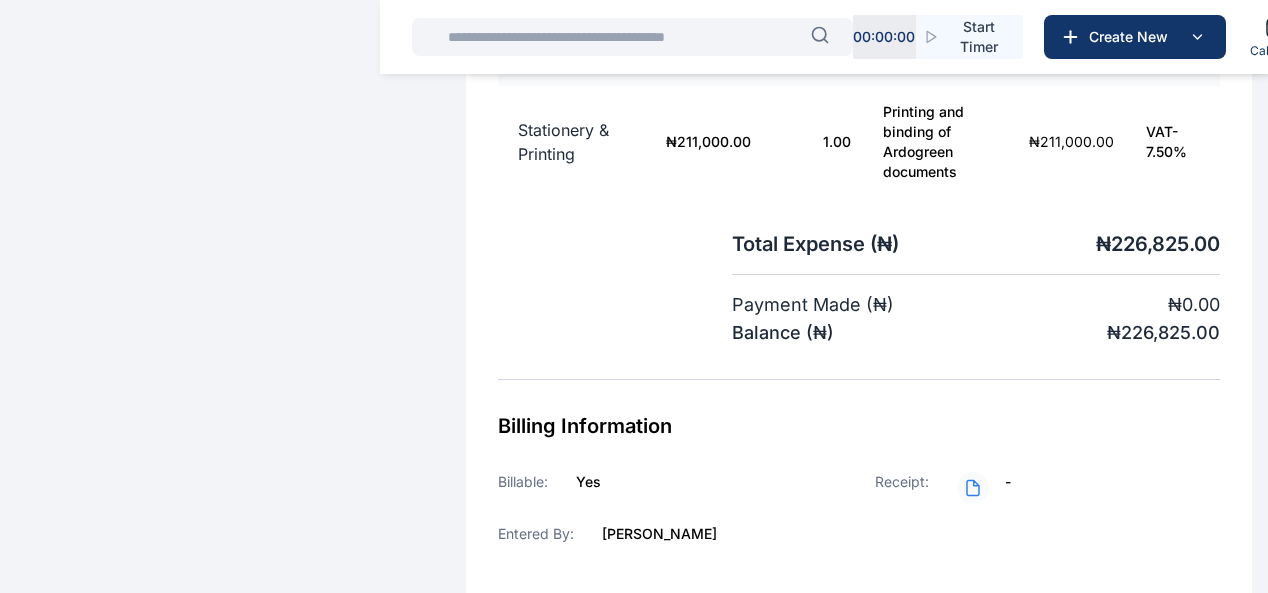 click on "[PERSON_NAME]" at bounding box center (659, 534) 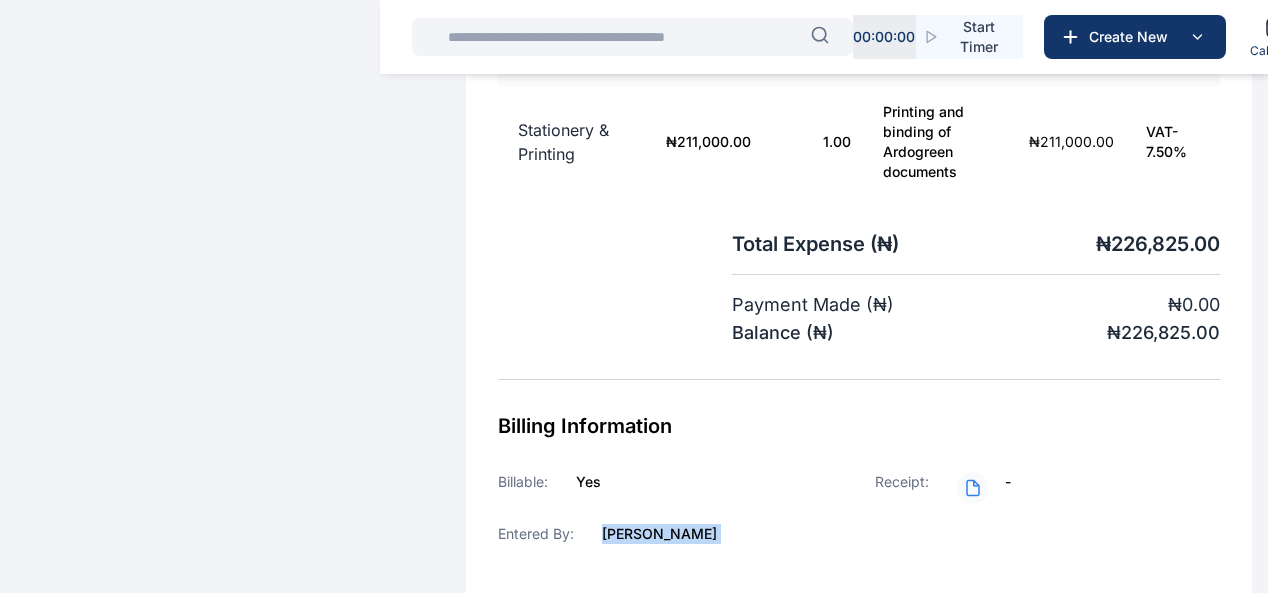 click on "[PERSON_NAME]" at bounding box center [659, 534] 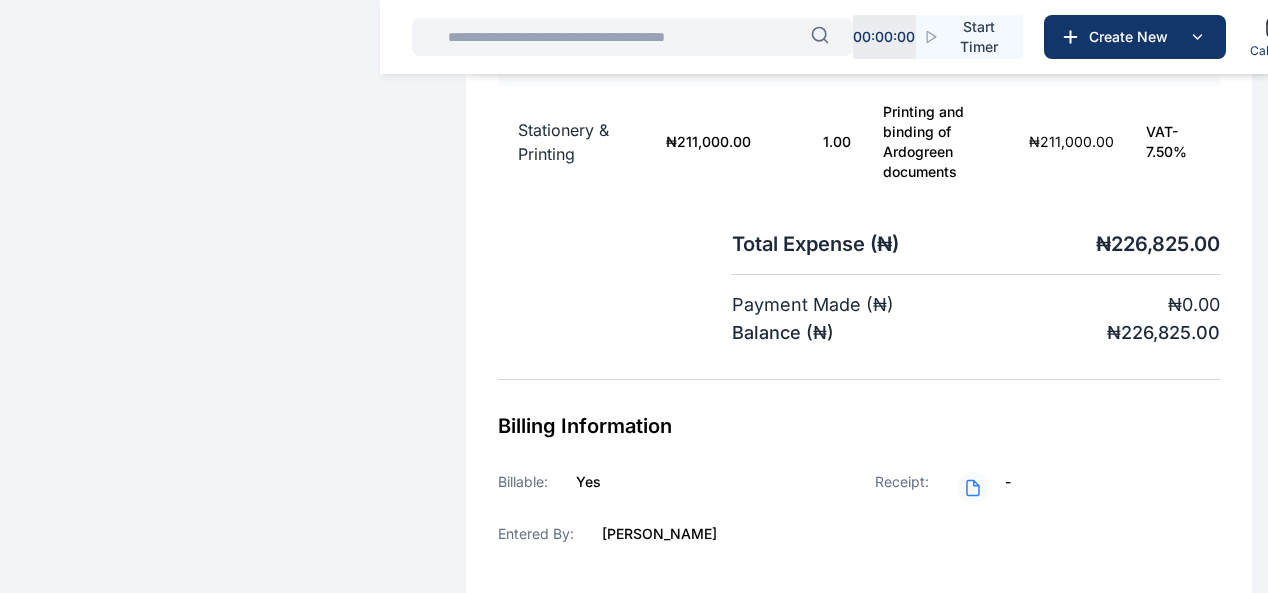 click on "Total Expense ( ₦ ) ₦ 226,825.00 Payment Made ( ₦ ) ₦ 0.00 Balance ( ₦ ) ₦ 226,825.00" at bounding box center [859, 288] 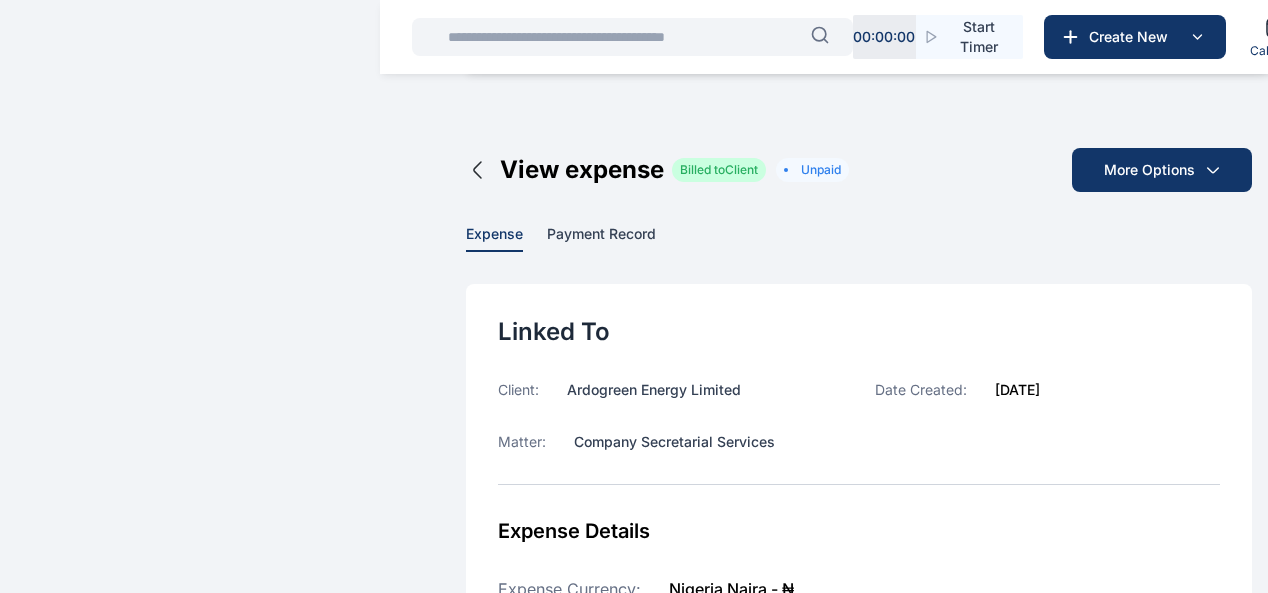 scroll, scrollTop: 0, scrollLeft: 0, axis: both 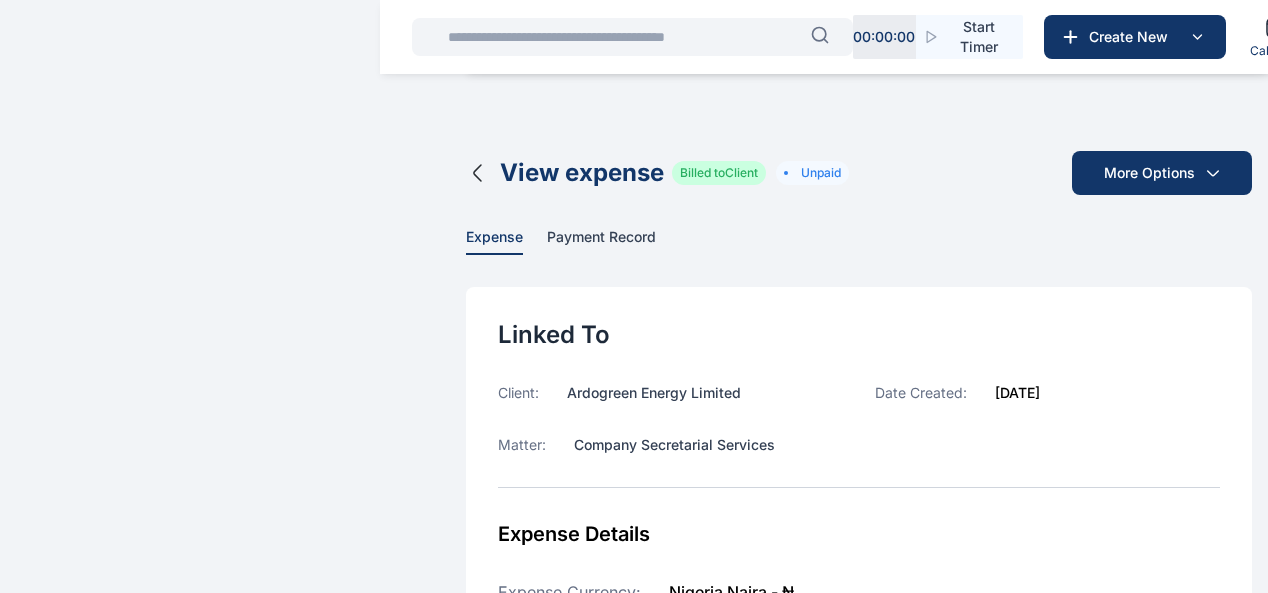 click on "View expense" at bounding box center [565, 173] 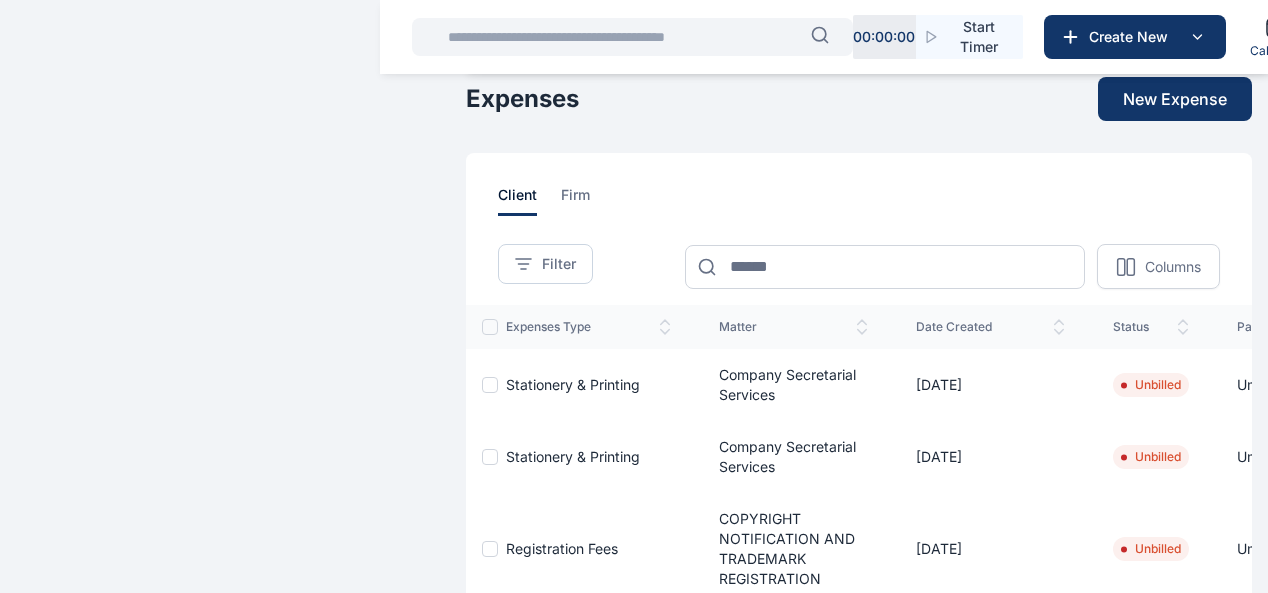 click at bounding box center [0, 0] 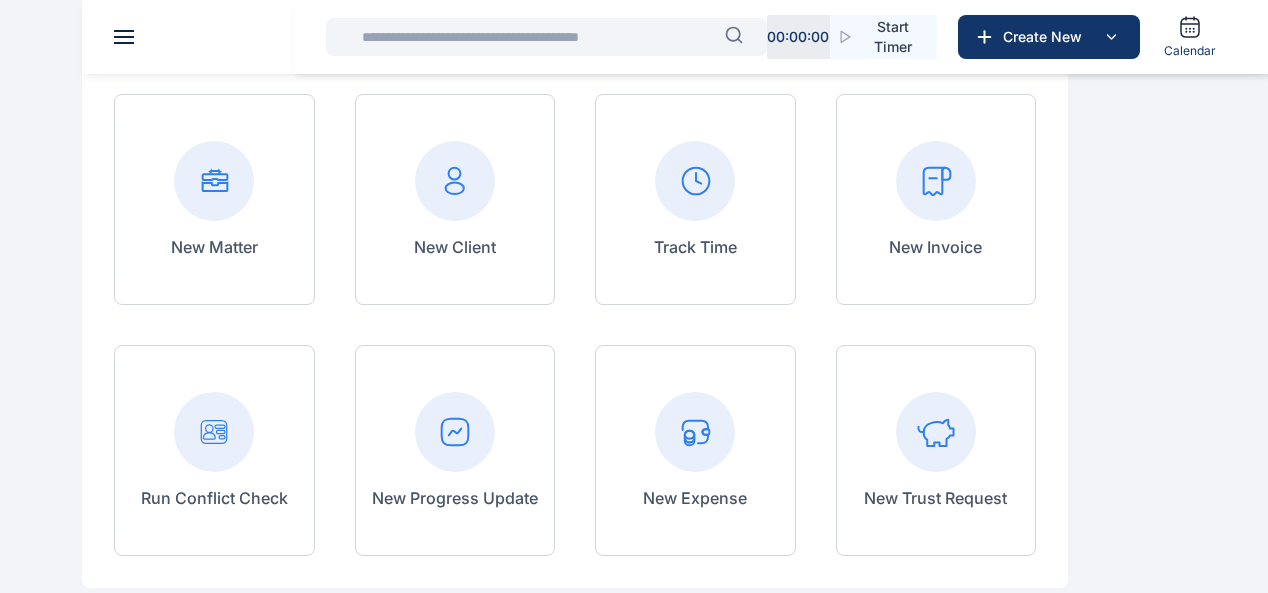 scroll, scrollTop: 200, scrollLeft: 0, axis: vertical 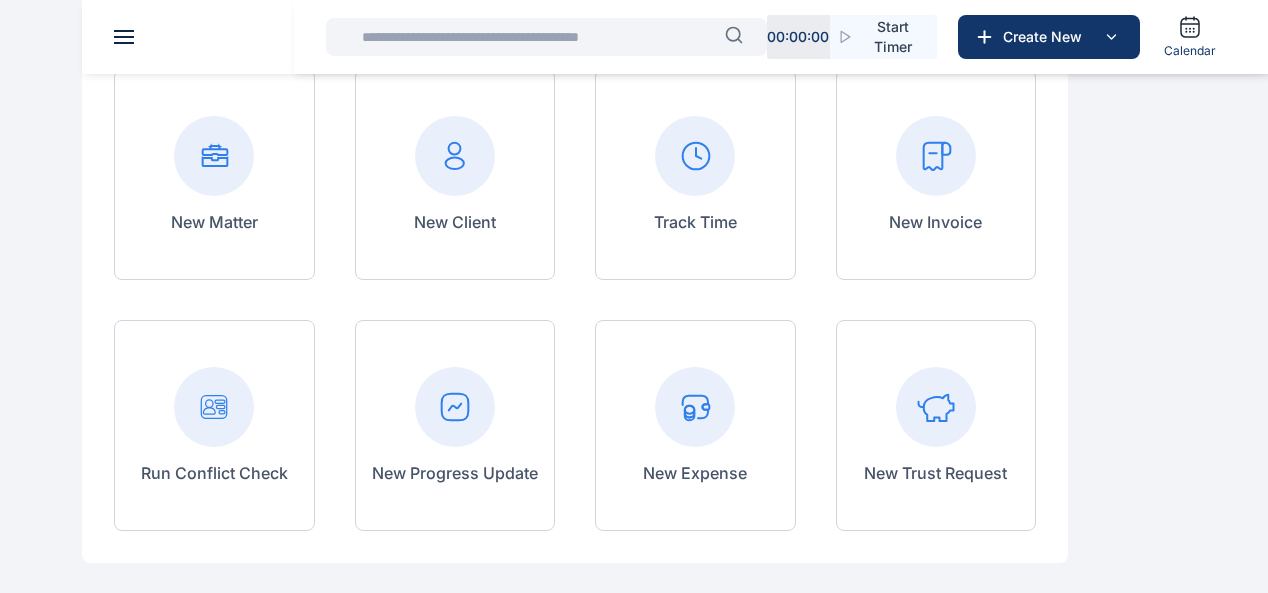 click 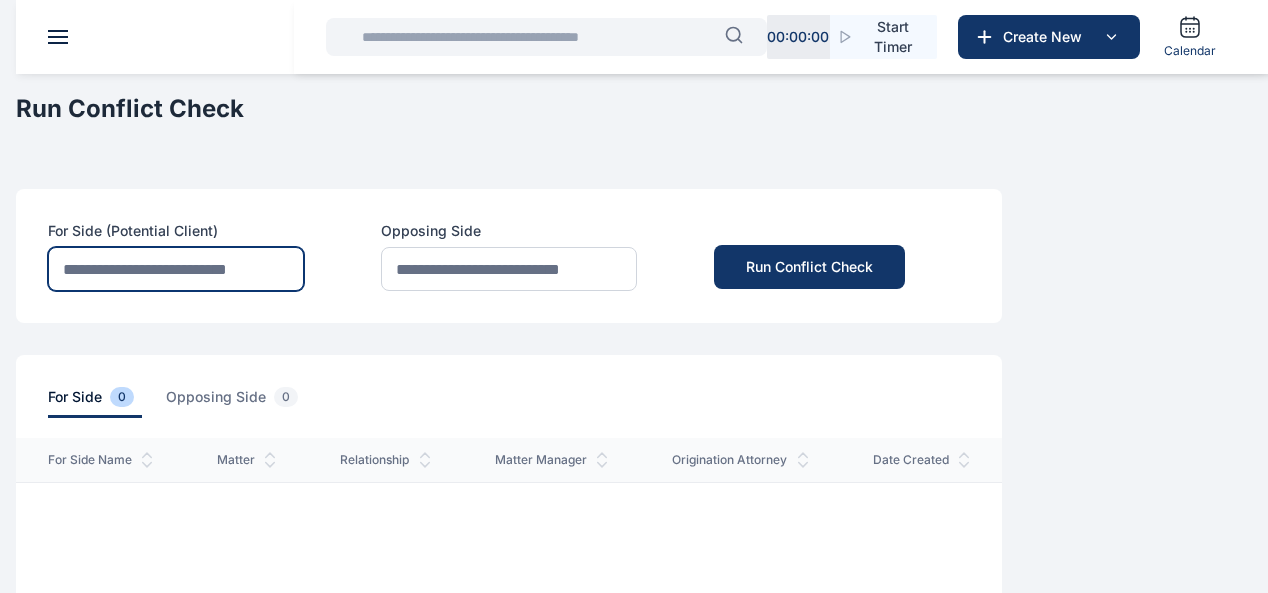 click at bounding box center [176, 269] 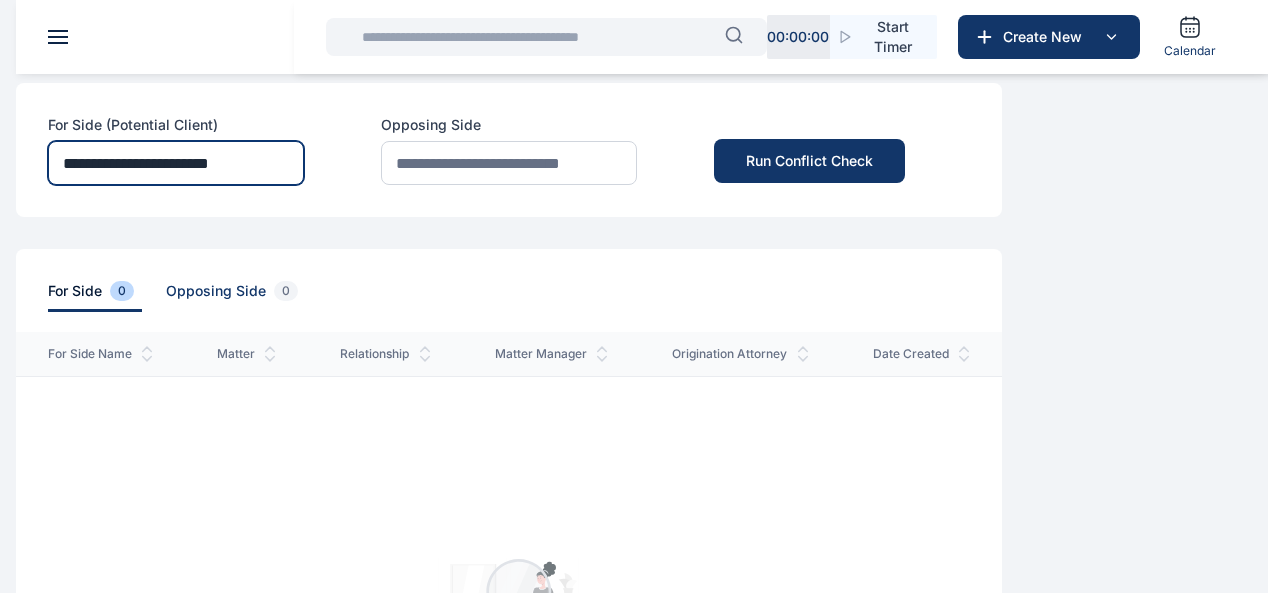 scroll, scrollTop: 0, scrollLeft: 0, axis: both 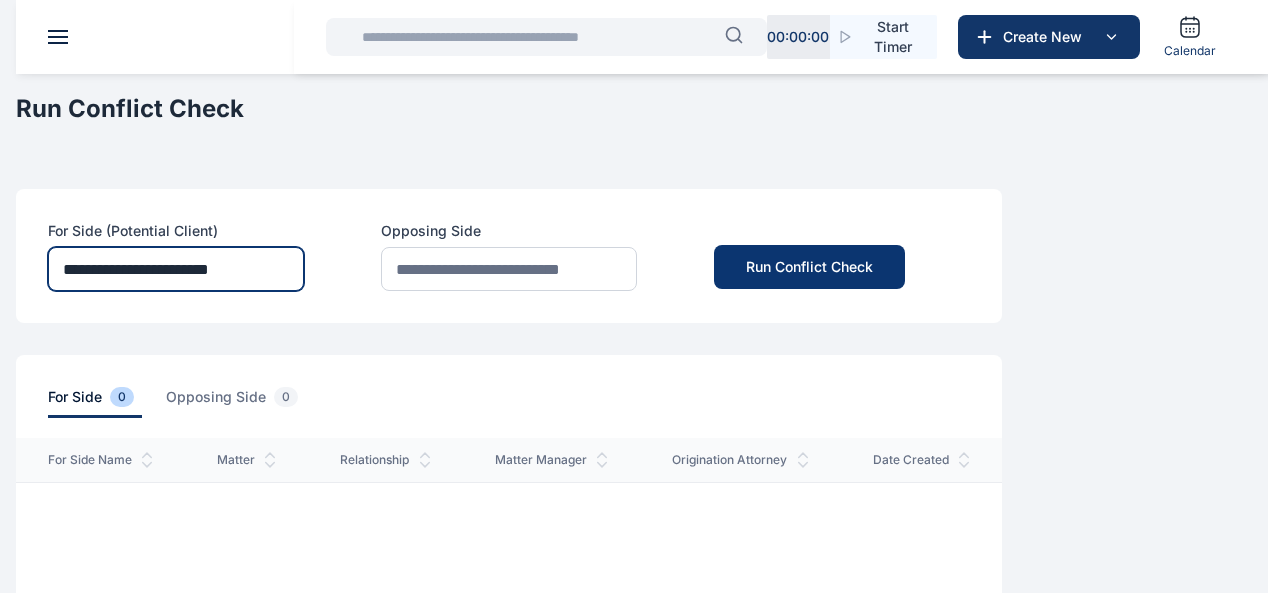 type on "**********" 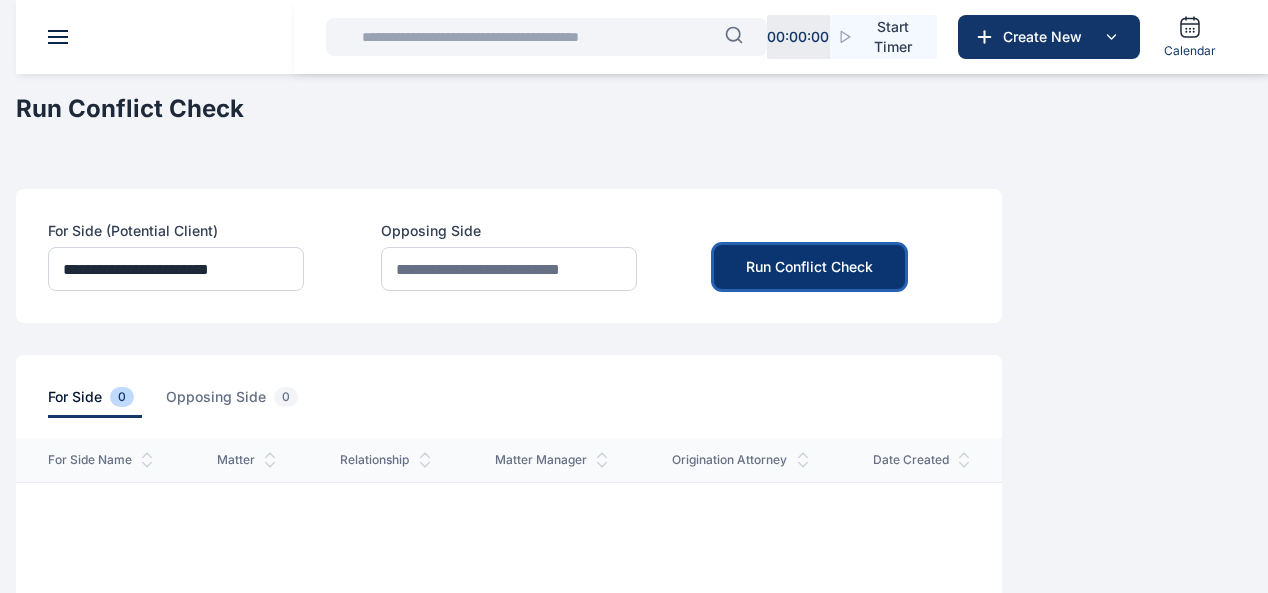 click on "Run Conflict Check" at bounding box center [809, 267] 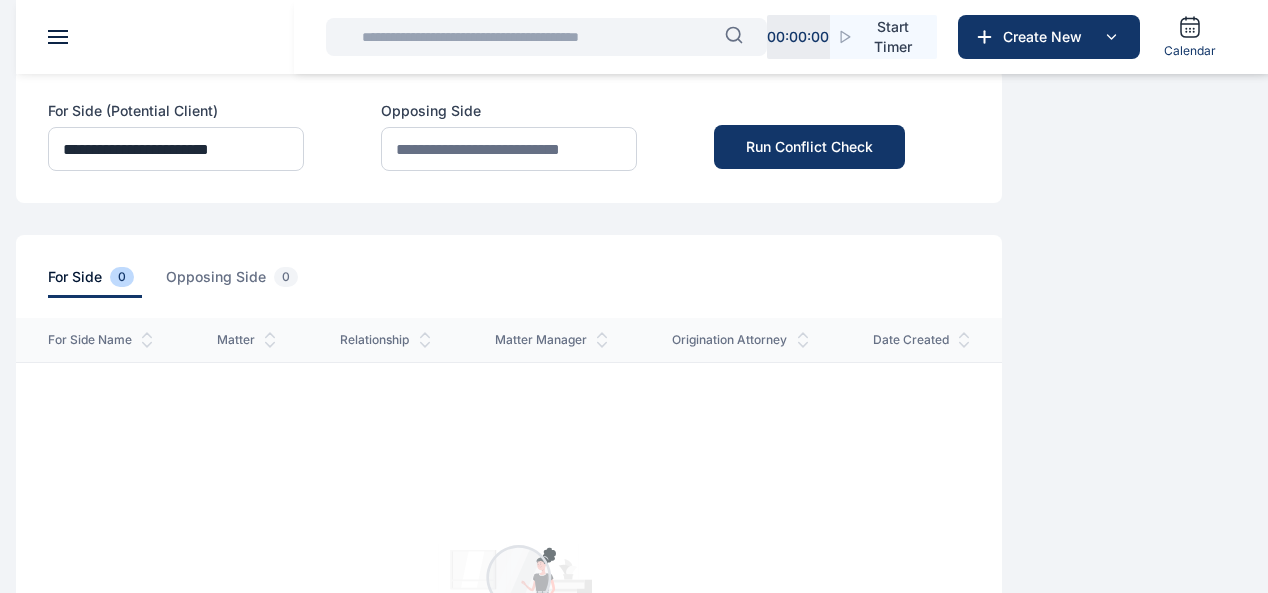 scroll, scrollTop: 0, scrollLeft: 0, axis: both 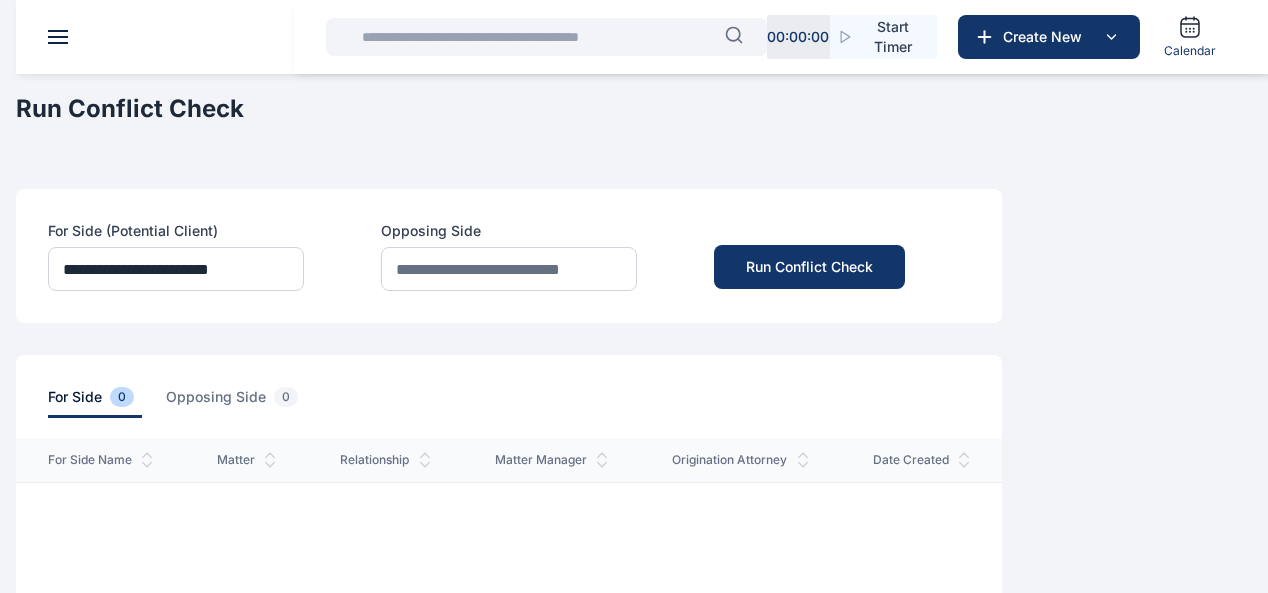click on "Dashboard dashboard dashboard" at bounding box center [0, 0] 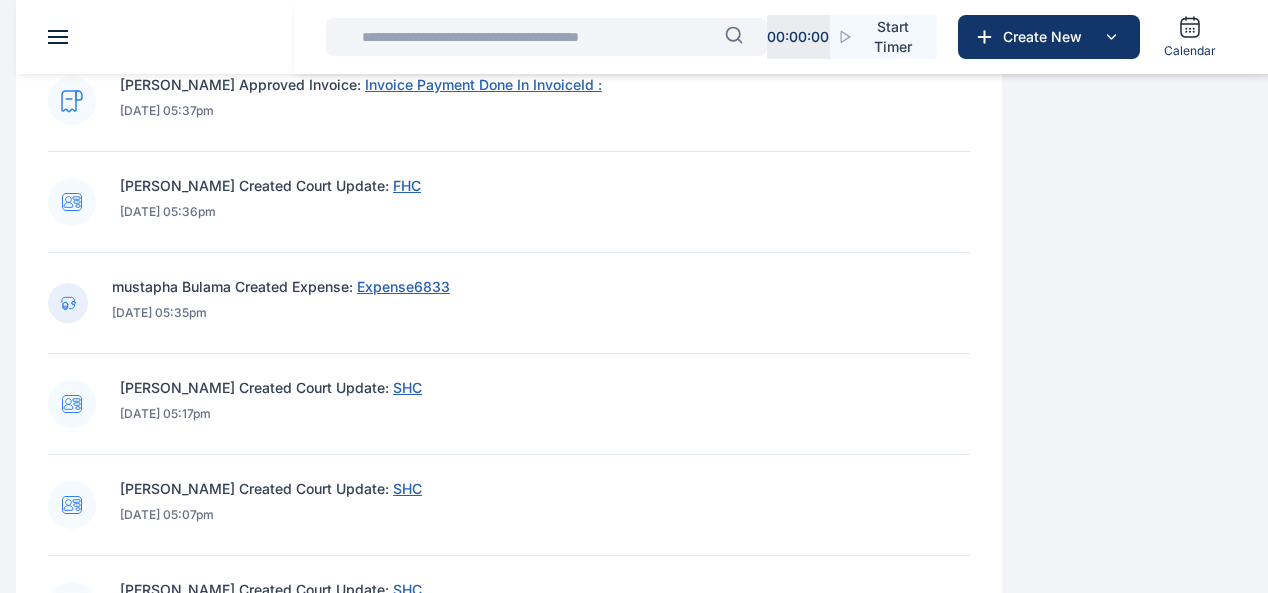 scroll, scrollTop: 950, scrollLeft: 0, axis: vertical 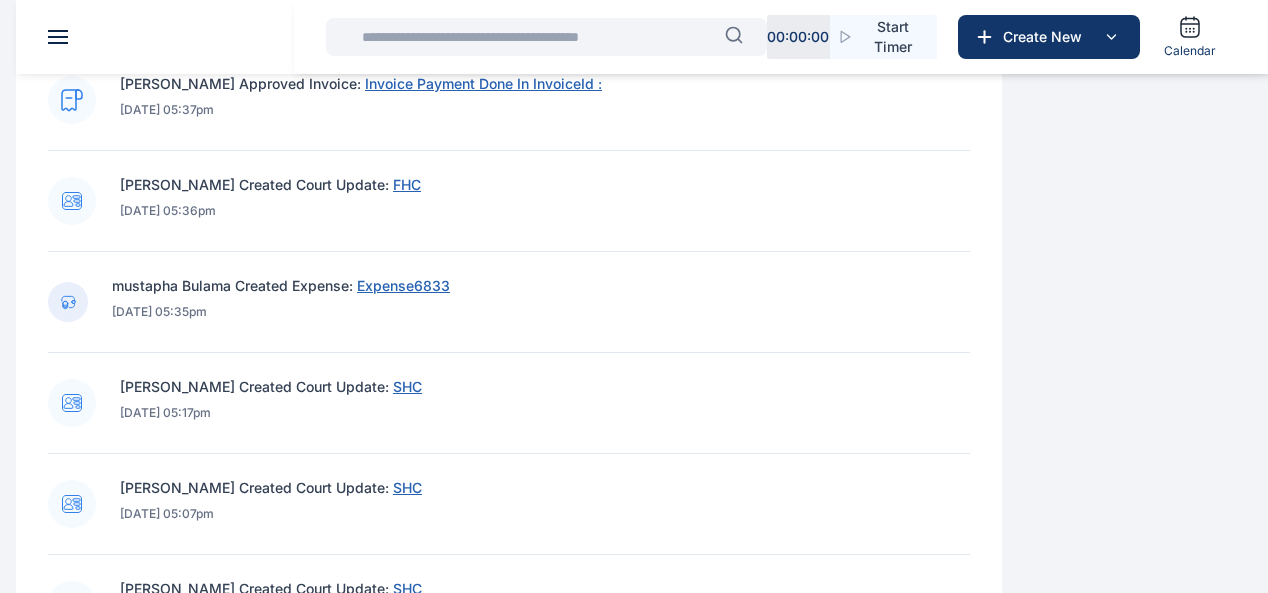 click on "Expense6833" at bounding box center (403, 285) 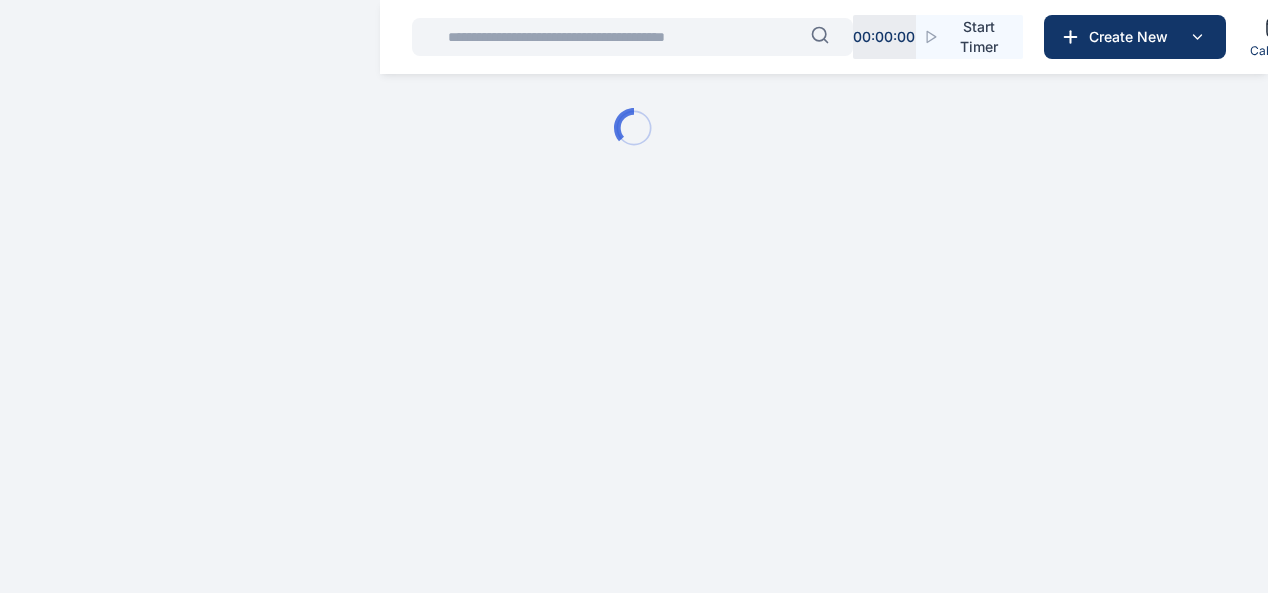 scroll, scrollTop: 0, scrollLeft: 0, axis: both 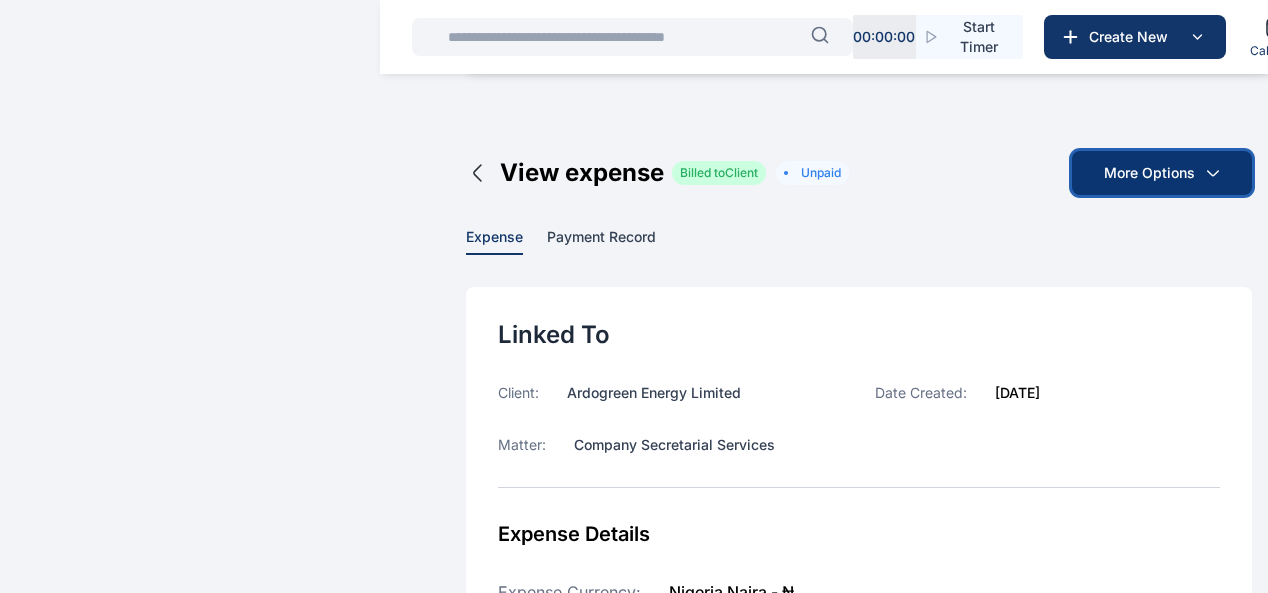 click on "More Options" at bounding box center (1162, 173) 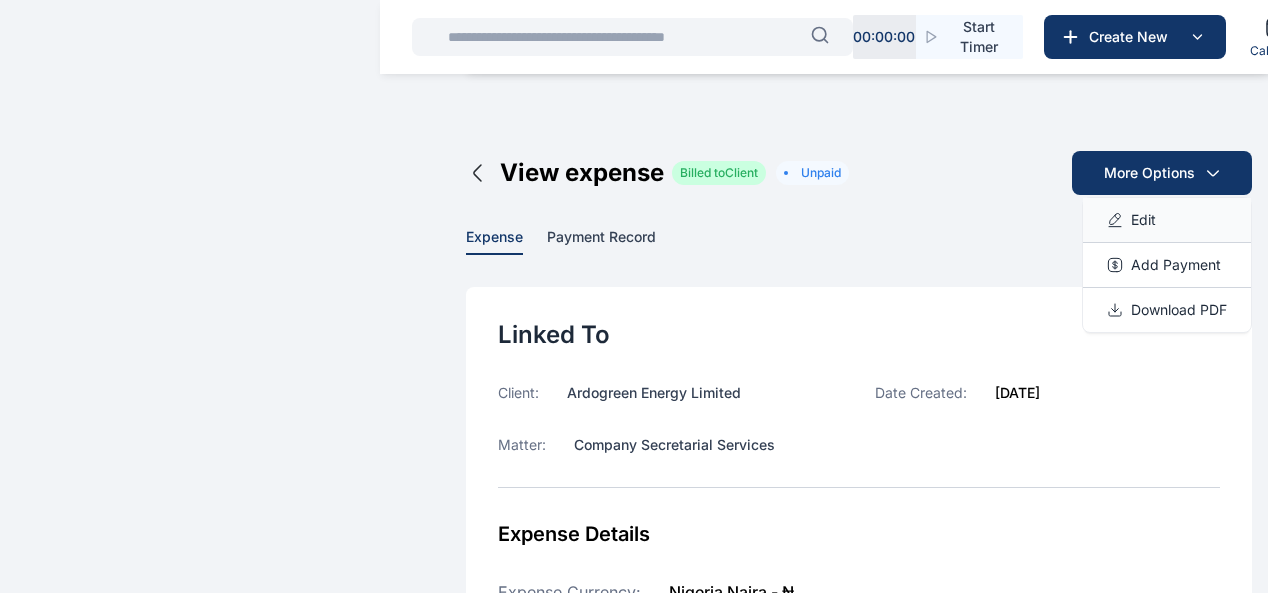 click on "Edit" at bounding box center (1167, 220) 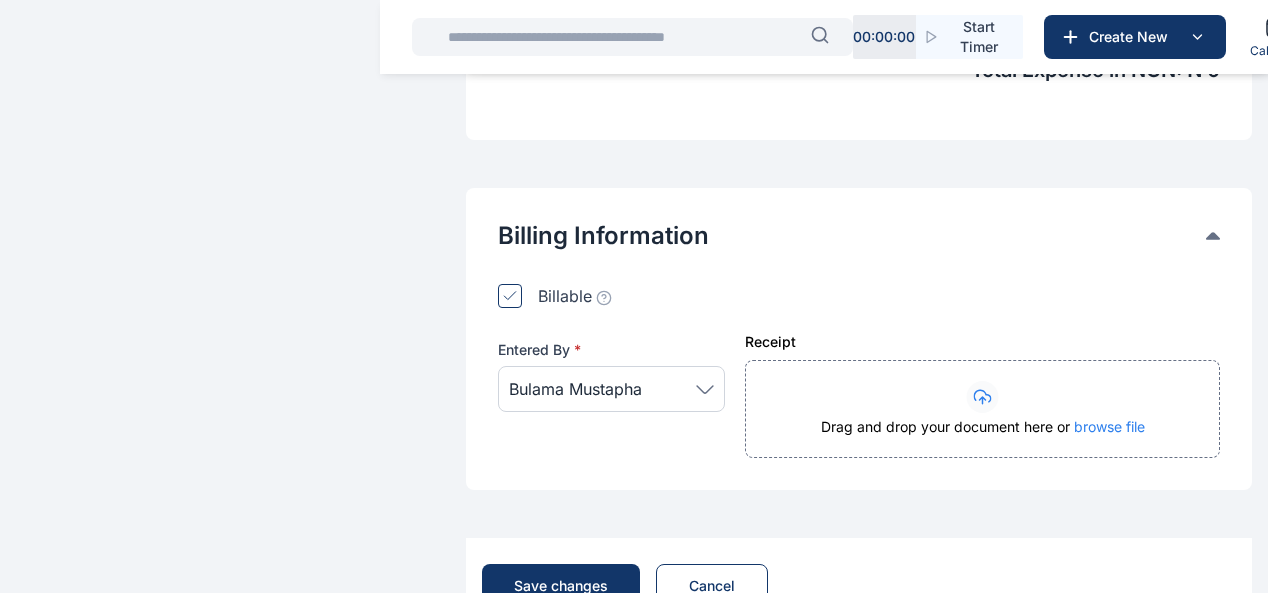 scroll, scrollTop: 874, scrollLeft: 0, axis: vertical 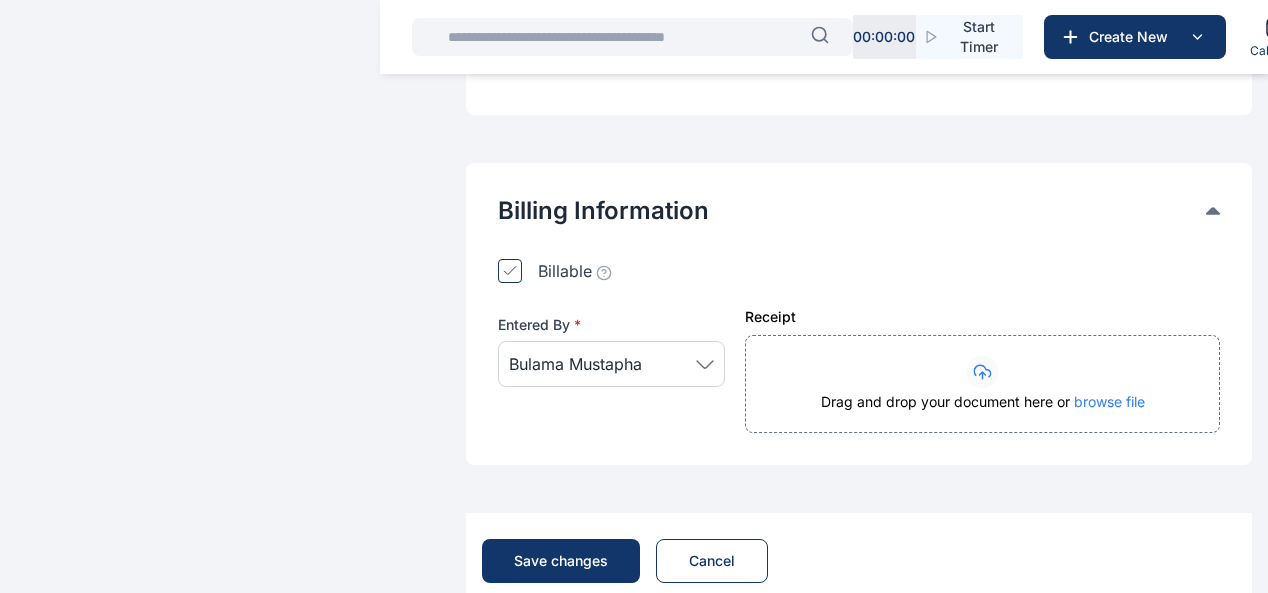 click at bounding box center (0, 0) 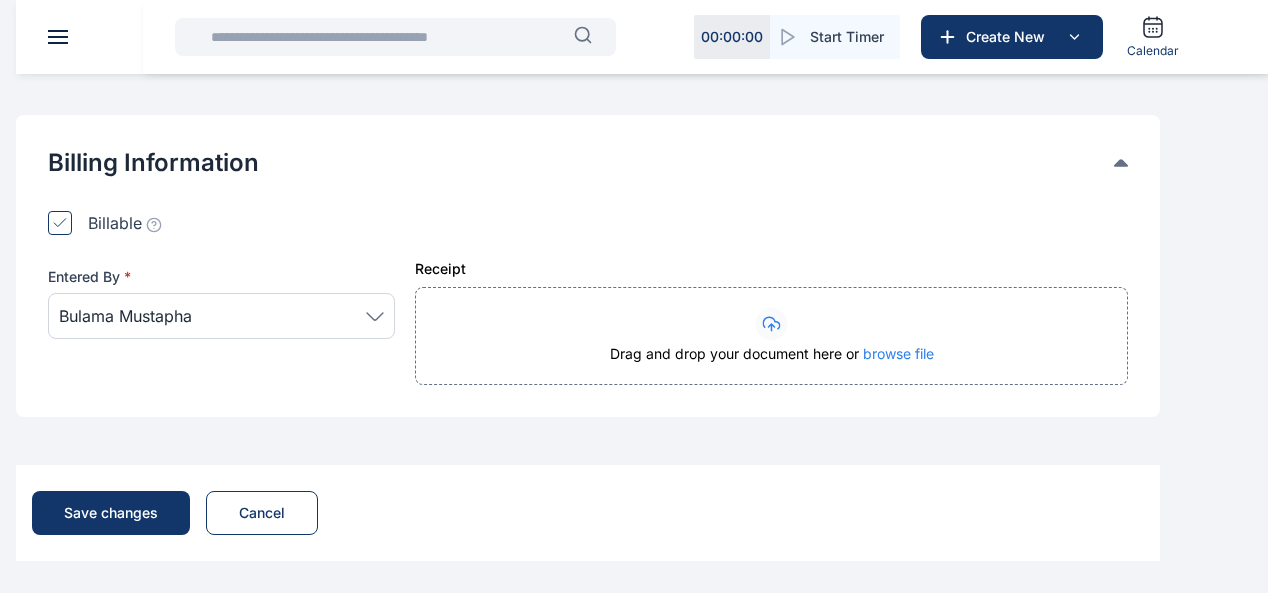 scroll, scrollTop: 850, scrollLeft: 0, axis: vertical 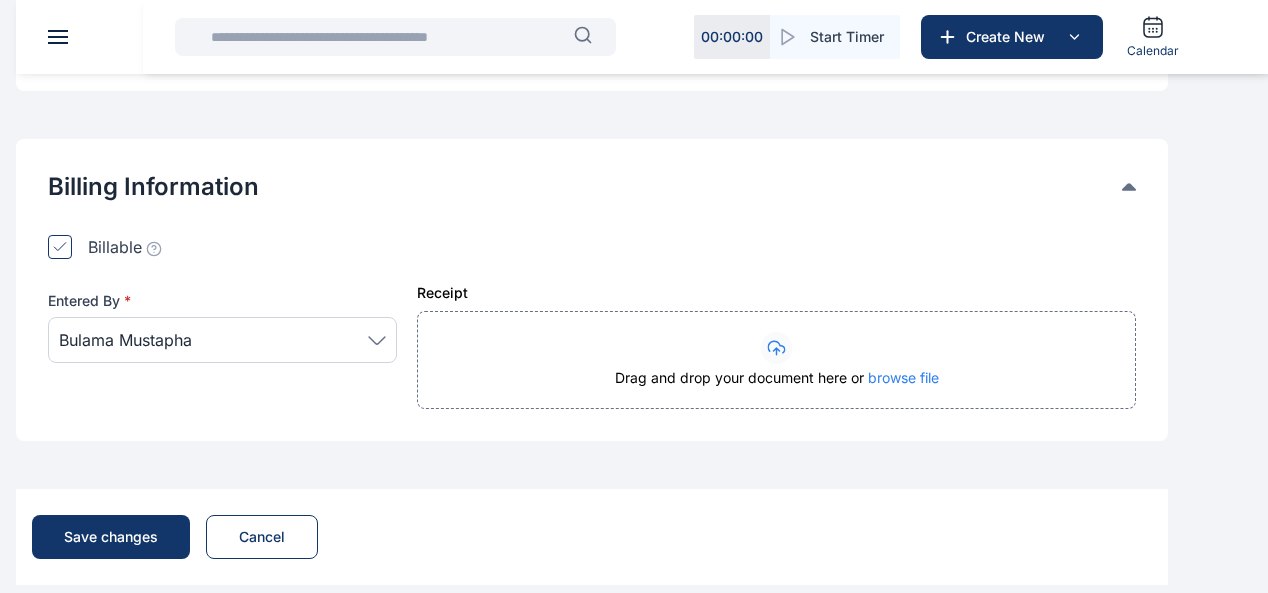 click at bounding box center (0, 0) 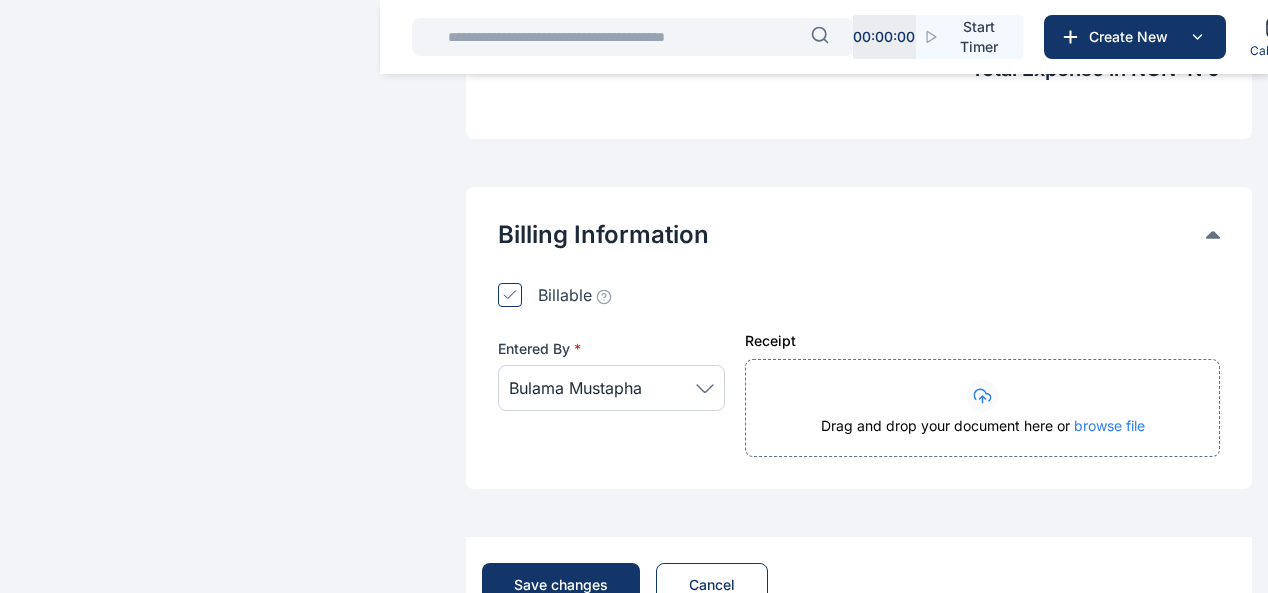 scroll, scrollTop: 874, scrollLeft: 0, axis: vertical 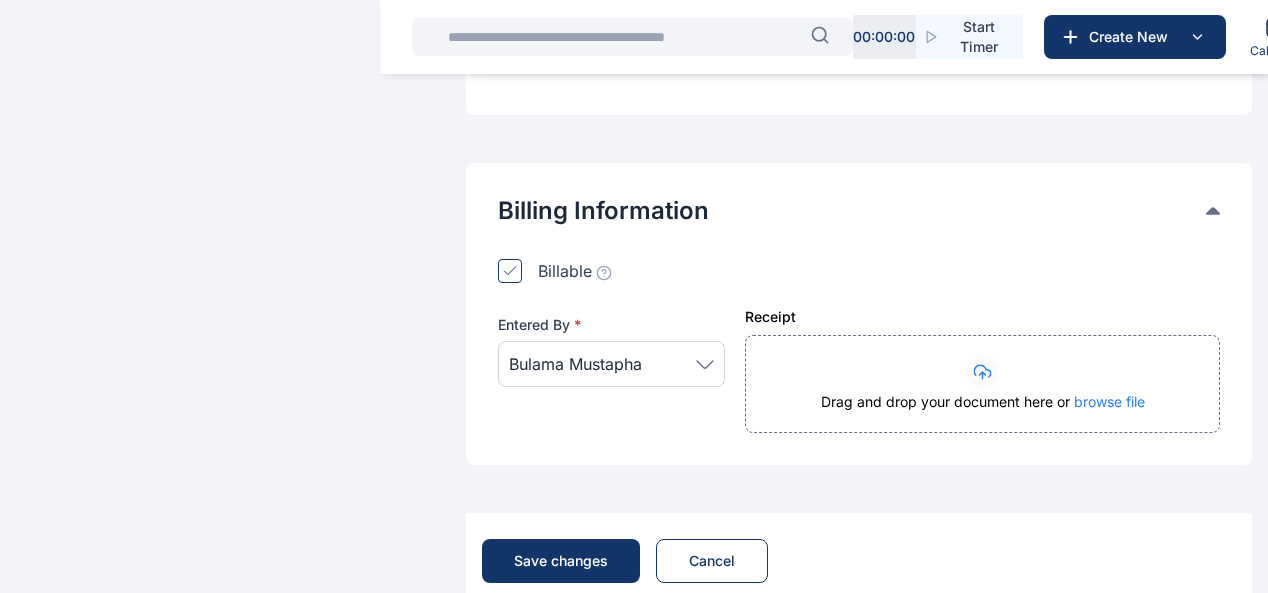 click 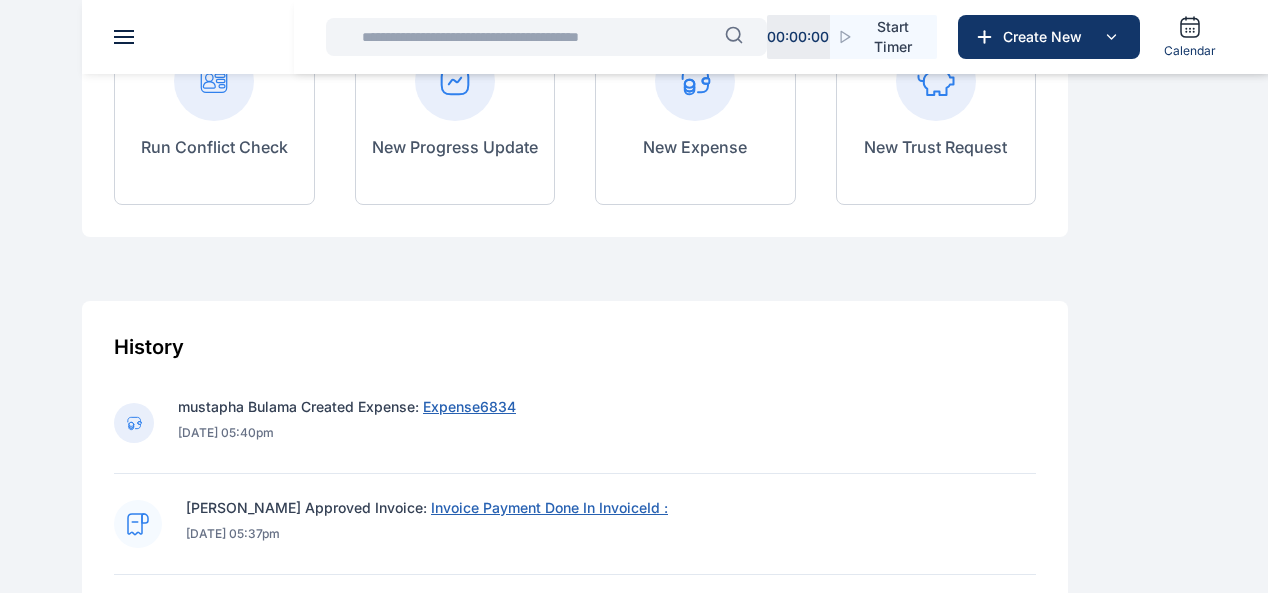 scroll, scrollTop: 528, scrollLeft: 0, axis: vertical 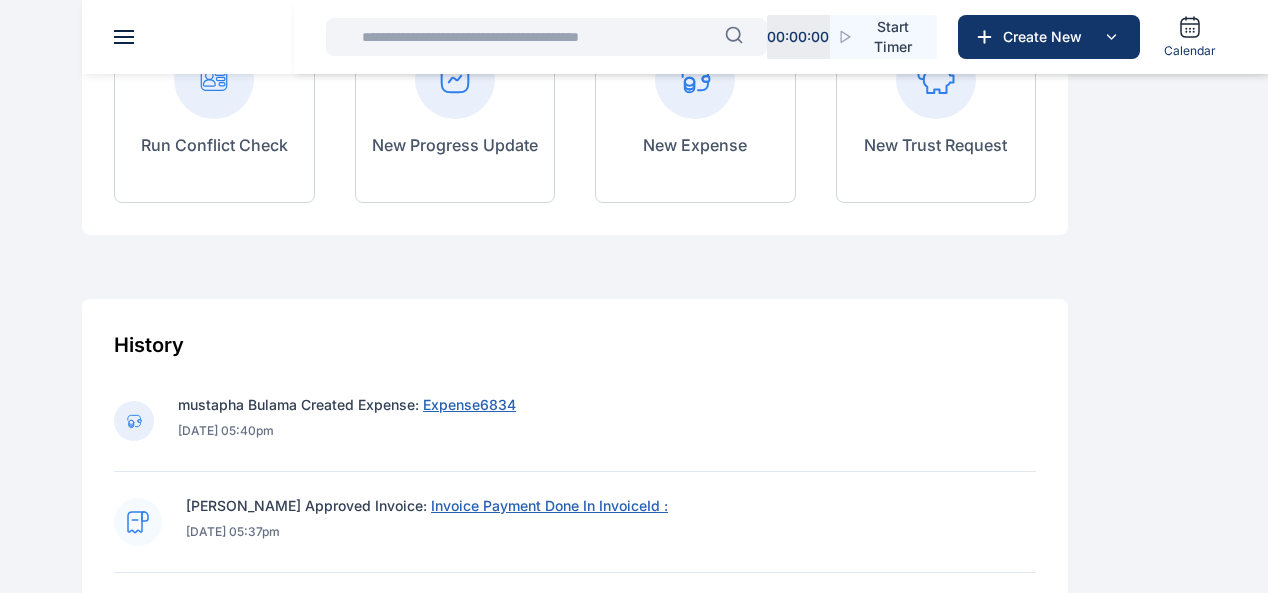 click on "Expense6834" at bounding box center (469, 404) 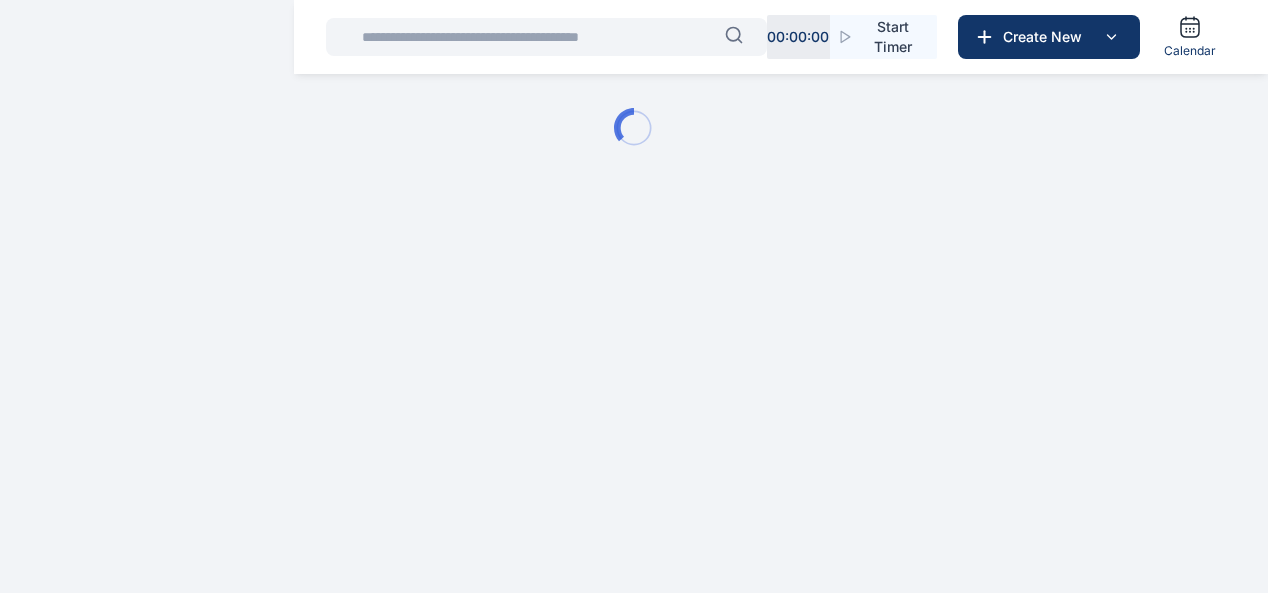 scroll, scrollTop: 0, scrollLeft: 0, axis: both 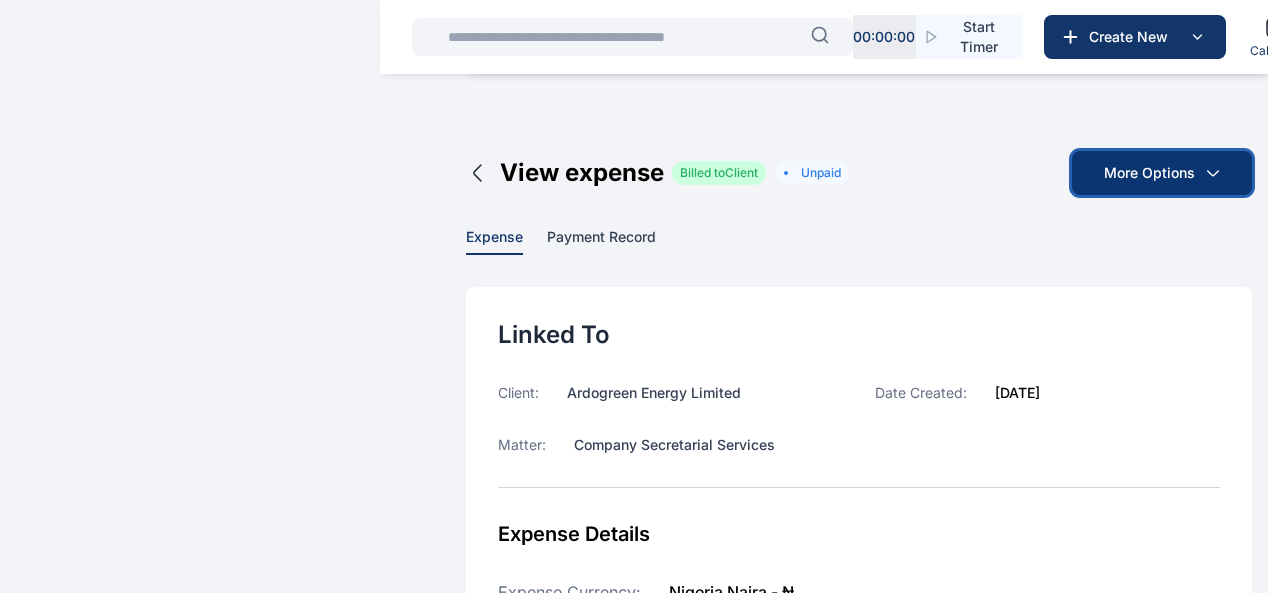 click on "More Options" at bounding box center (1162, 173) 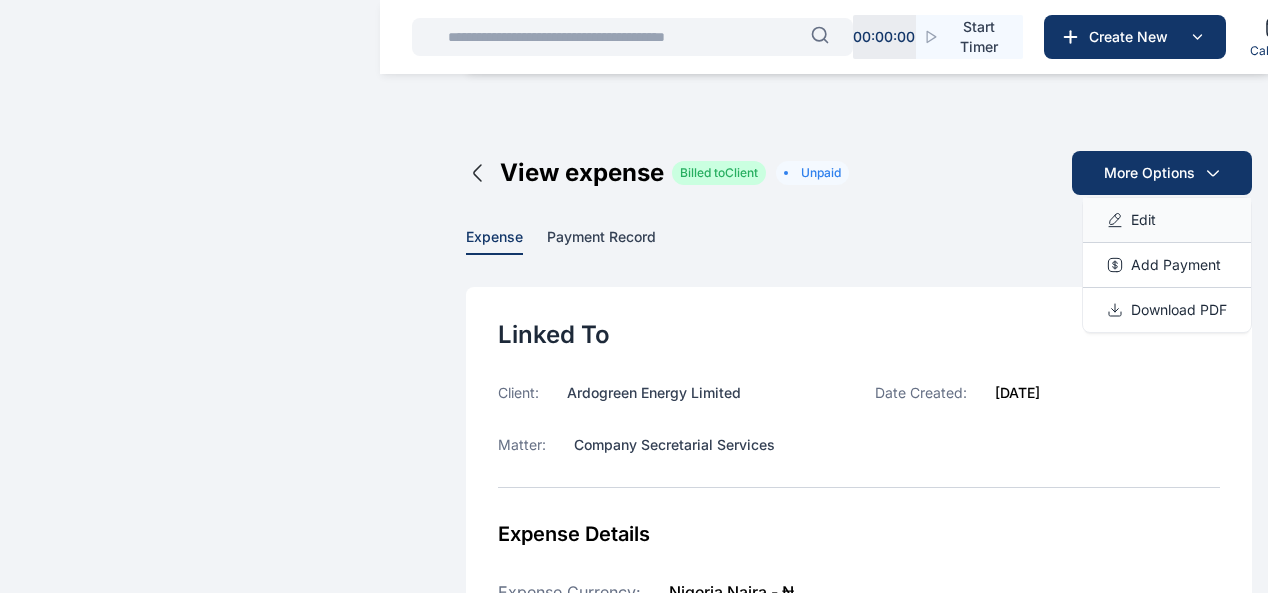 click on "Edit" at bounding box center (1143, 220) 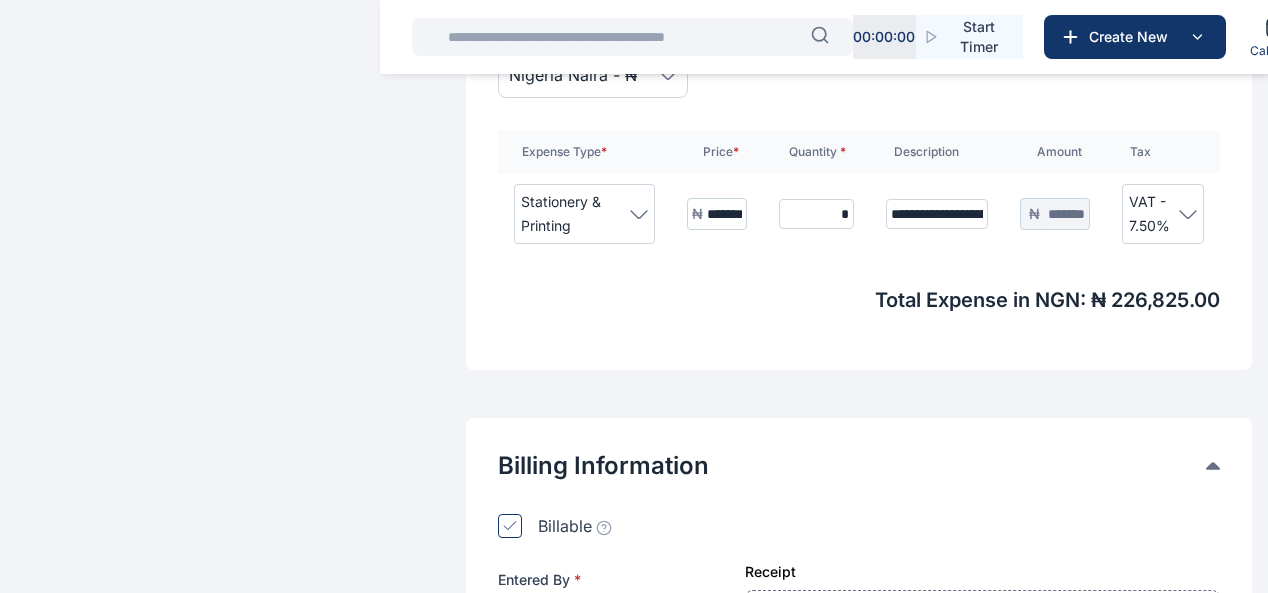 scroll, scrollTop: 874, scrollLeft: 0, axis: vertical 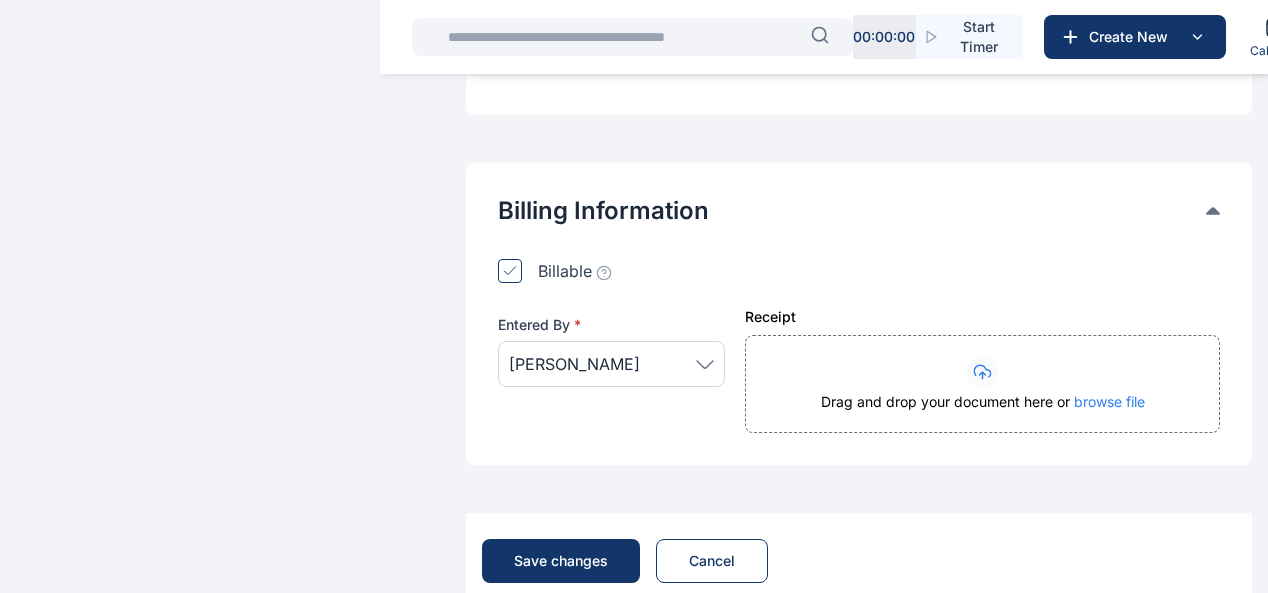 click on "[PERSON_NAME]" at bounding box center [611, 364] 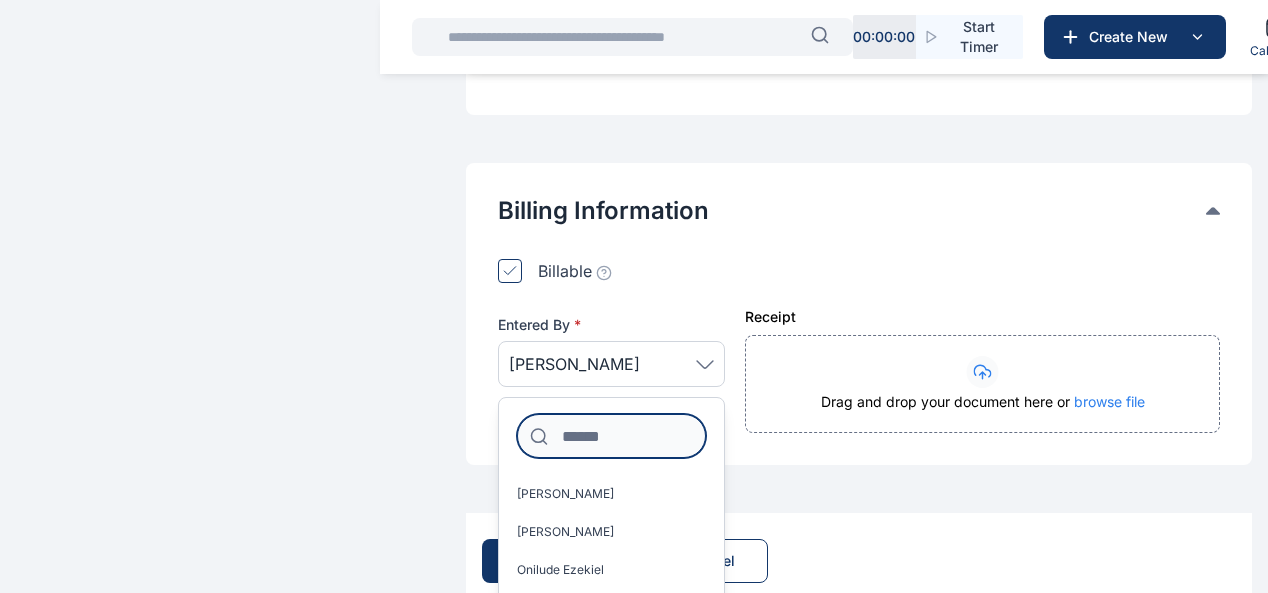 click at bounding box center [611, 436] 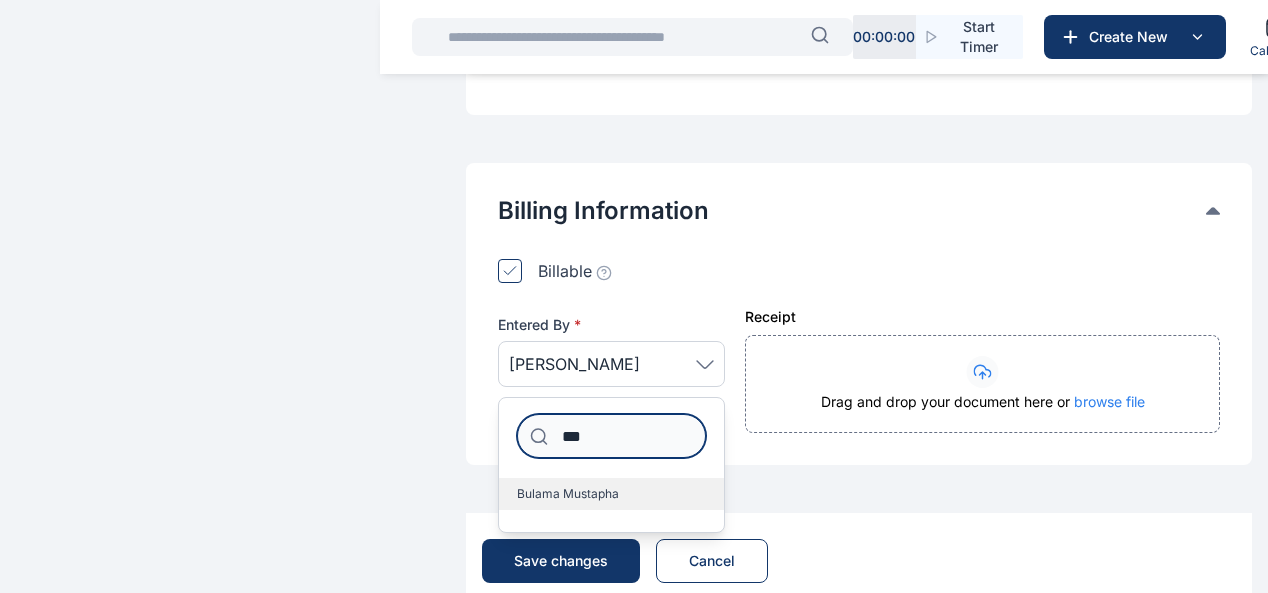 type on "***" 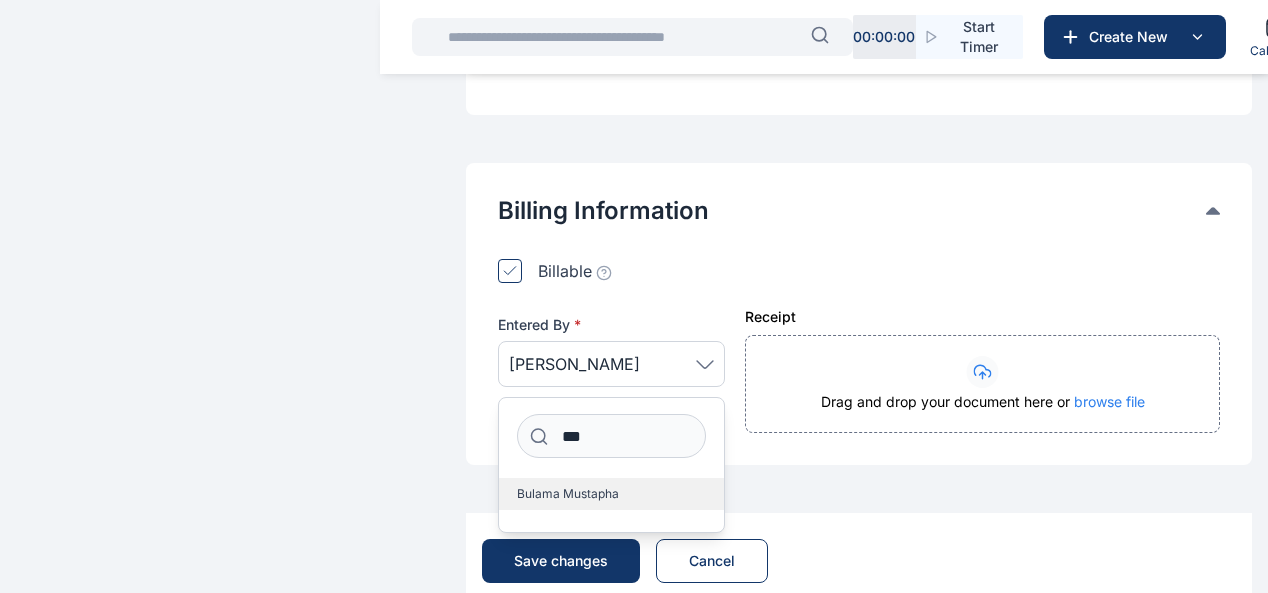 click on "Bulama mustapha" at bounding box center [568, 494] 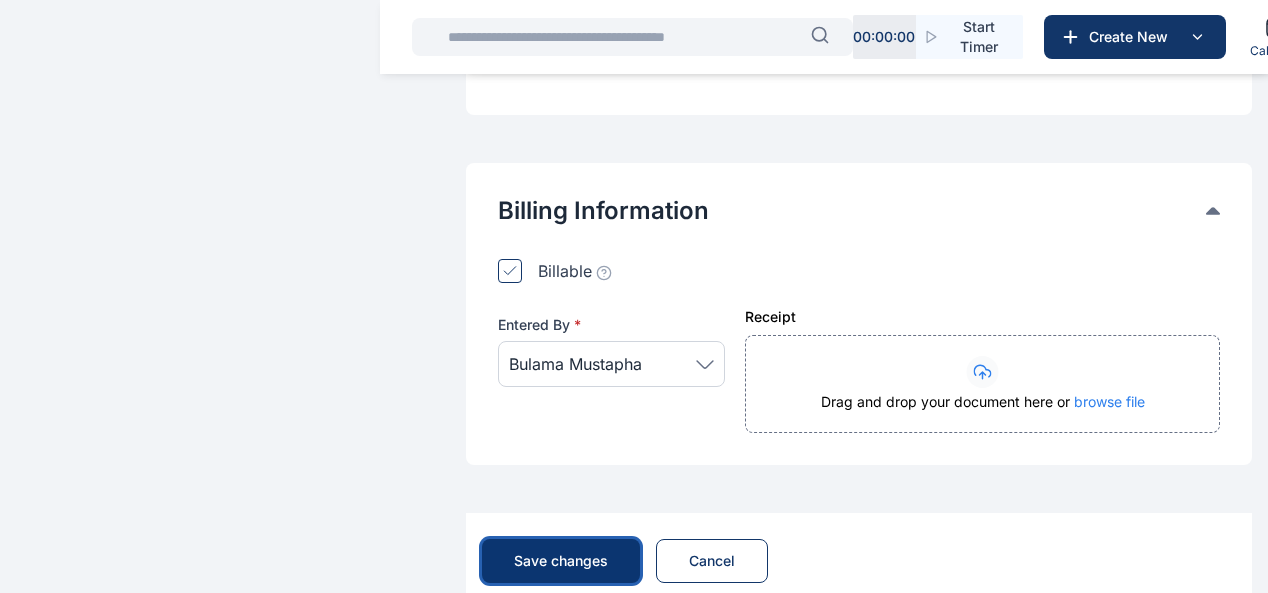 click on "Save changes" at bounding box center [561, 561] 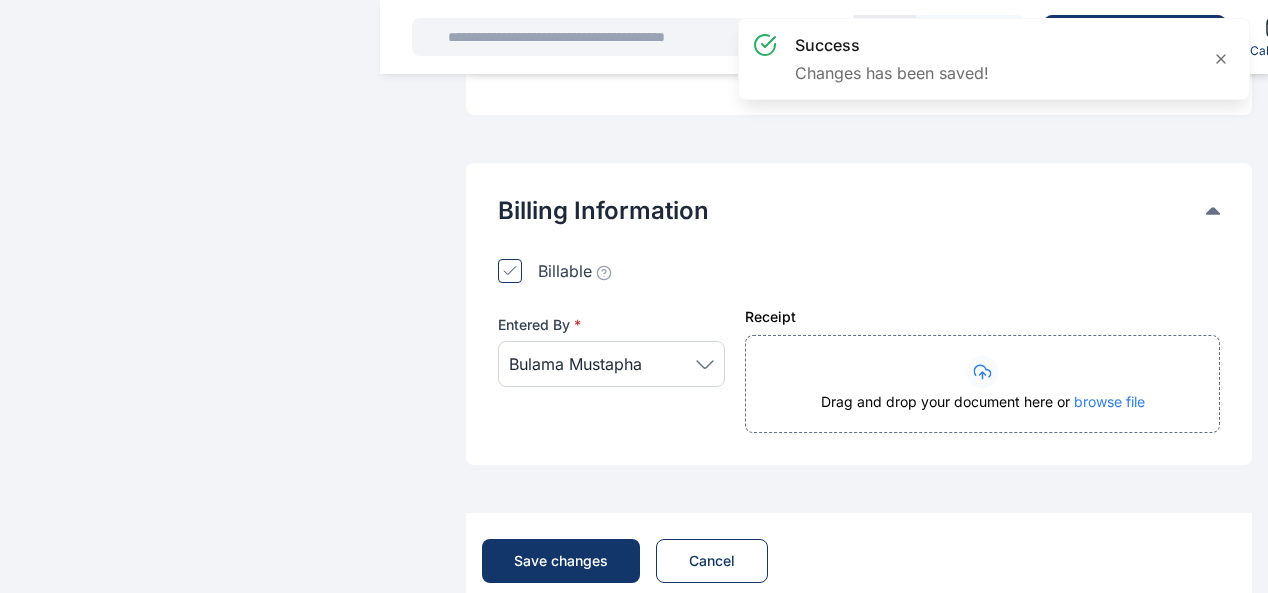 scroll, scrollTop: 0, scrollLeft: 0, axis: both 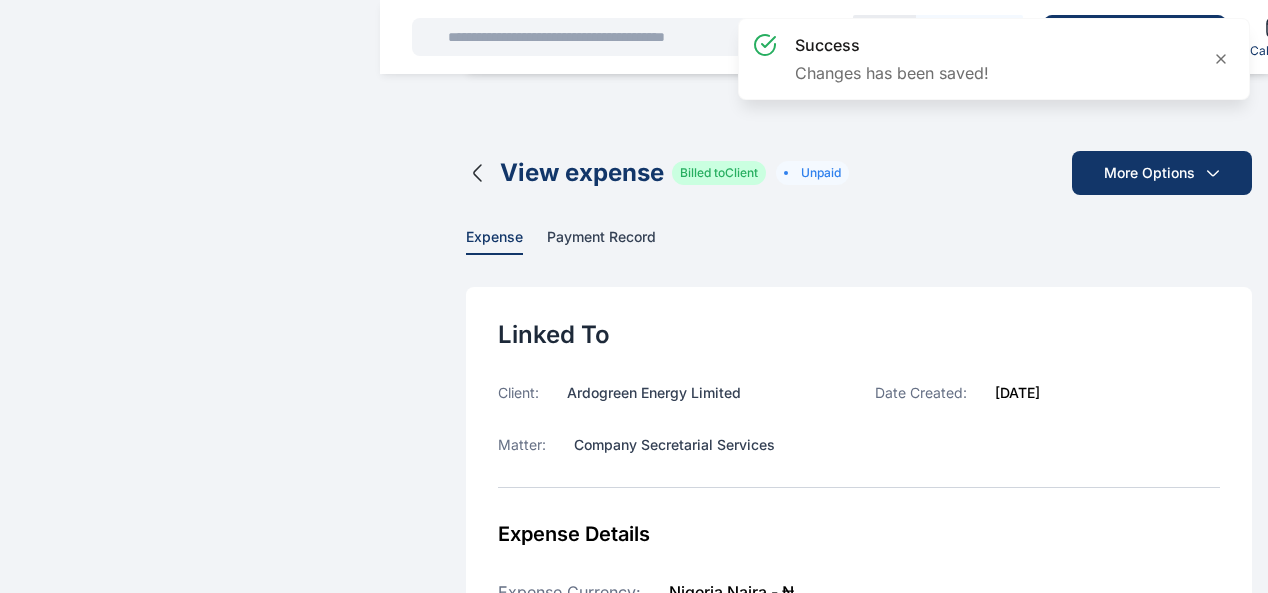 click 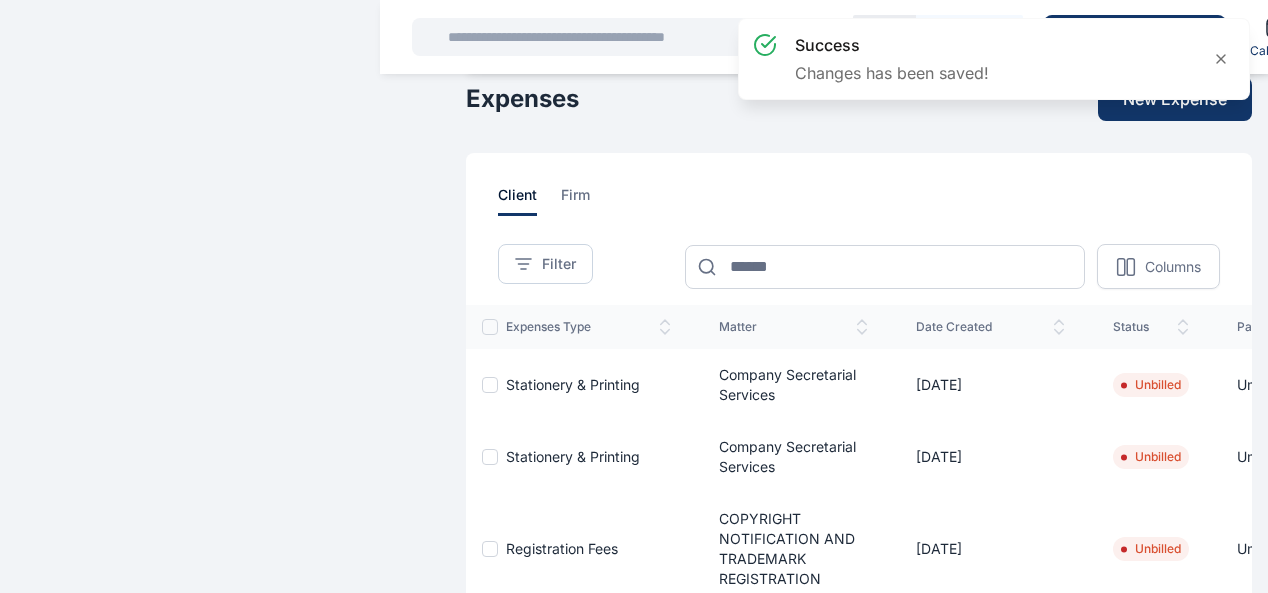 click 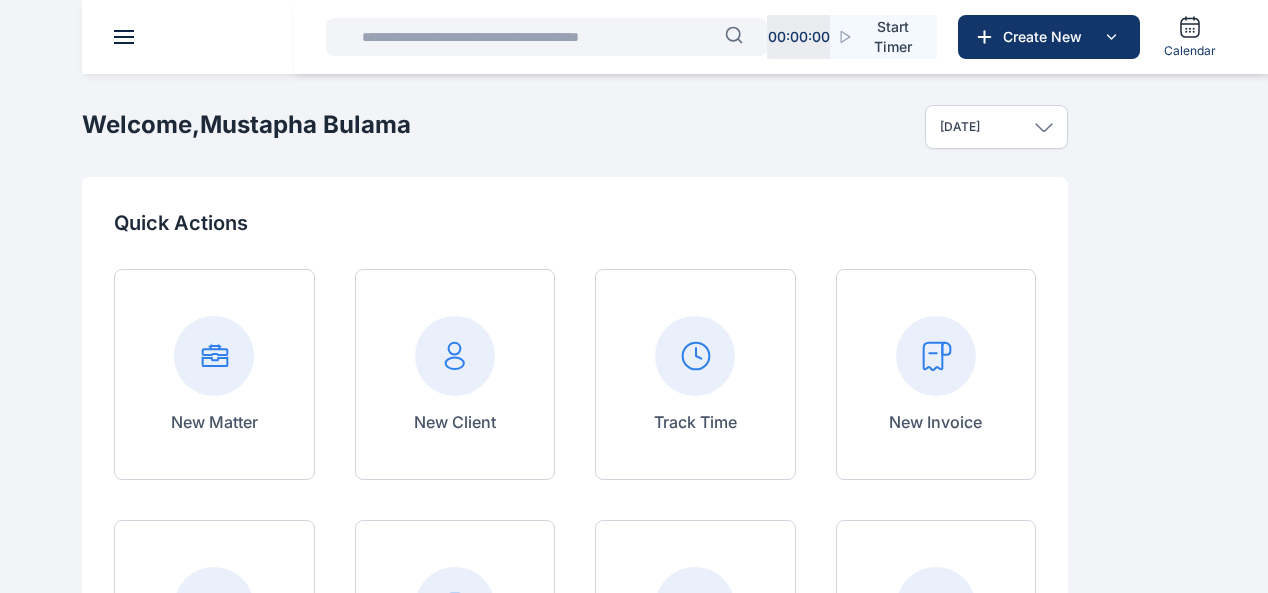 click on "Quick Actions New Matter New Client Track Time New Invoice Run Conflict Check New Progress Update New Expense New Trust Request" at bounding box center (575, 470) 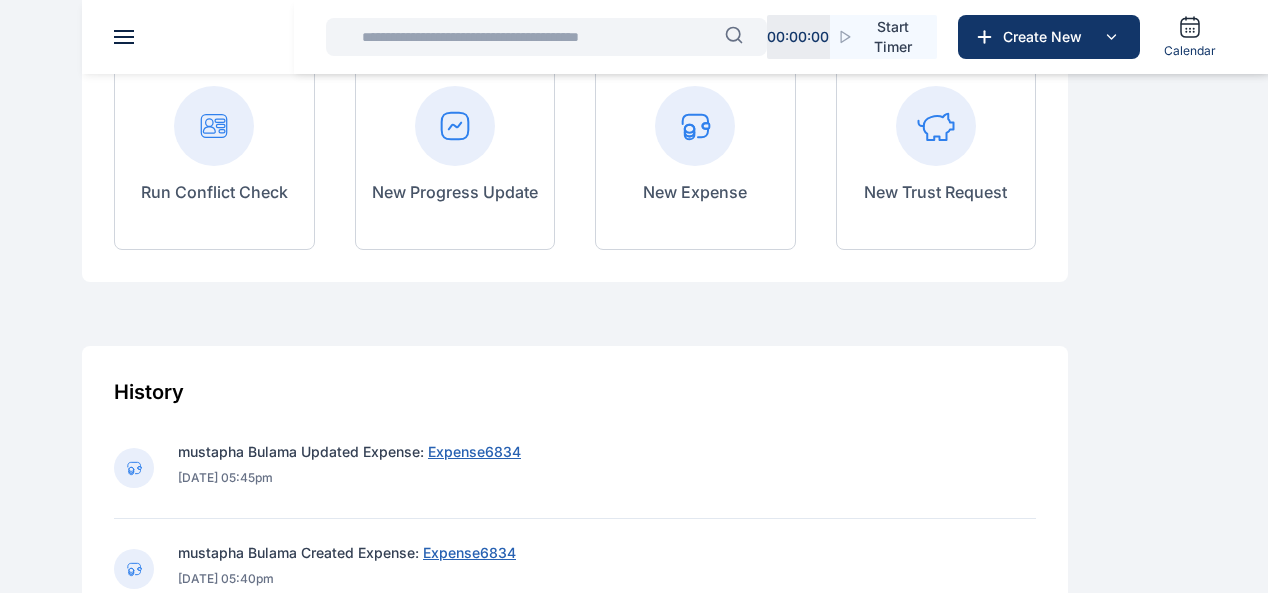 scroll, scrollTop: 482, scrollLeft: 0, axis: vertical 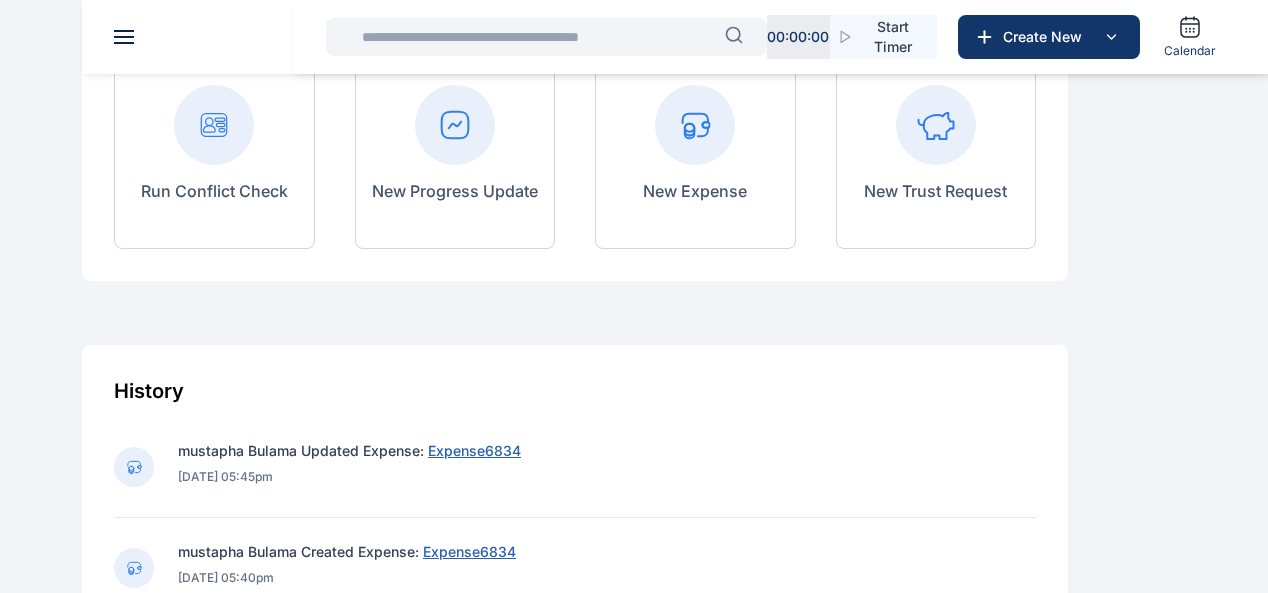 click on "Expense6834" at bounding box center (474, 450) 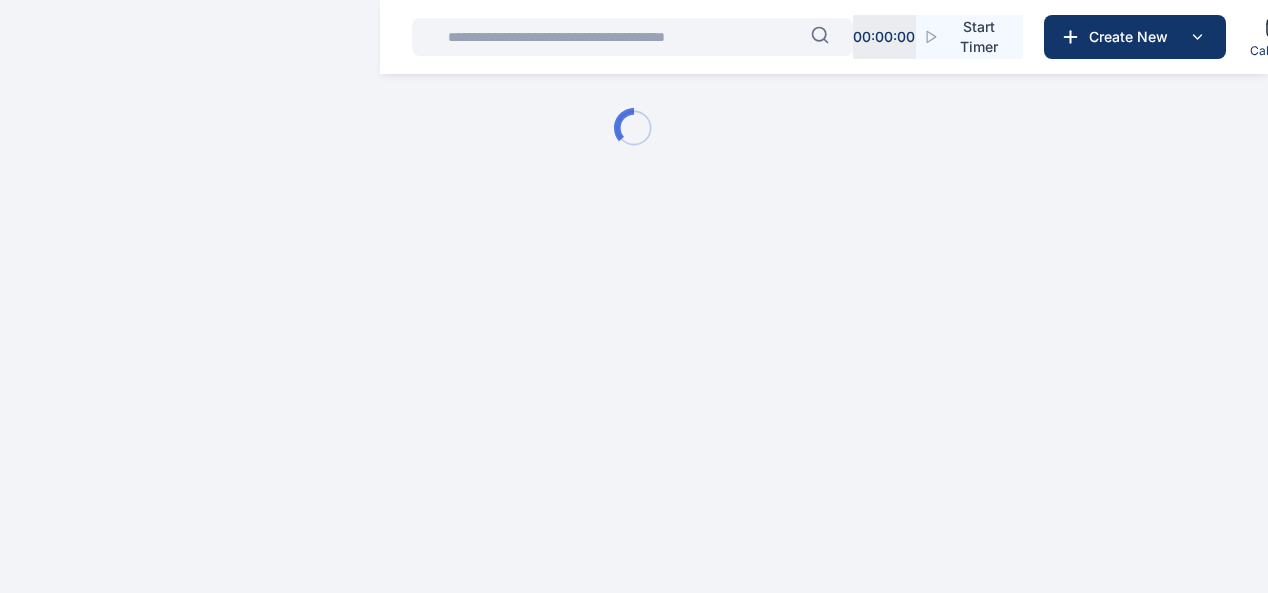 scroll, scrollTop: 0, scrollLeft: 0, axis: both 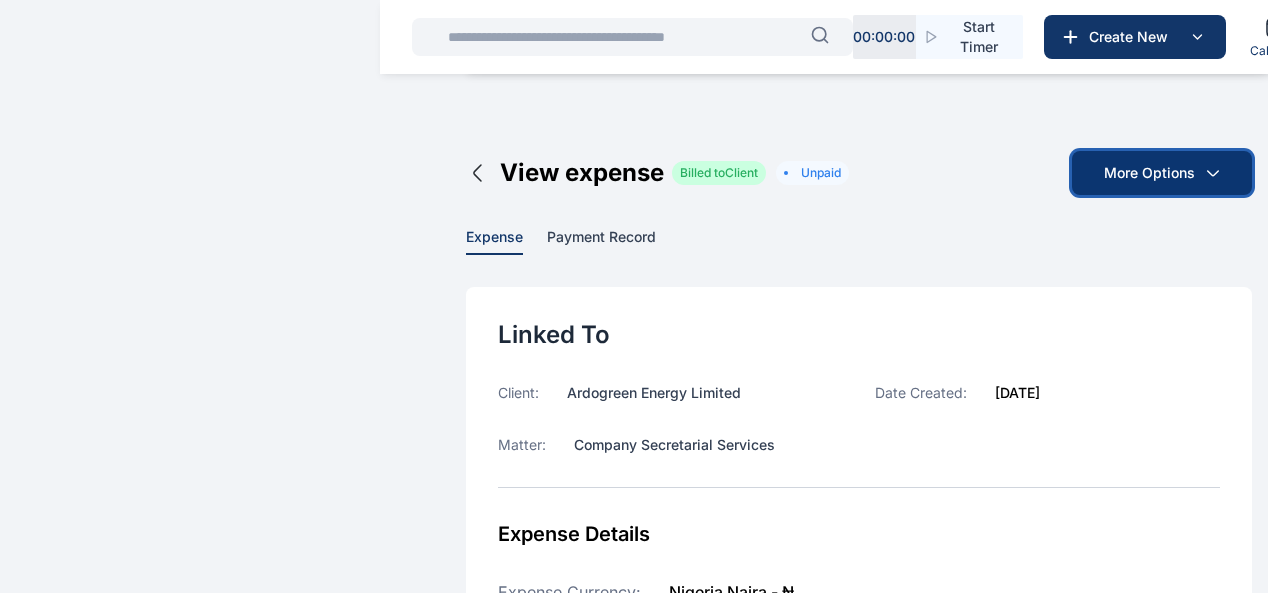 click on "More Options" at bounding box center (1162, 173) 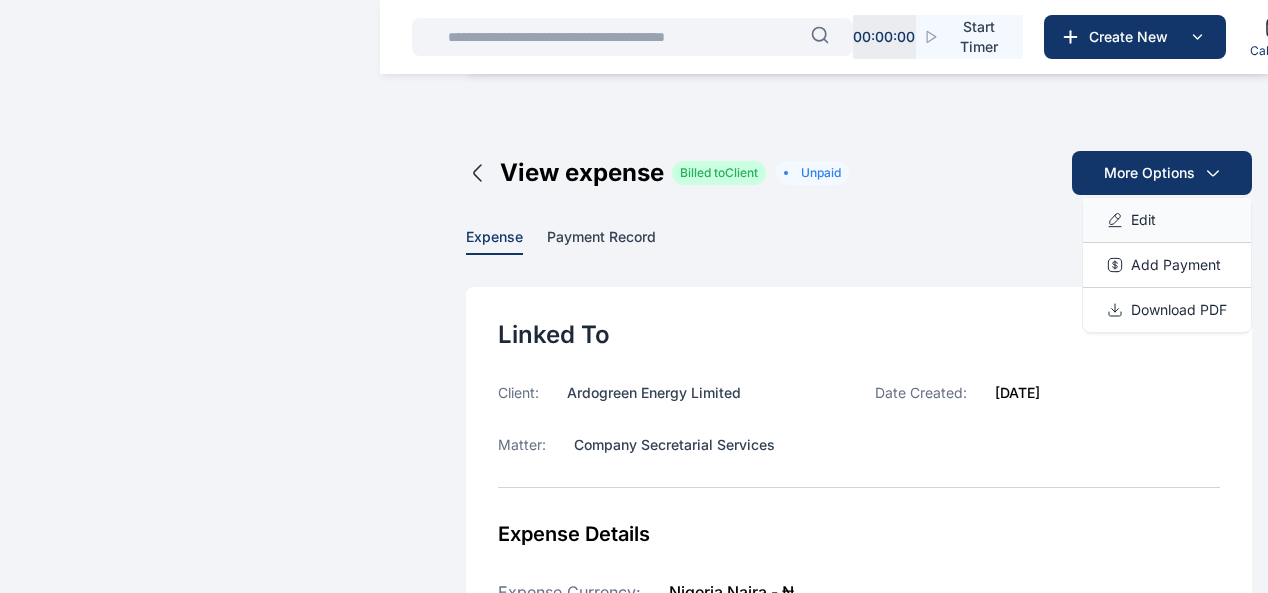 click on "Edit" at bounding box center (1167, 220) 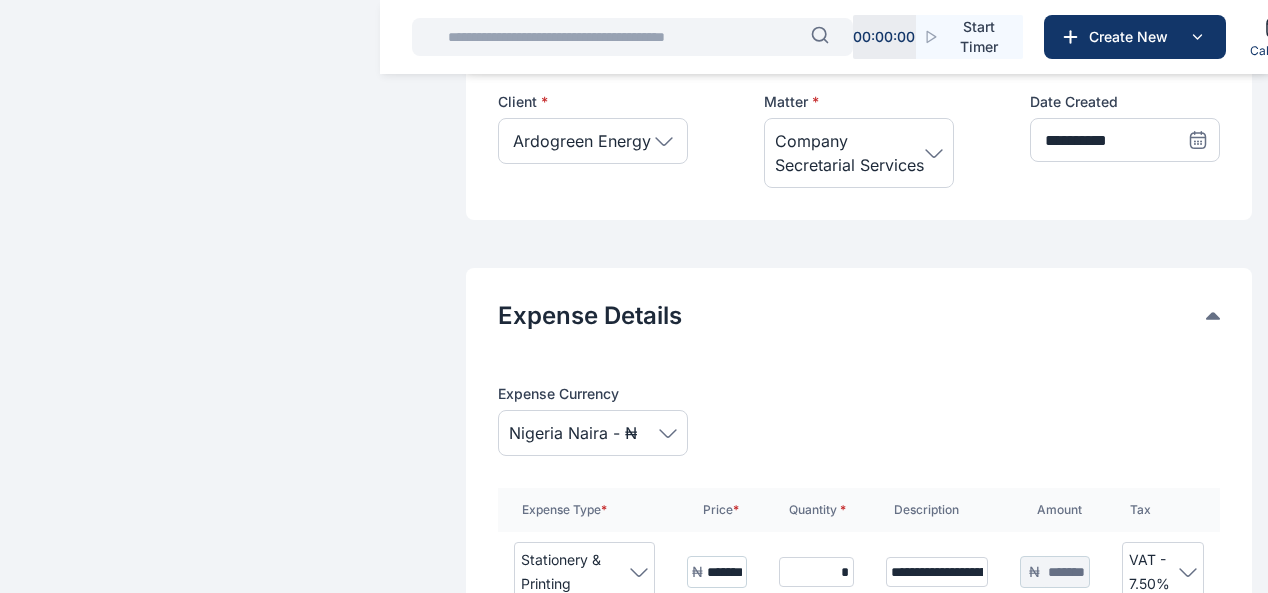 scroll, scrollTop: 0, scrollLeft: 0, axis: both 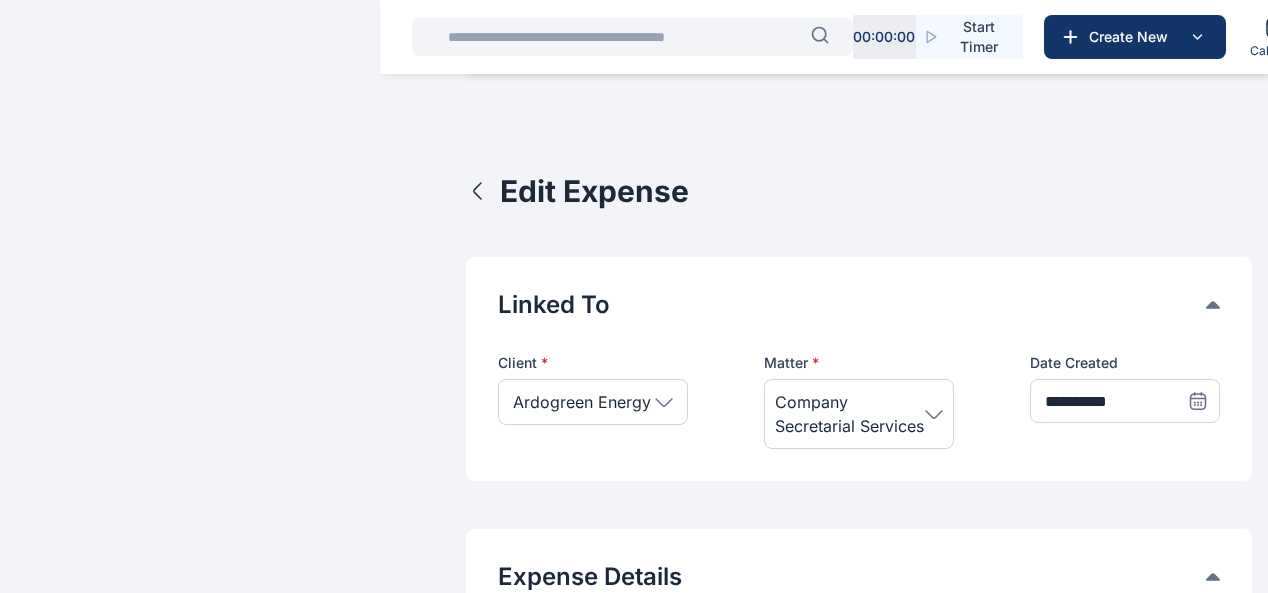 click on "expense requests expense requests" at bounding box center [0, 0] 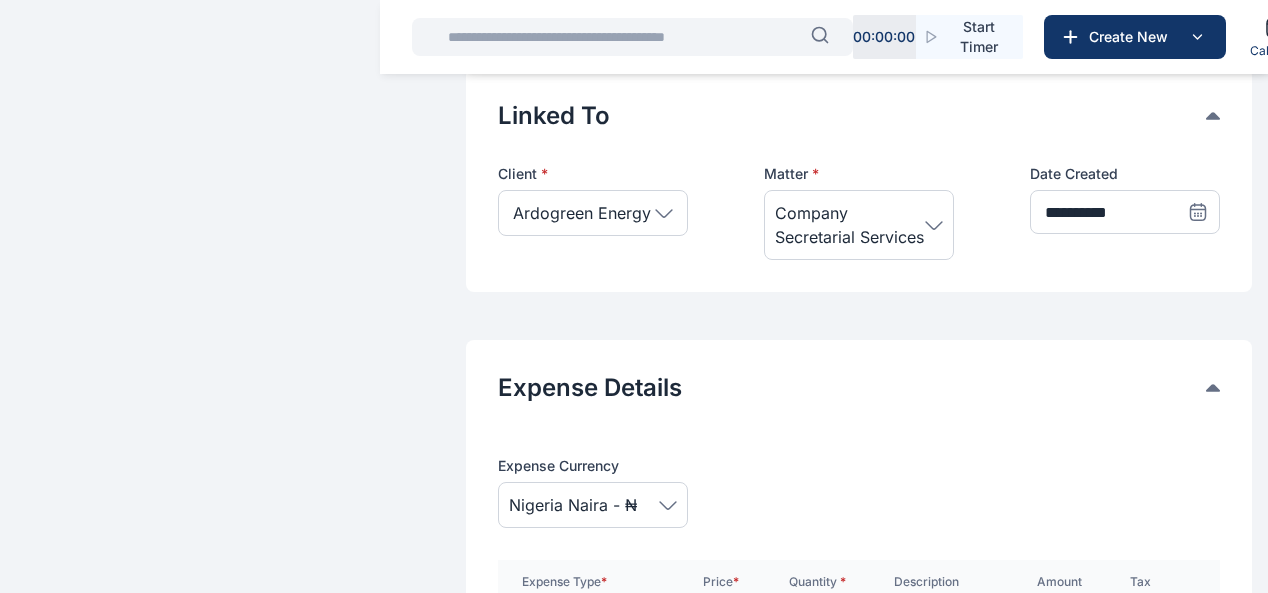 scroll, scrollTop: 0, scrollLeft: 0, axis: both 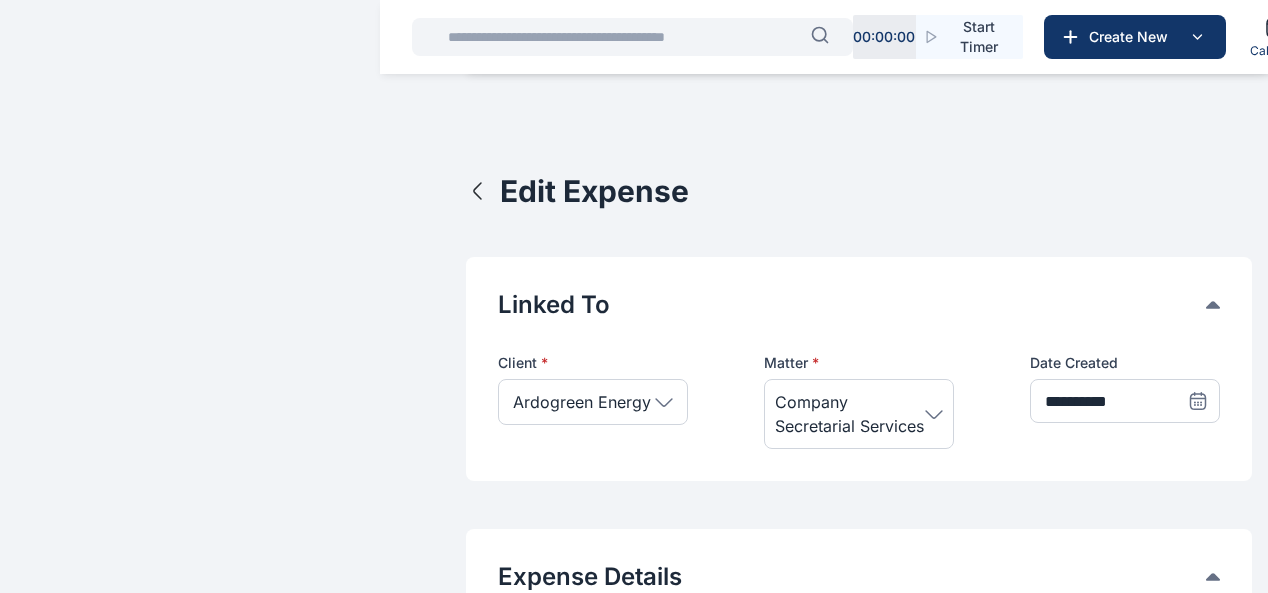 click on "Expense Request Expense Request" at bounding box center (0, 0) 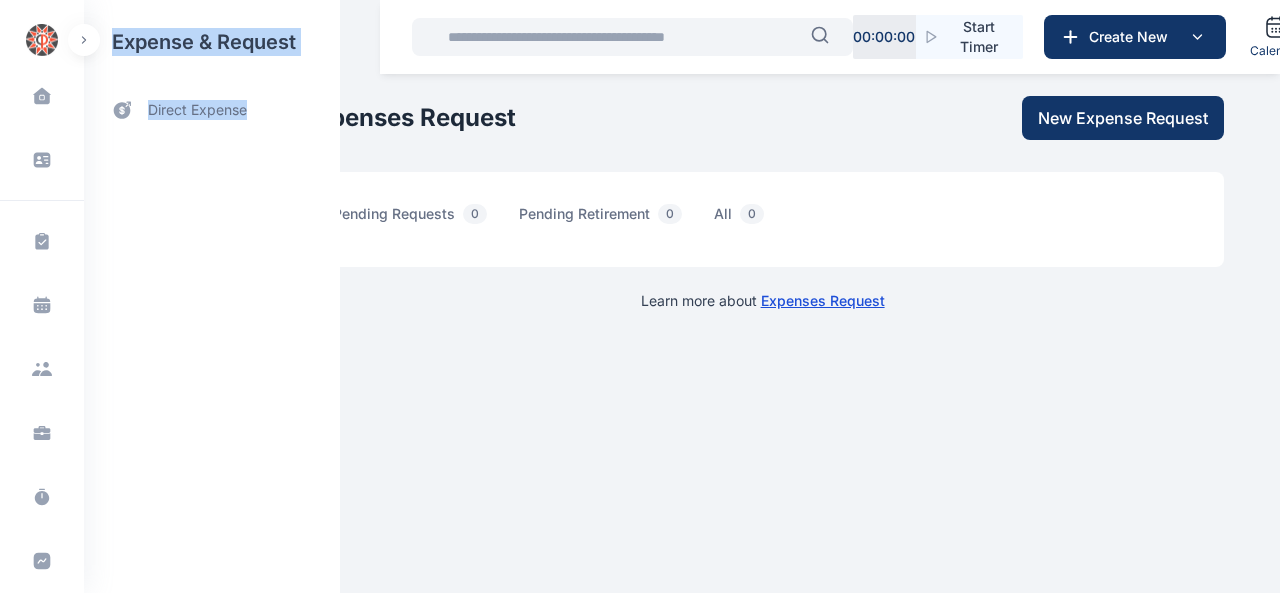 click on "expense & request direct expense" at bounding box center [212, 296] 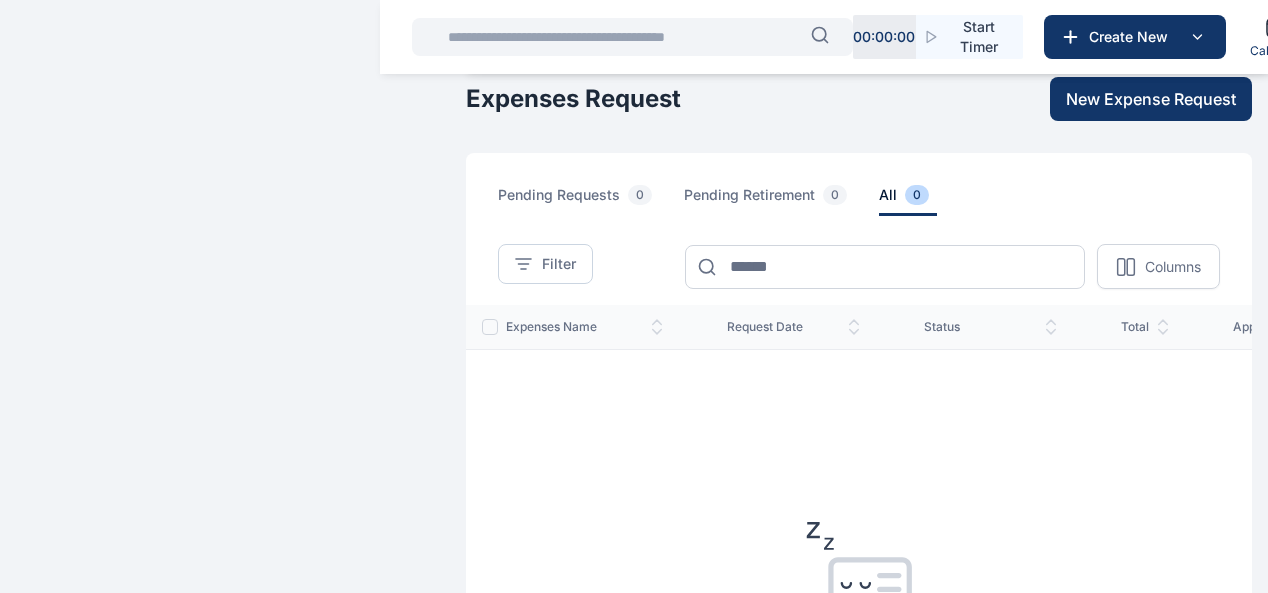 click on "Dashboard dashboard Conflict-Check conflict-check Task Management task management Calendar calendar Client clients Matter matter Time Entries time entries Progress Update progress update Expense & Request expense & request Billing billing Documents documents Accounting accounting Metrics more Help help Settings settings M B [EMAIL_ADDRESS][DOMAIN_NAME] expense & request direct expense expense requests expense requests Expense Request Expense Request mustapha Bulama PUNUKA Attorneys & Solicitors Dashboard dashboard Conflict-Check conflict check Task Management task management Calendar calendar Client clients Matter matter Time Entries time entries Progress Update progress update Expense & Request expense & request Billing billing Documents documents Accounting accounting Metrics more Help help Settings settings Expenses Request New Expense Request pending requests 0 pending retirement 0 all 0 Filter Approving Manager   Select User Status   Select Option Awaiting Approval Disapproved Released Fund Clarification Required" at bounding box center [634, 548] 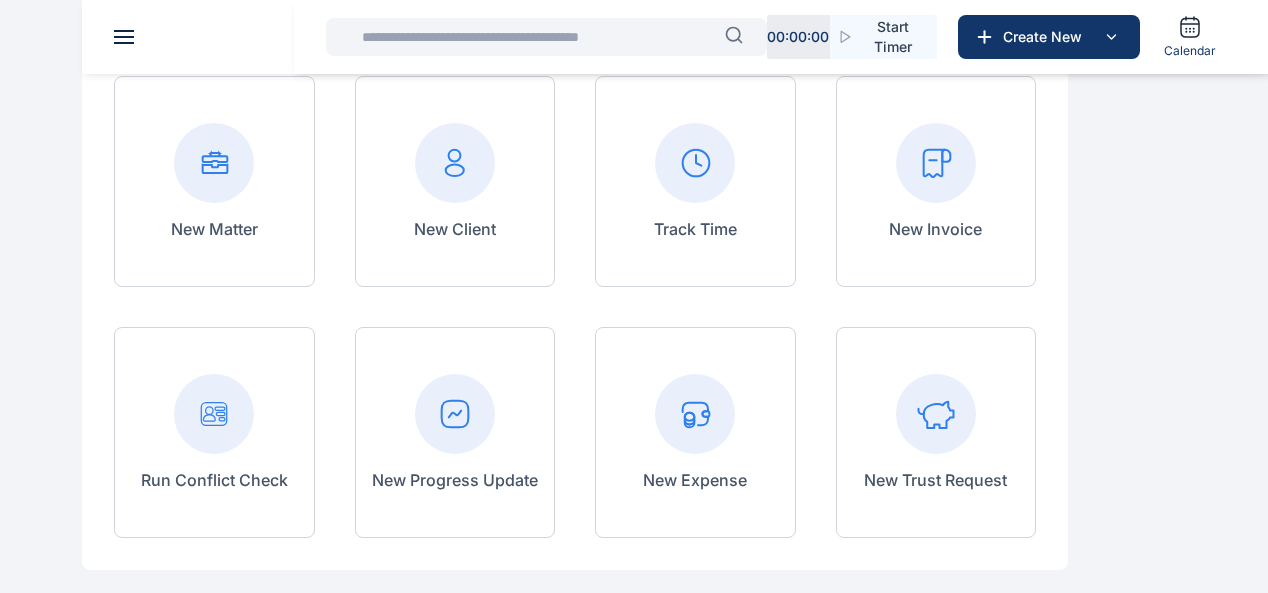 scroll, scrollTop: 0, scrollLeft: 0, axis: both 